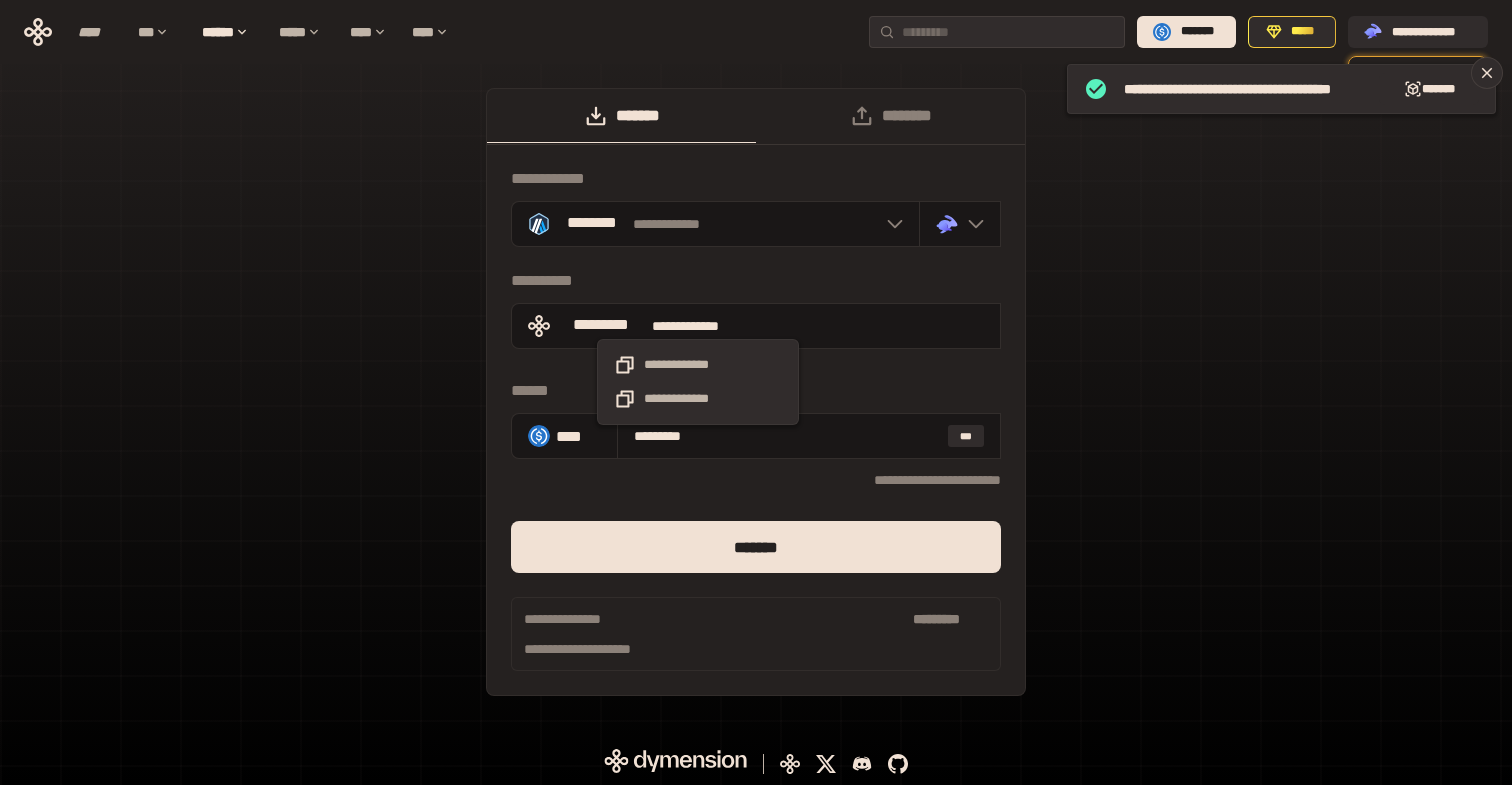 scroll, scrollTop: 0, scrollLeft: 0, axis: both 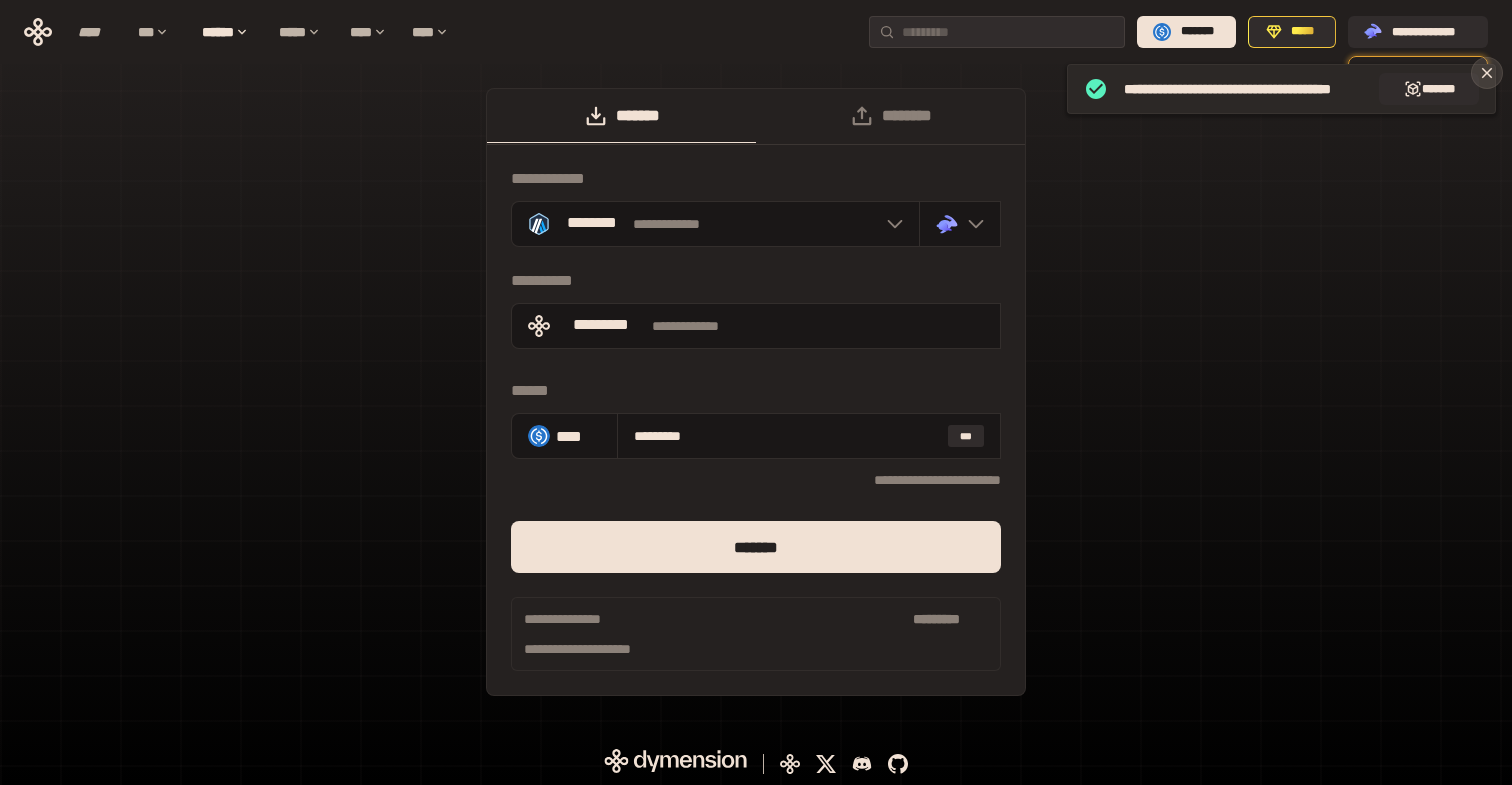 click 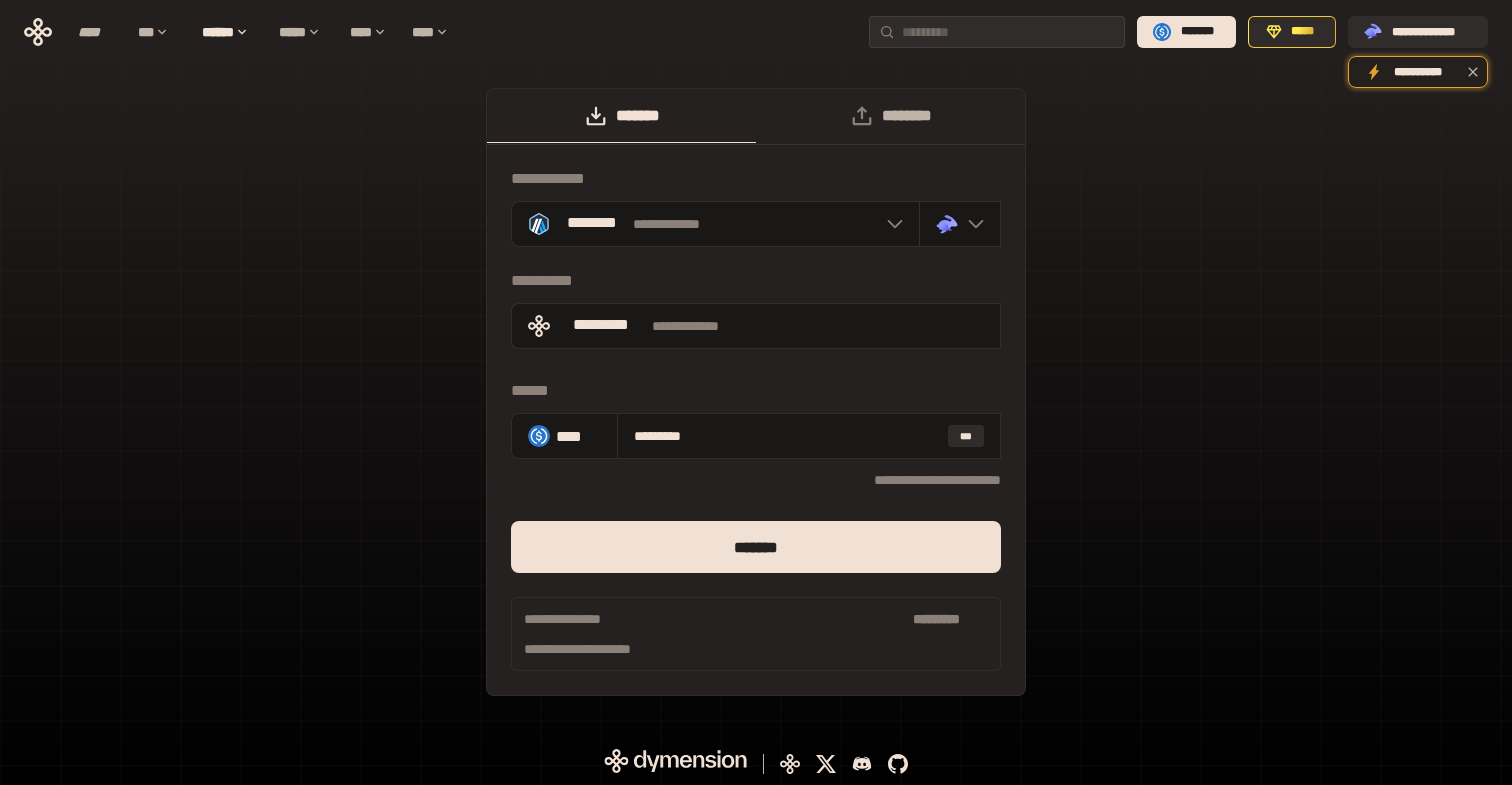 click on "********" at bounding box center [890, 116] 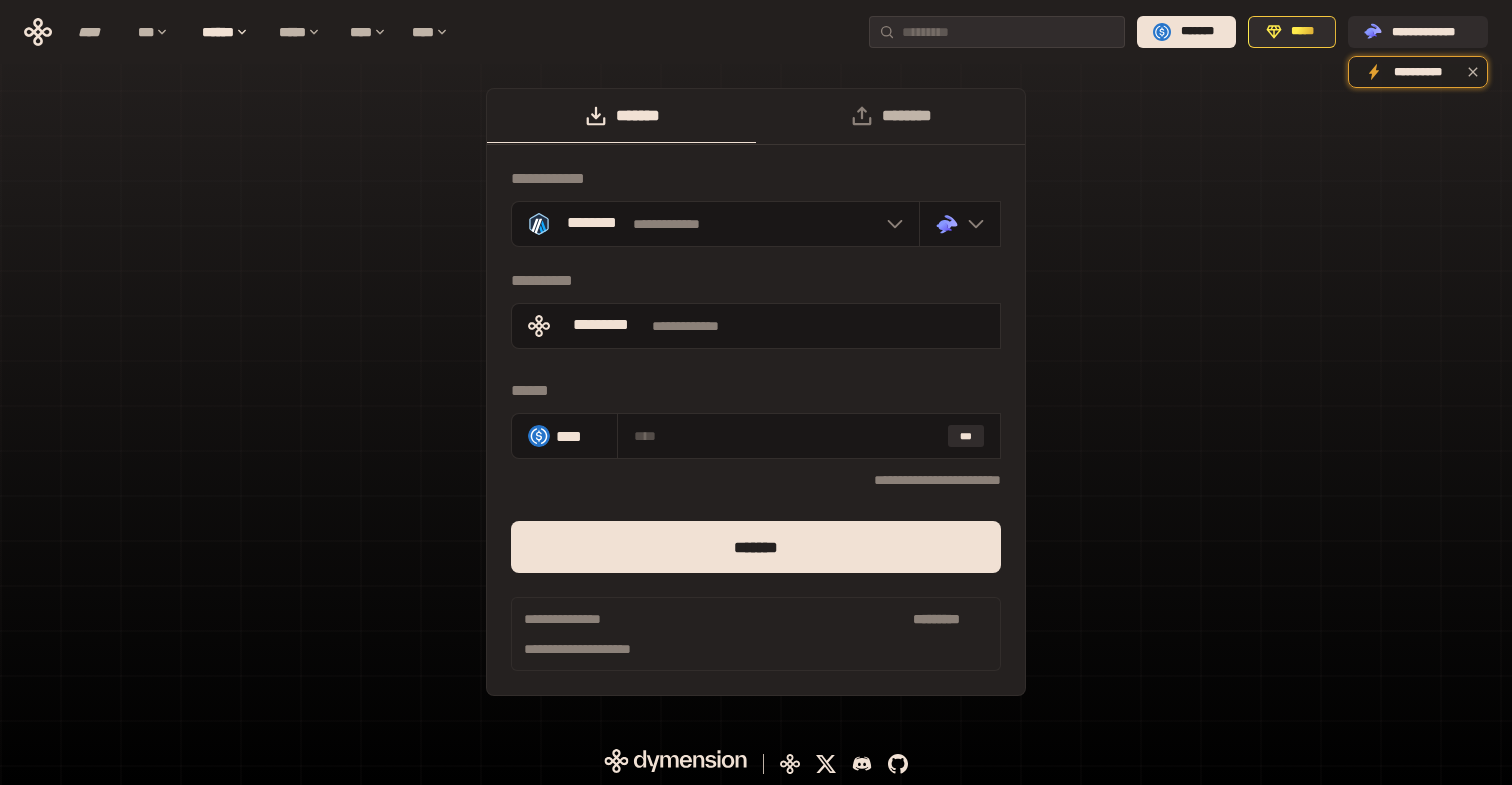 type on "*********" 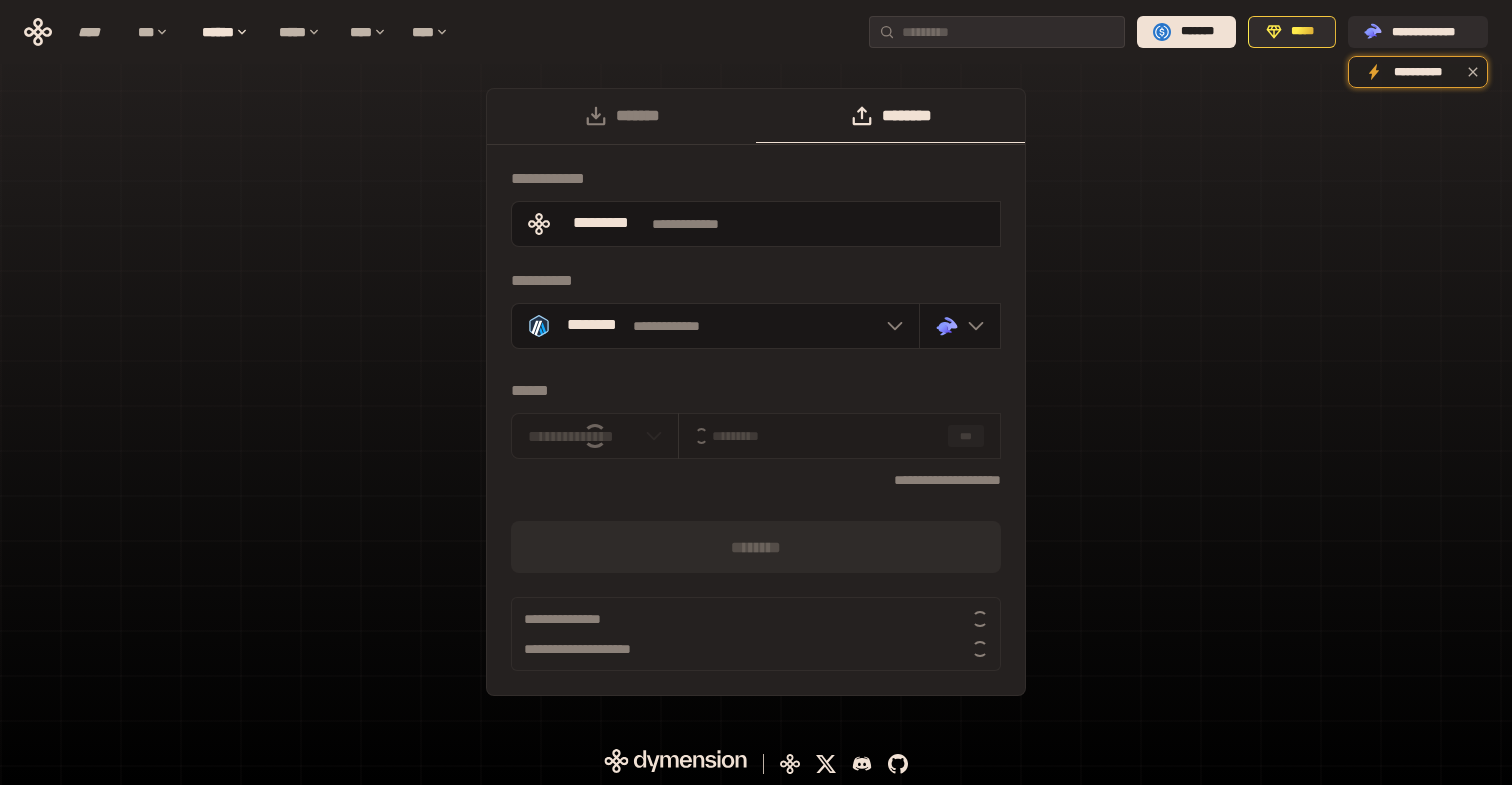 type 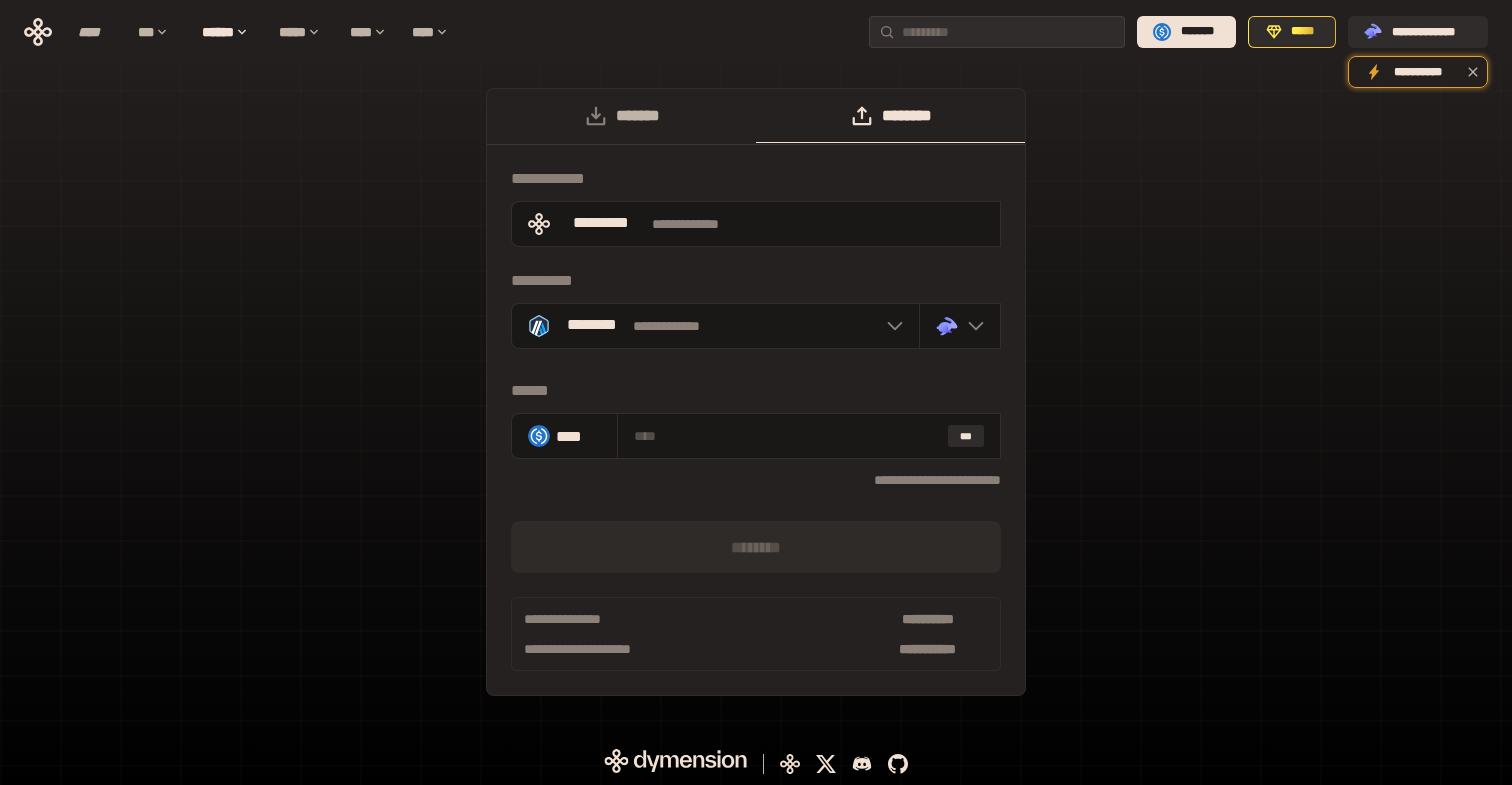 click on "*******" at bounding box center (621, 116) 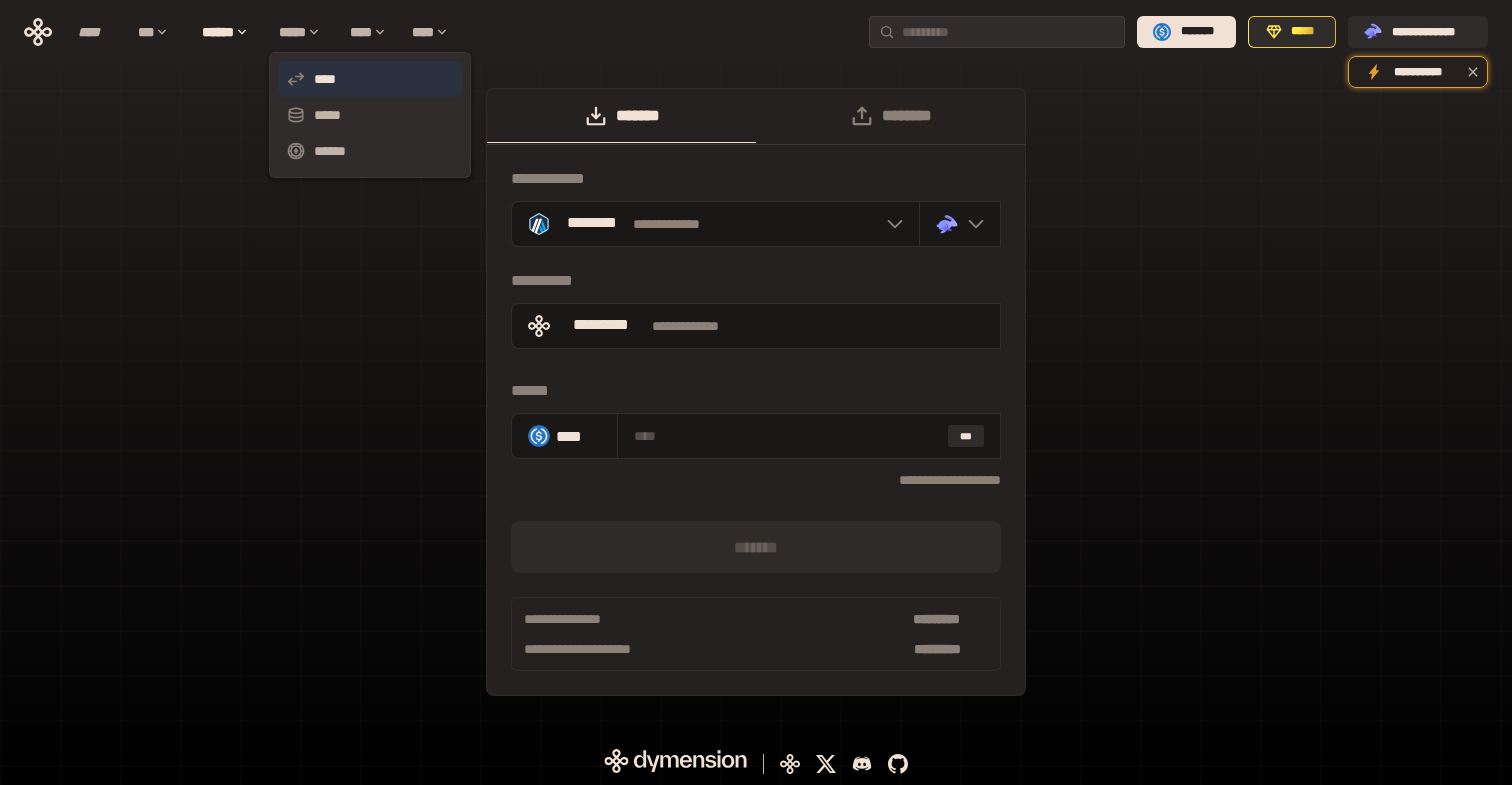 click on "****" at bounding box center (370, 79) 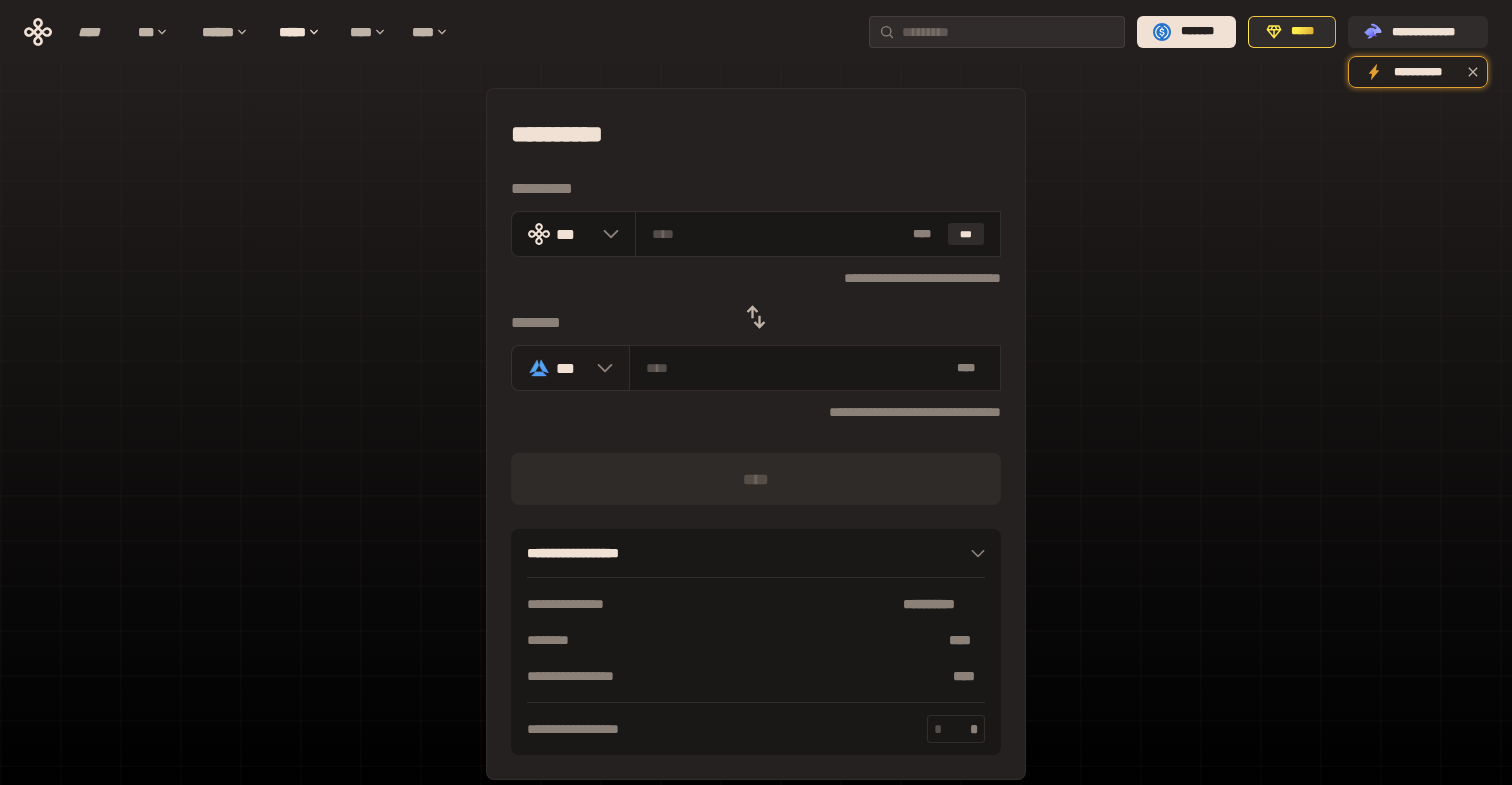 click on "***" at bounding box center (571, 368) 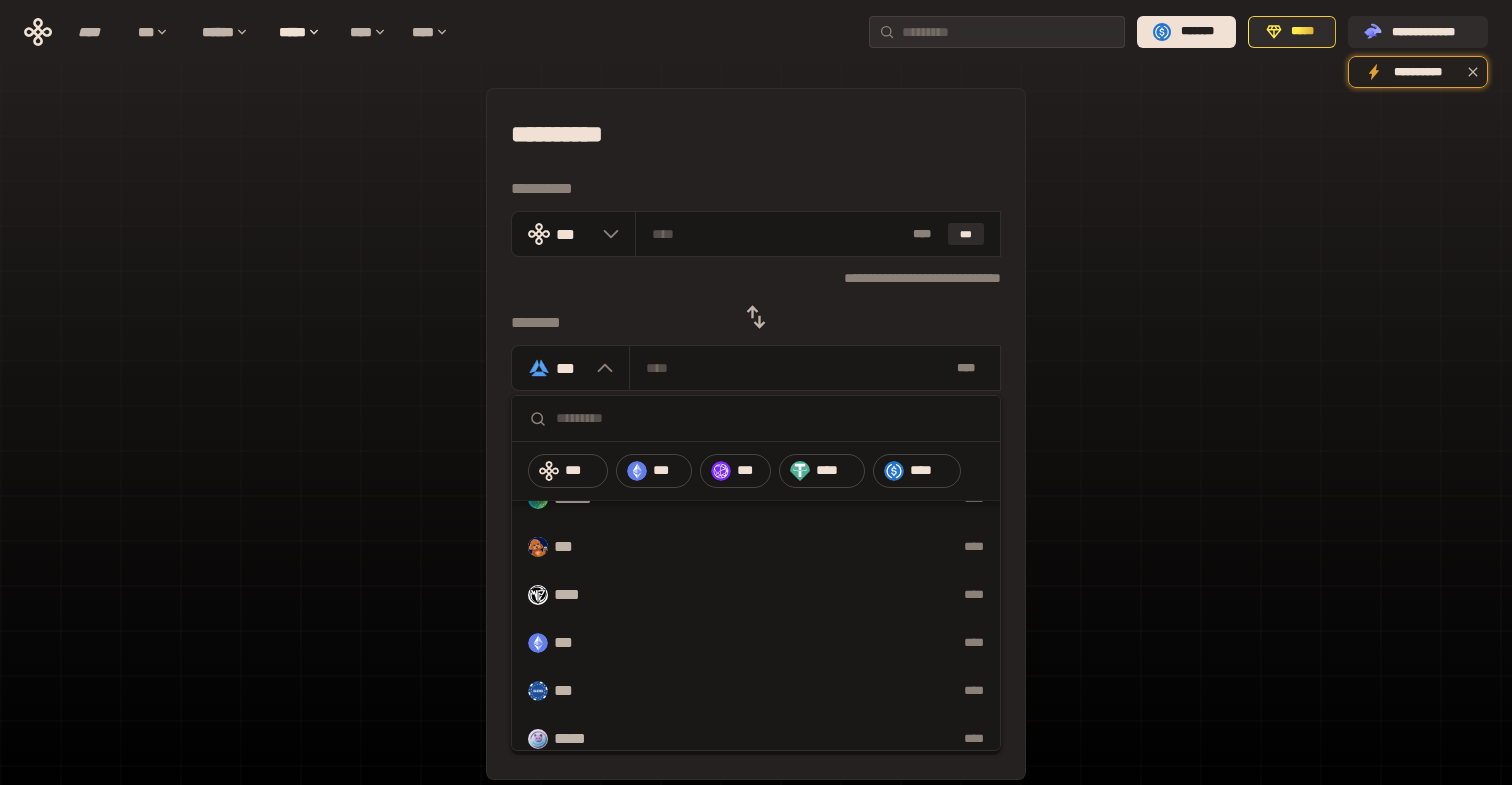 scroll, scrollTop: 0, scrollLeft: 0, axis: both 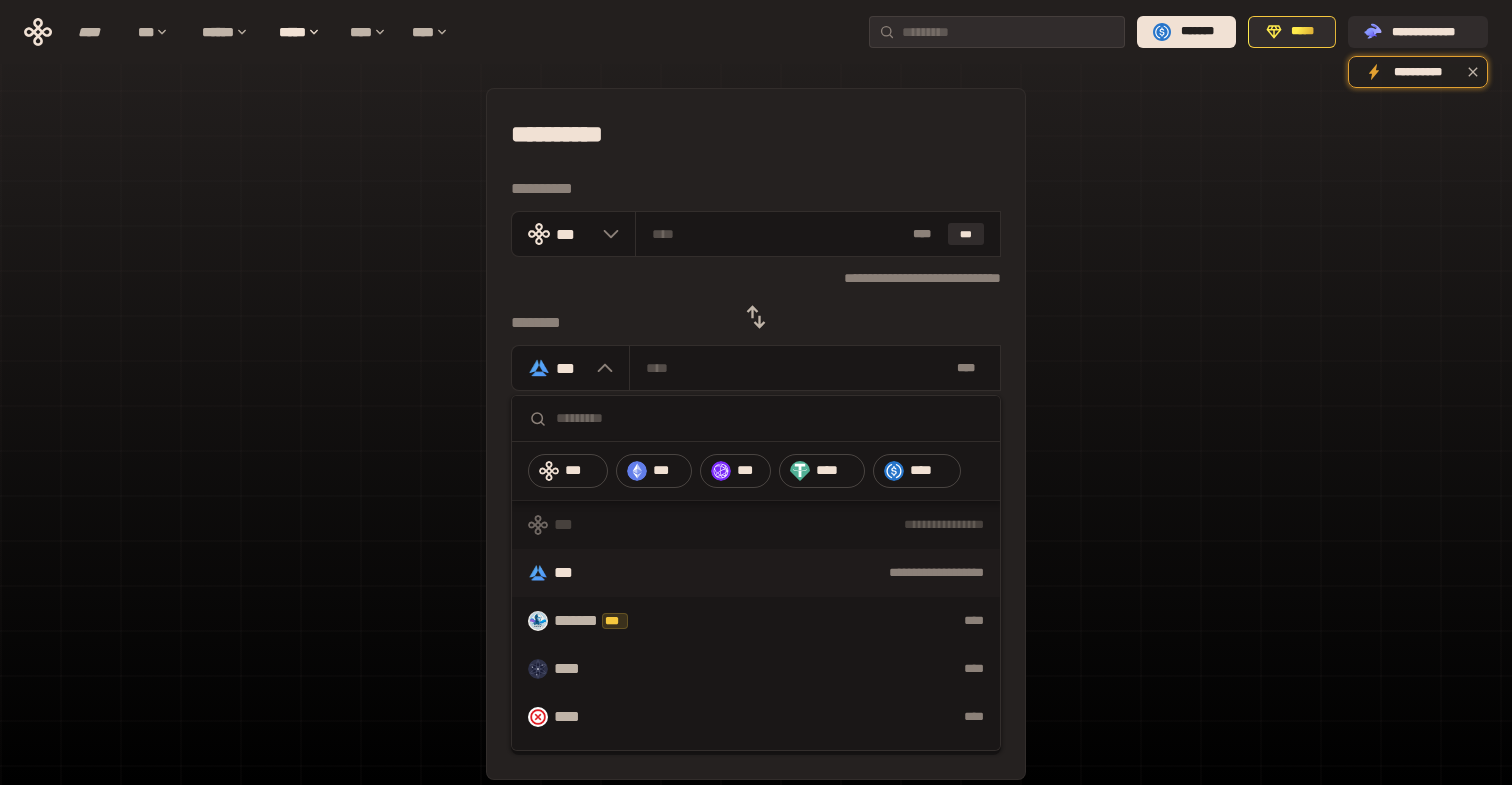 click on "**********" at bounding box center (756, 444) 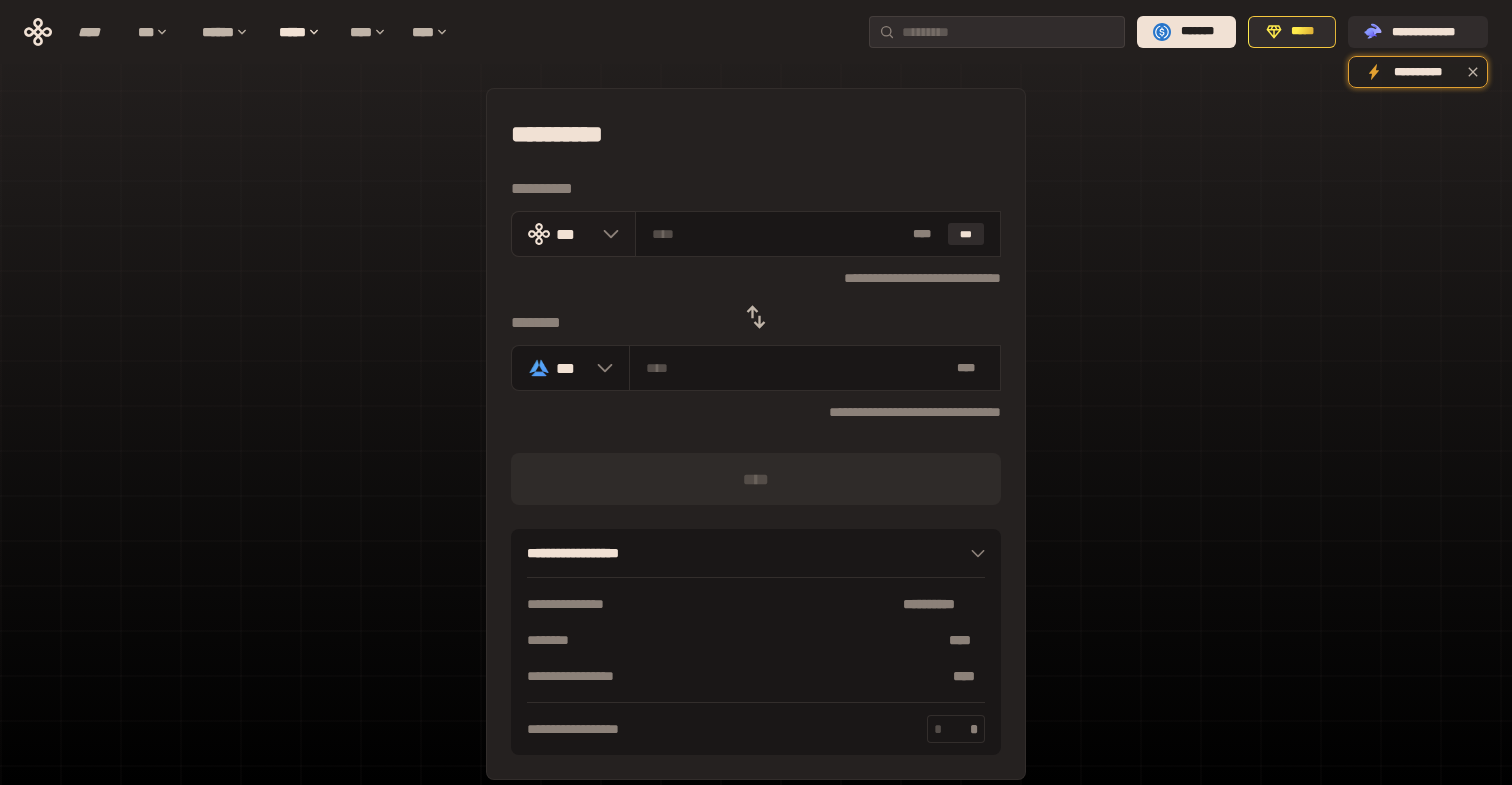 click at bounding box center [606, 234] 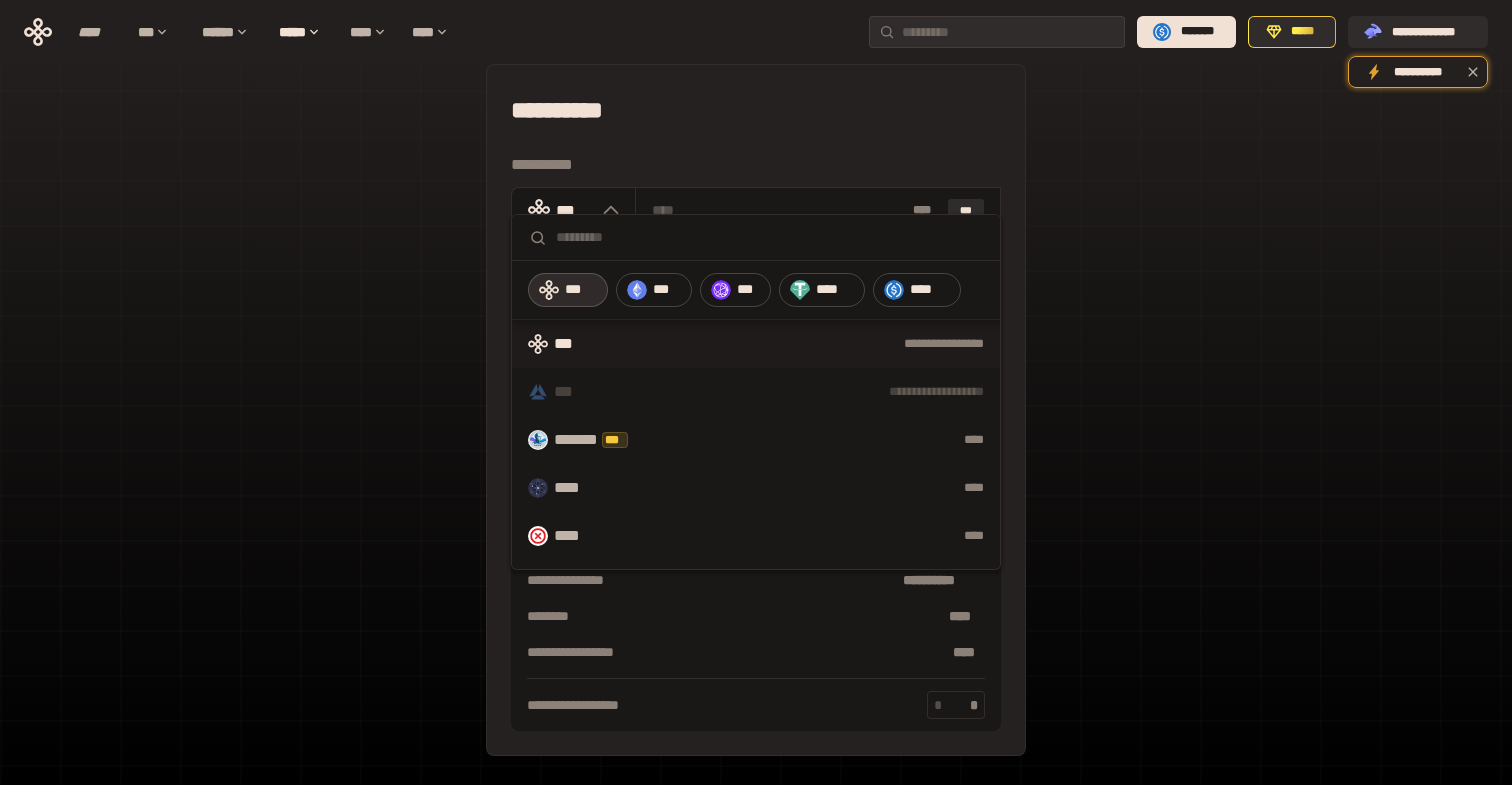 scroll, scrollTop: 0, scrollLeft: 0, axis: both 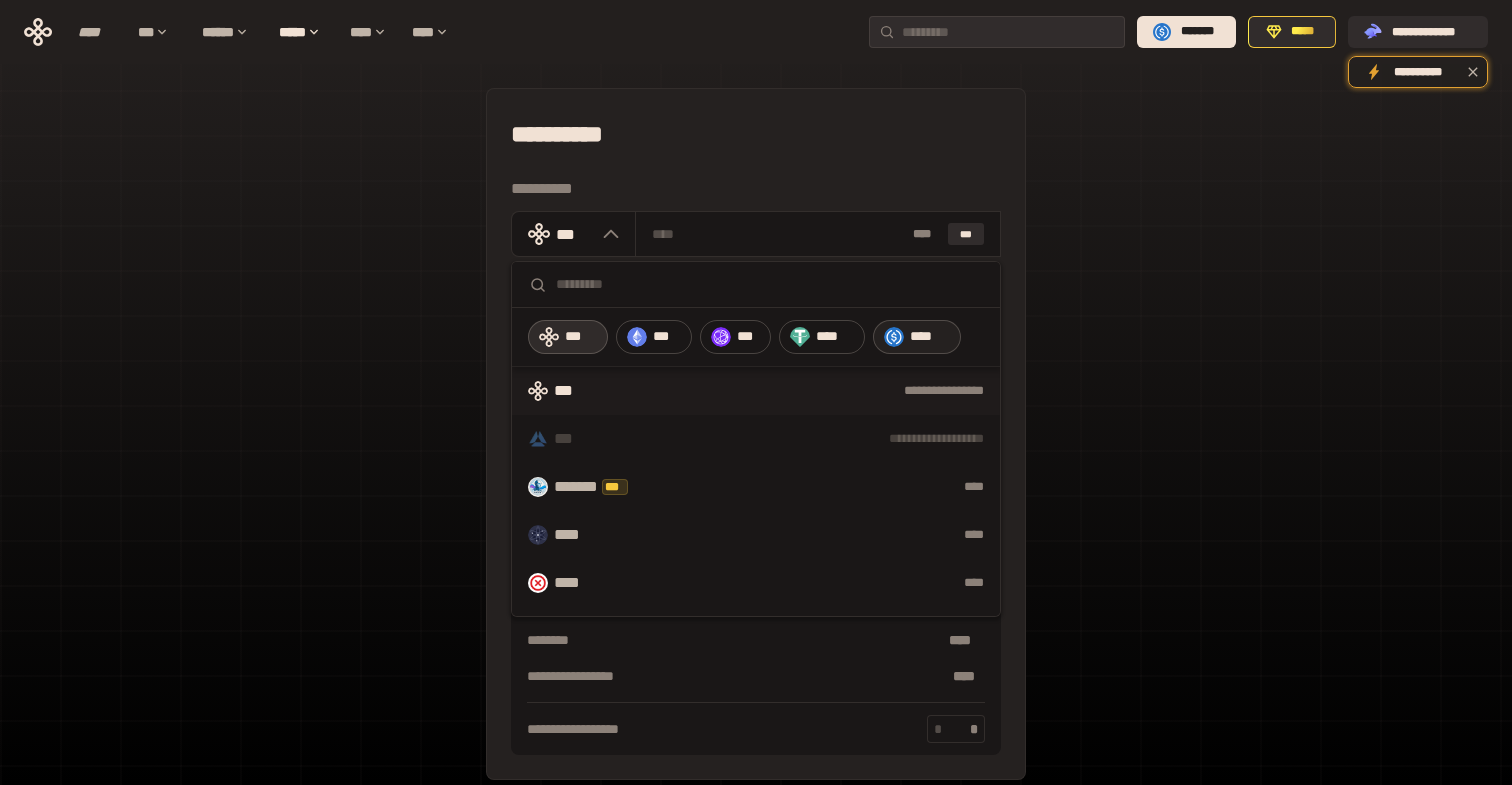 click on "****" at bounding box center (930, 337) 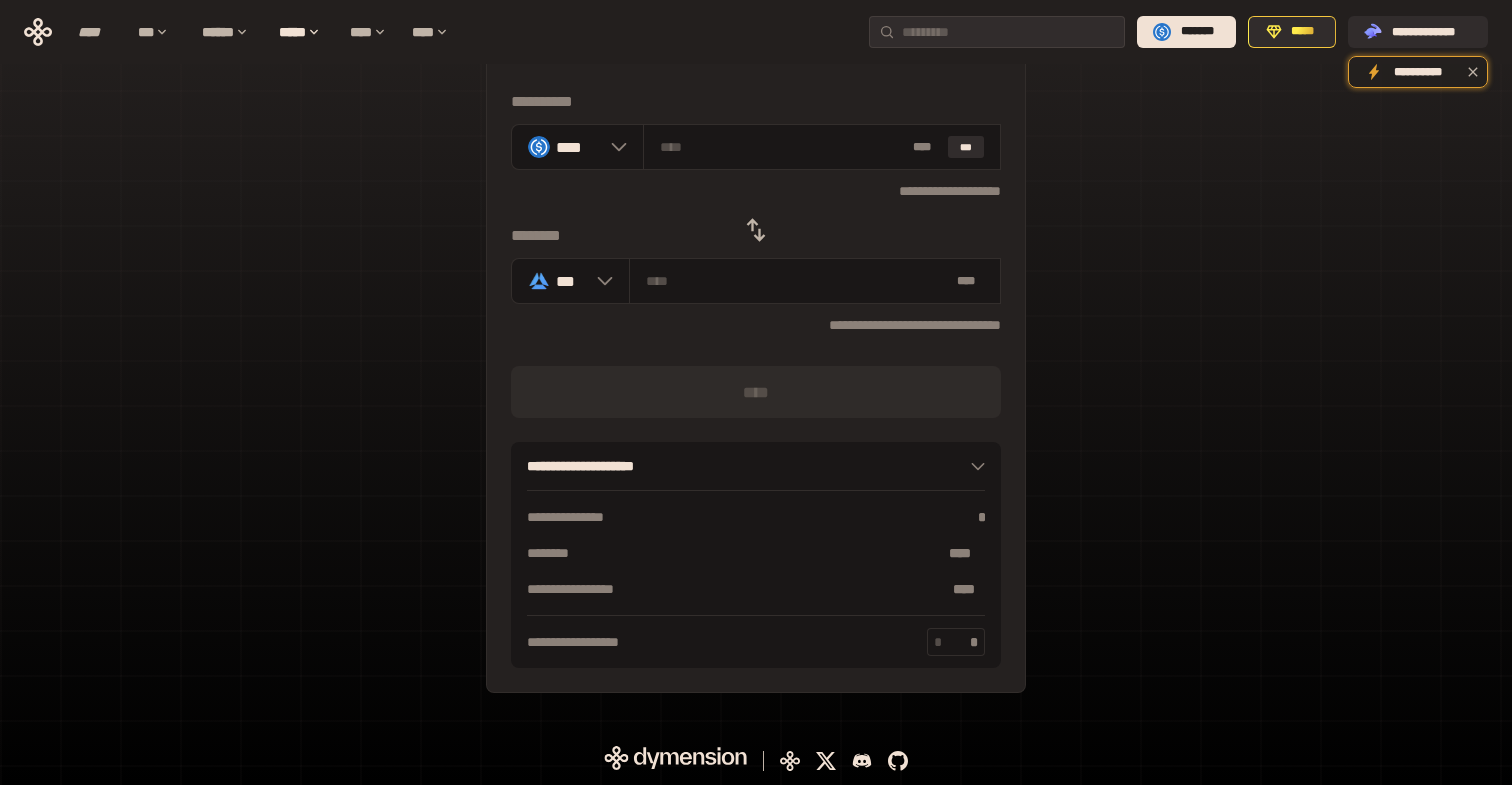 scroll, scrollTop: 0, scrollLeft: 0, axis: both 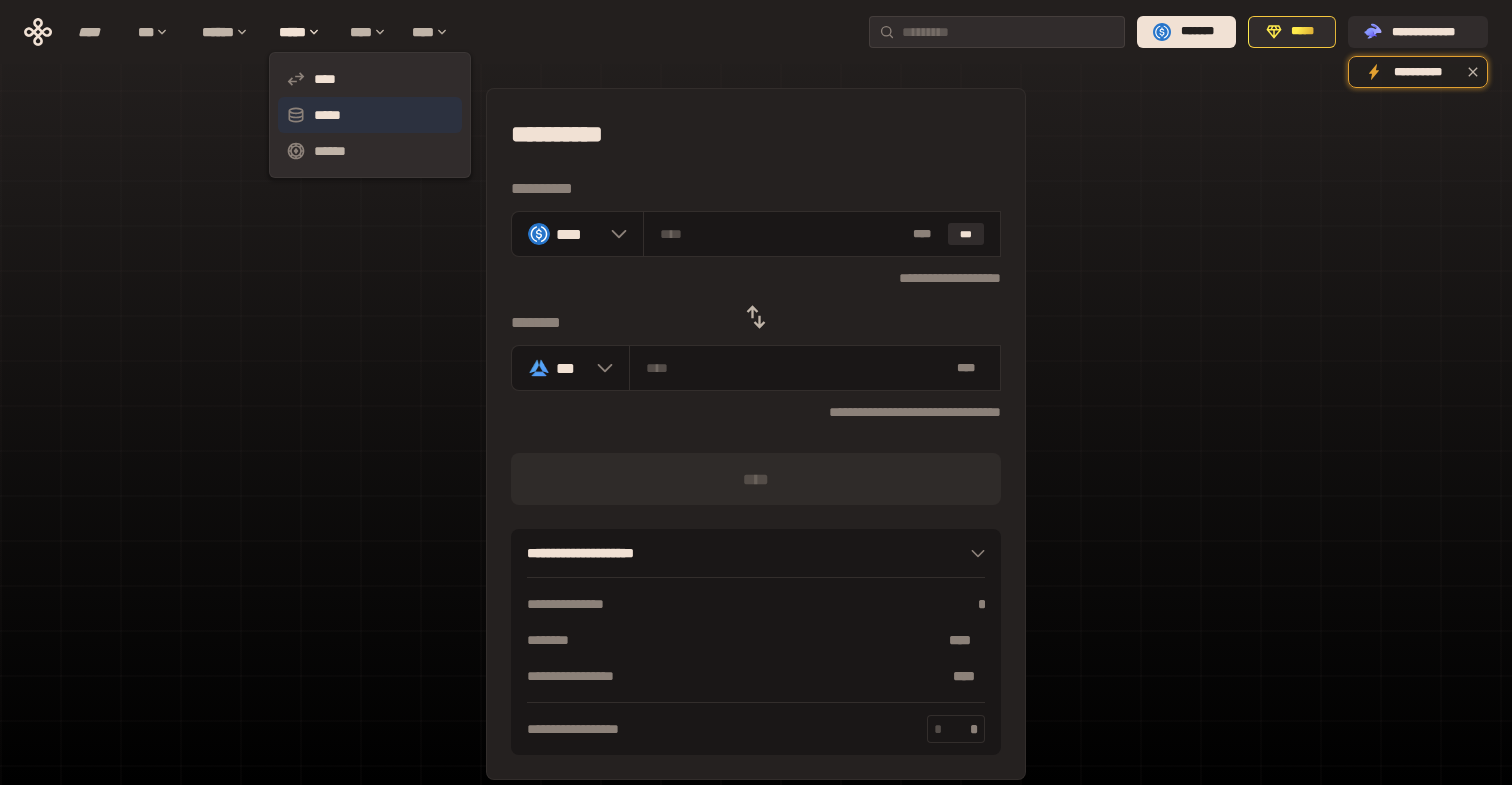 click on "*****" at bounding box center [370, 115] 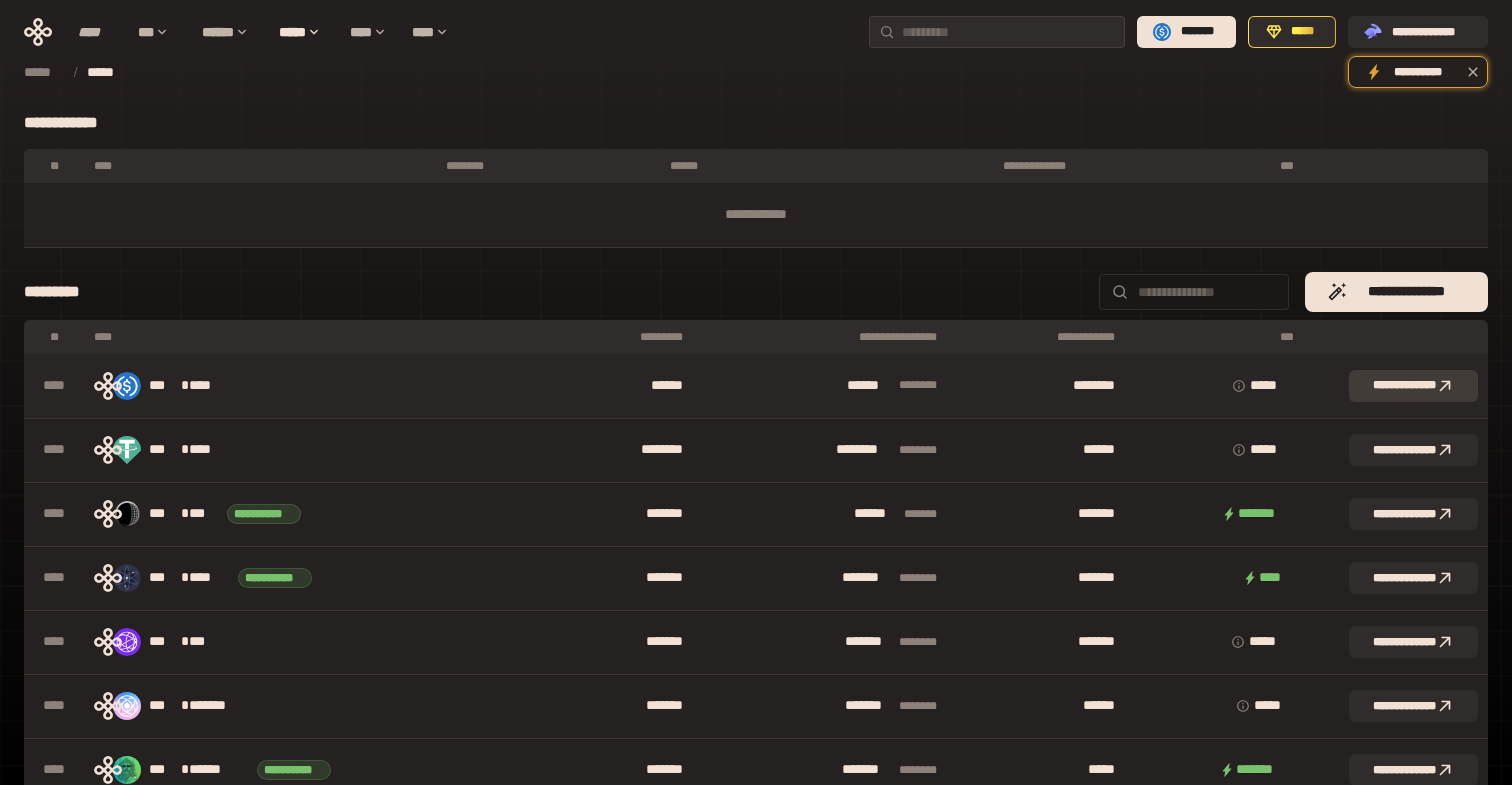 click on "**********" at bounding box center [1413, 386] 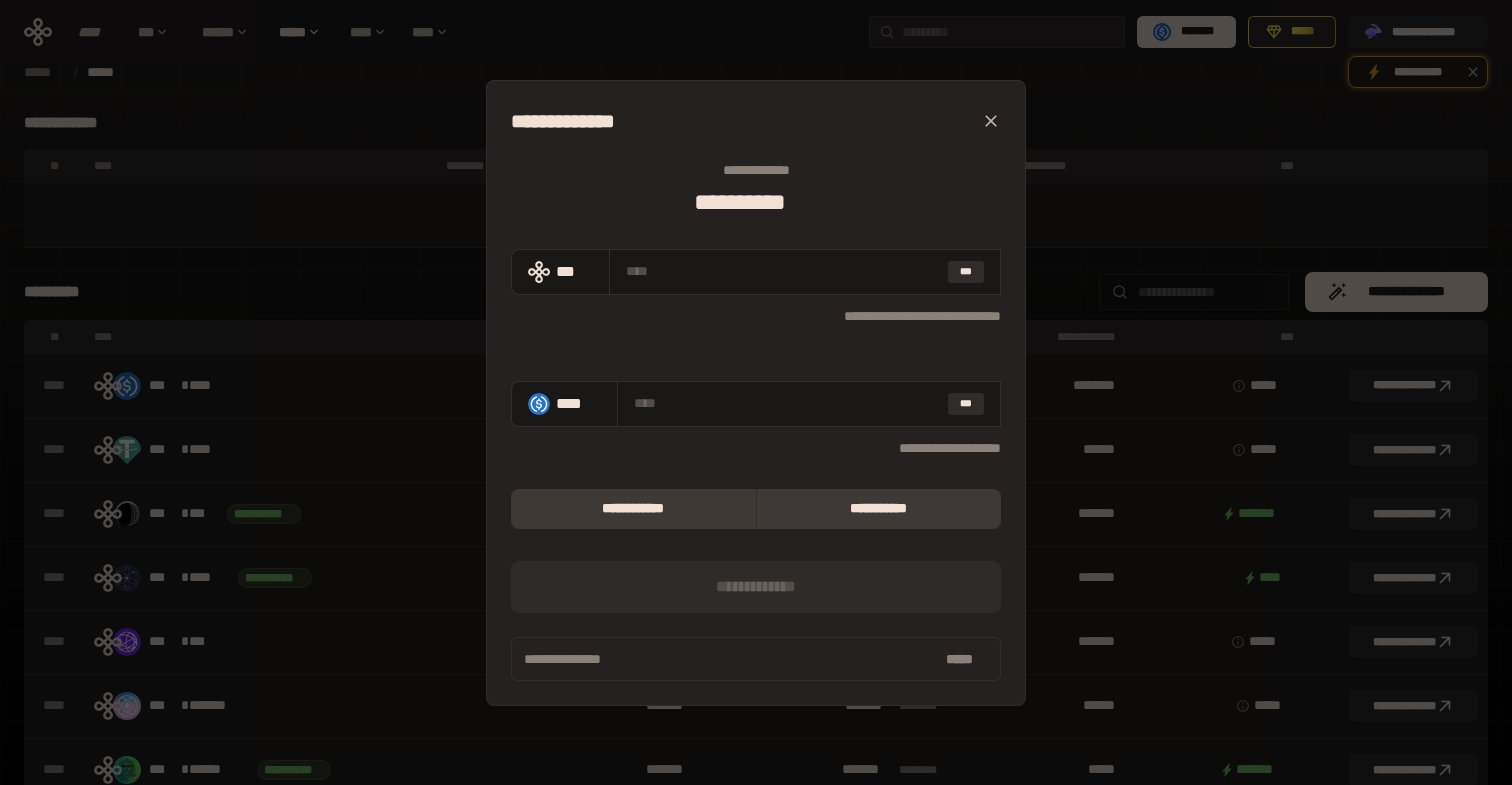 click on "**********" at bounding box center (633, 509) 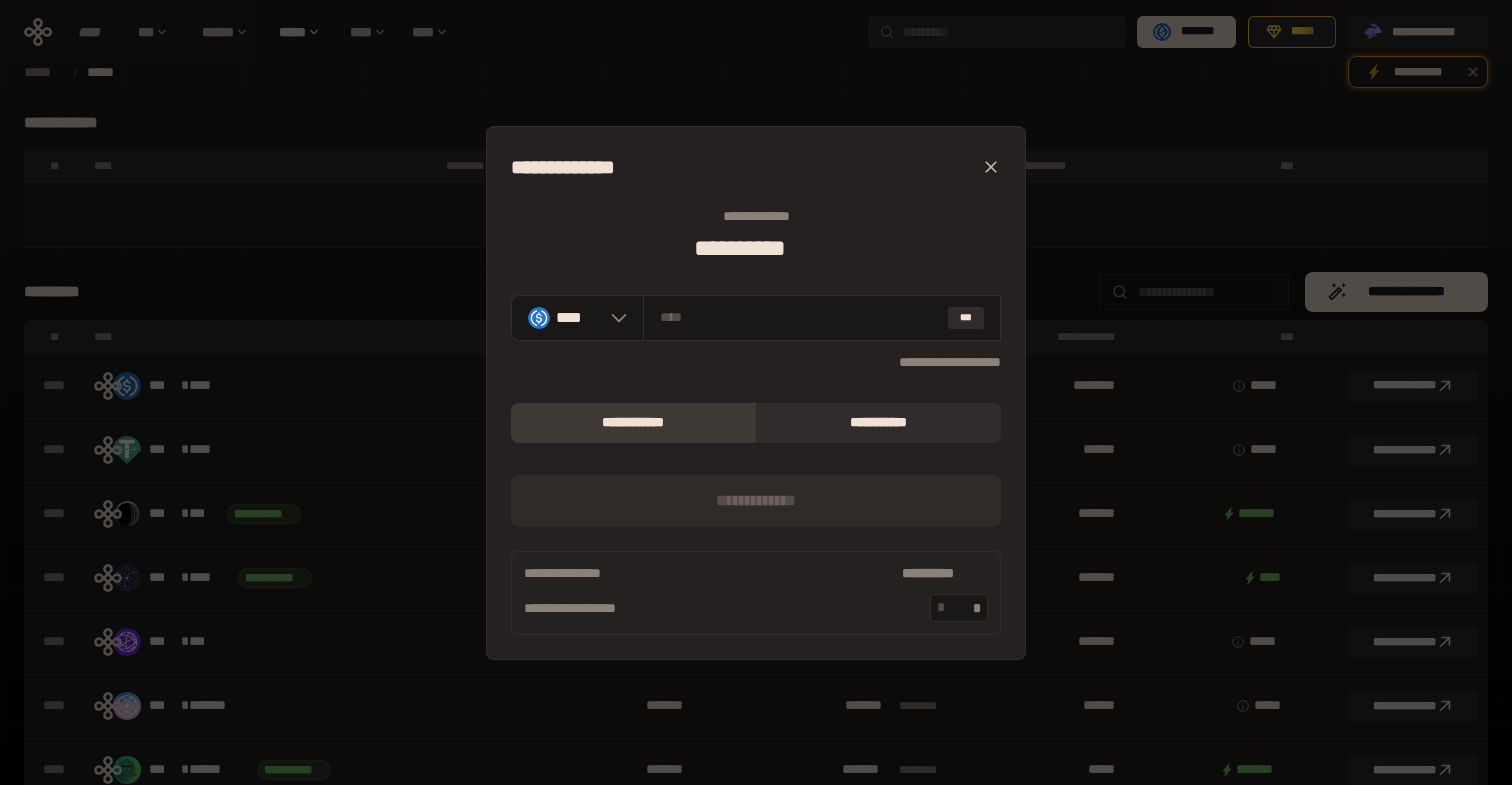 click 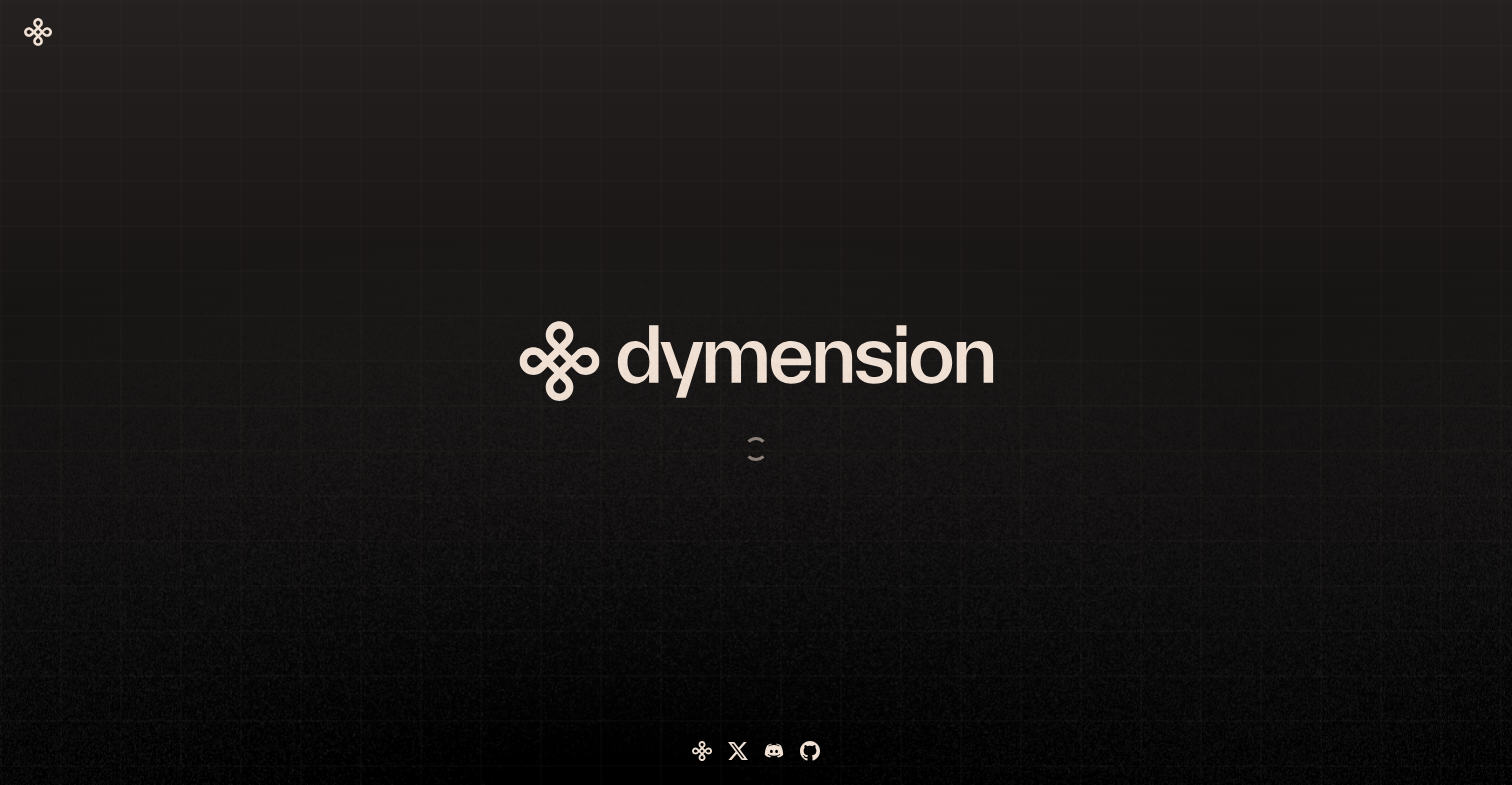 scroll, scrollTop: 0, scrollLeft: 0, axis: both 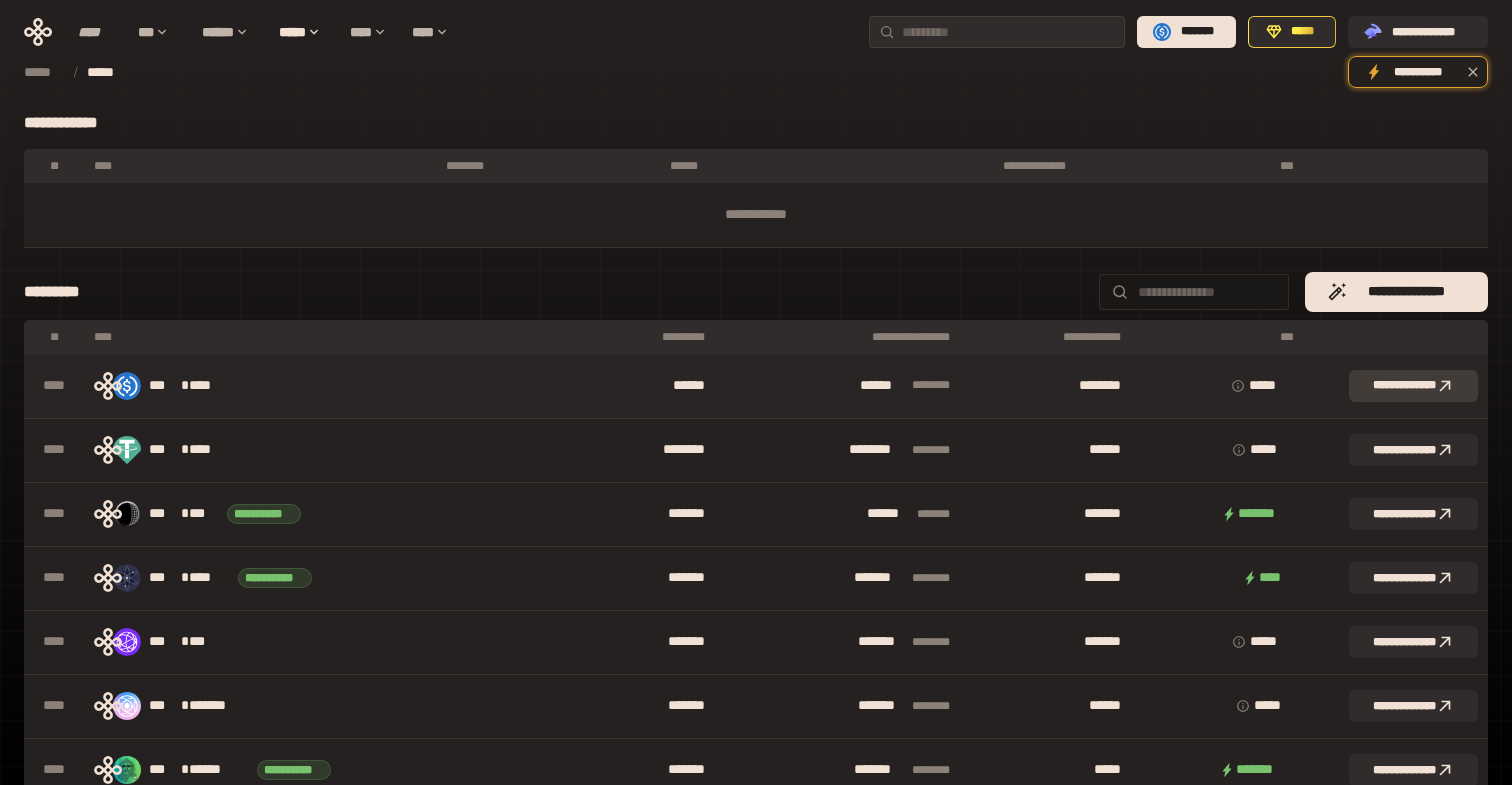 click on "**********" at bounding box center (1413, 386) 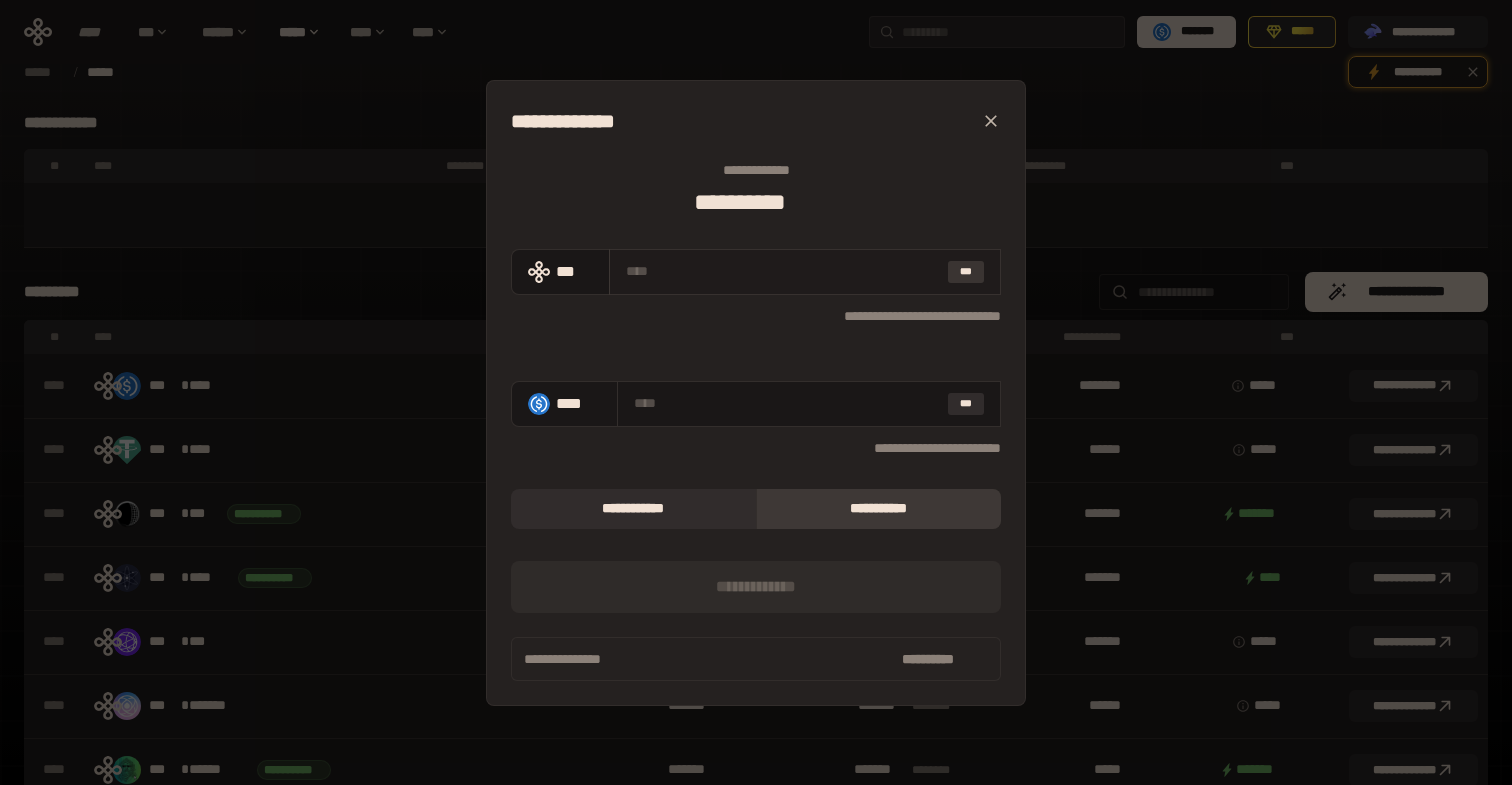 click on "***" at bounding box center (966, 272) 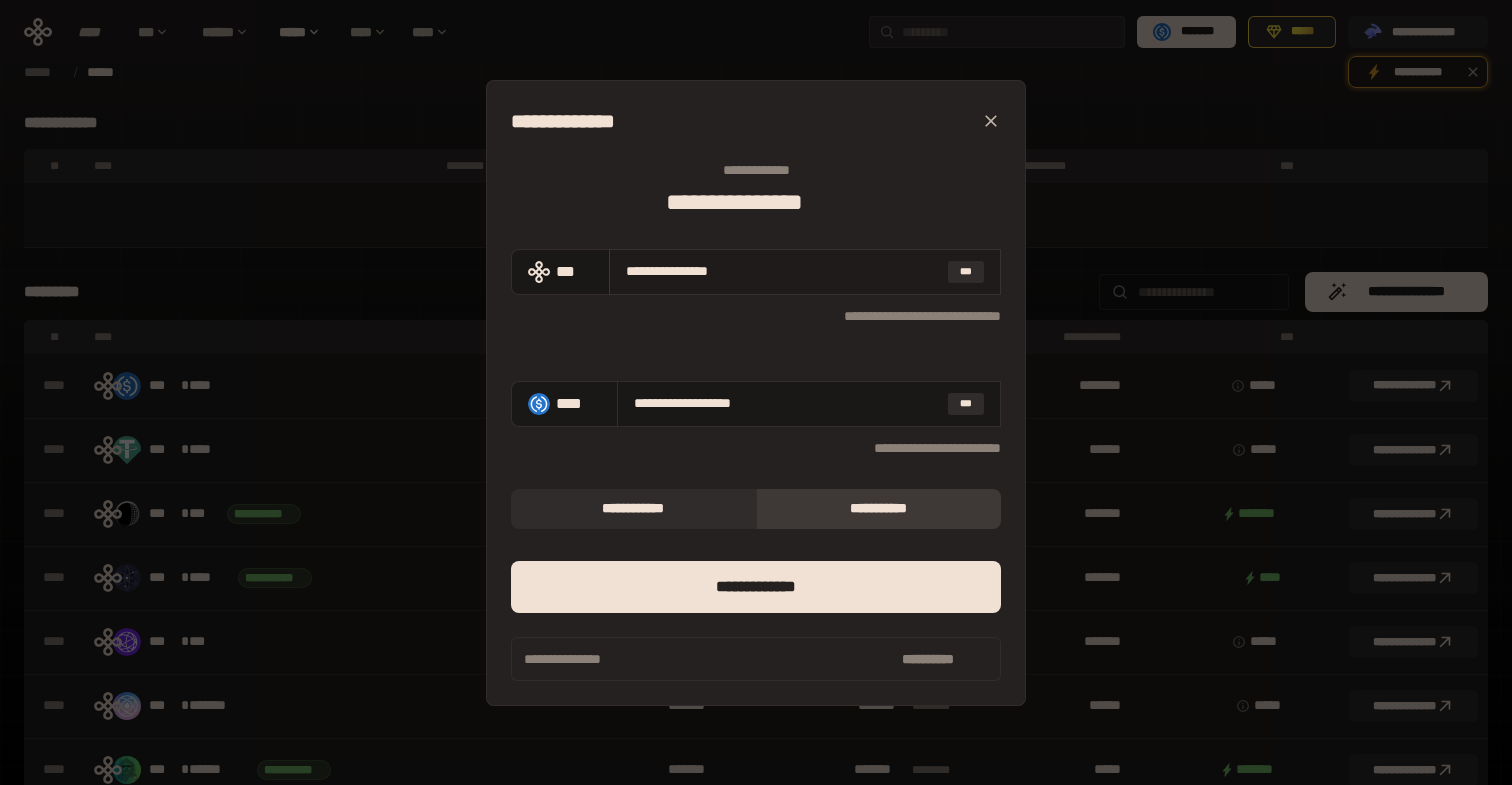 drag, startPoint x: 643, startPoint y: 270, endPoint x: 843, endPoint y: 266, distance: 200.04 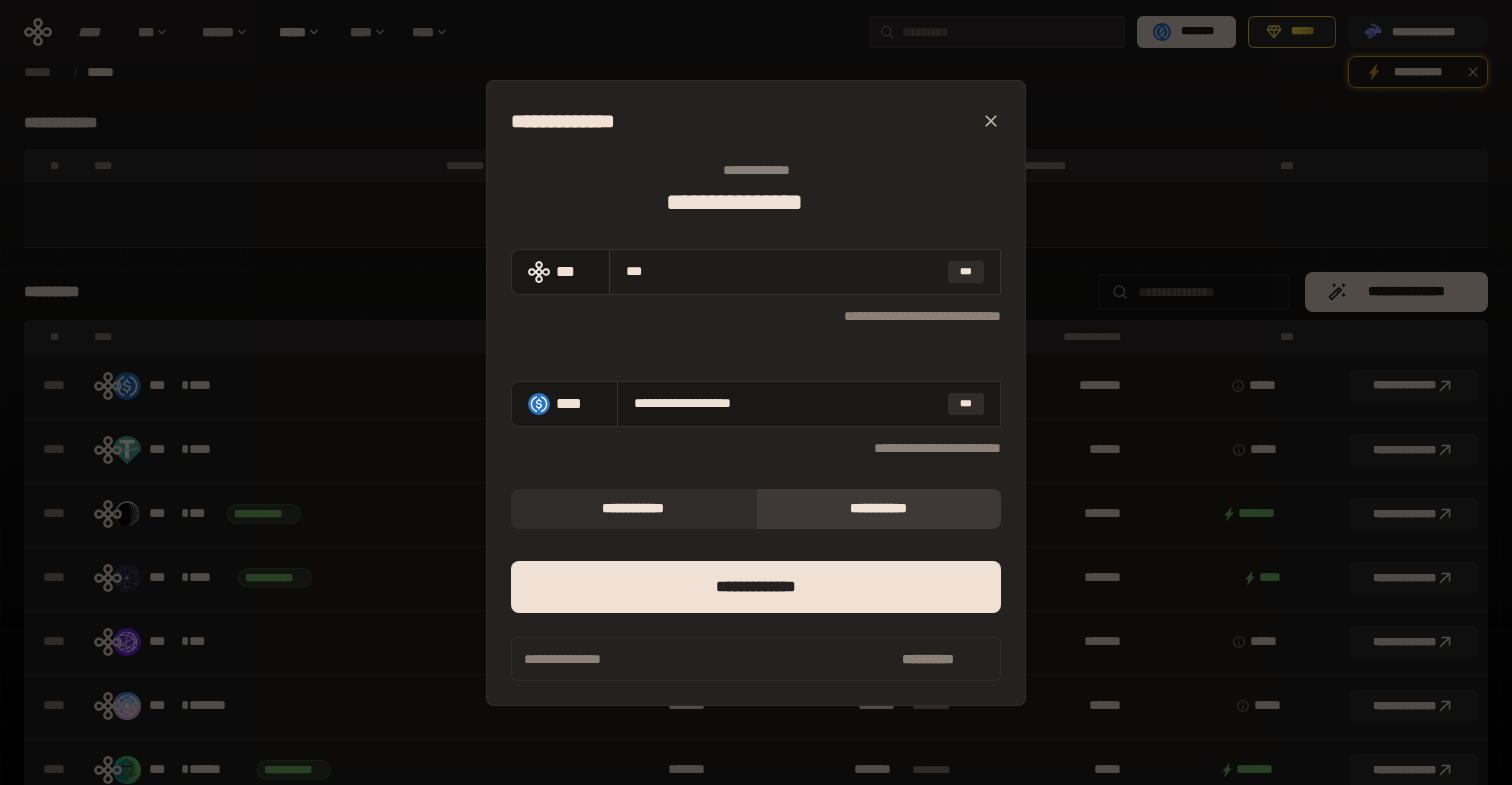 type on "**********" 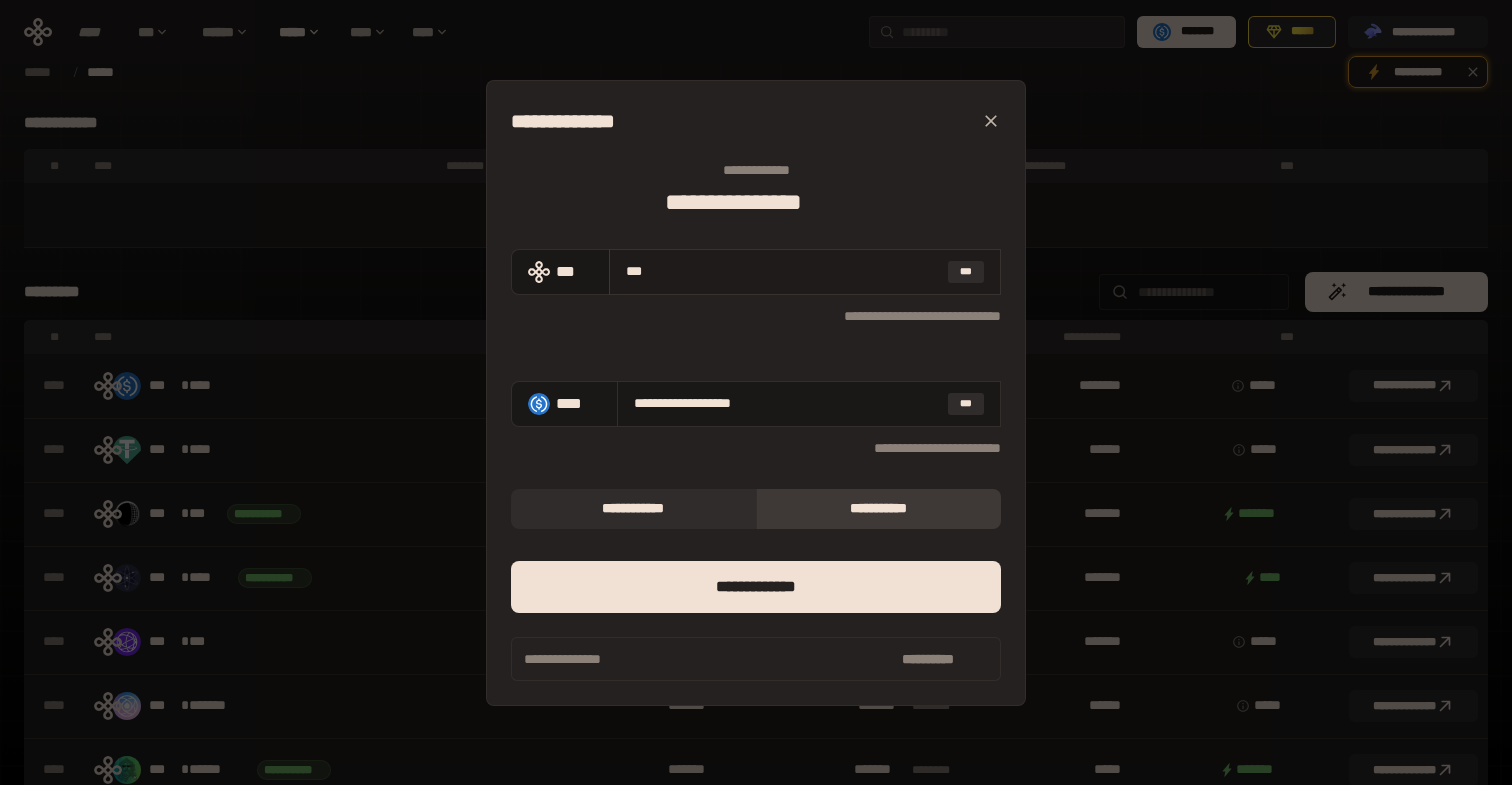 type on "**" 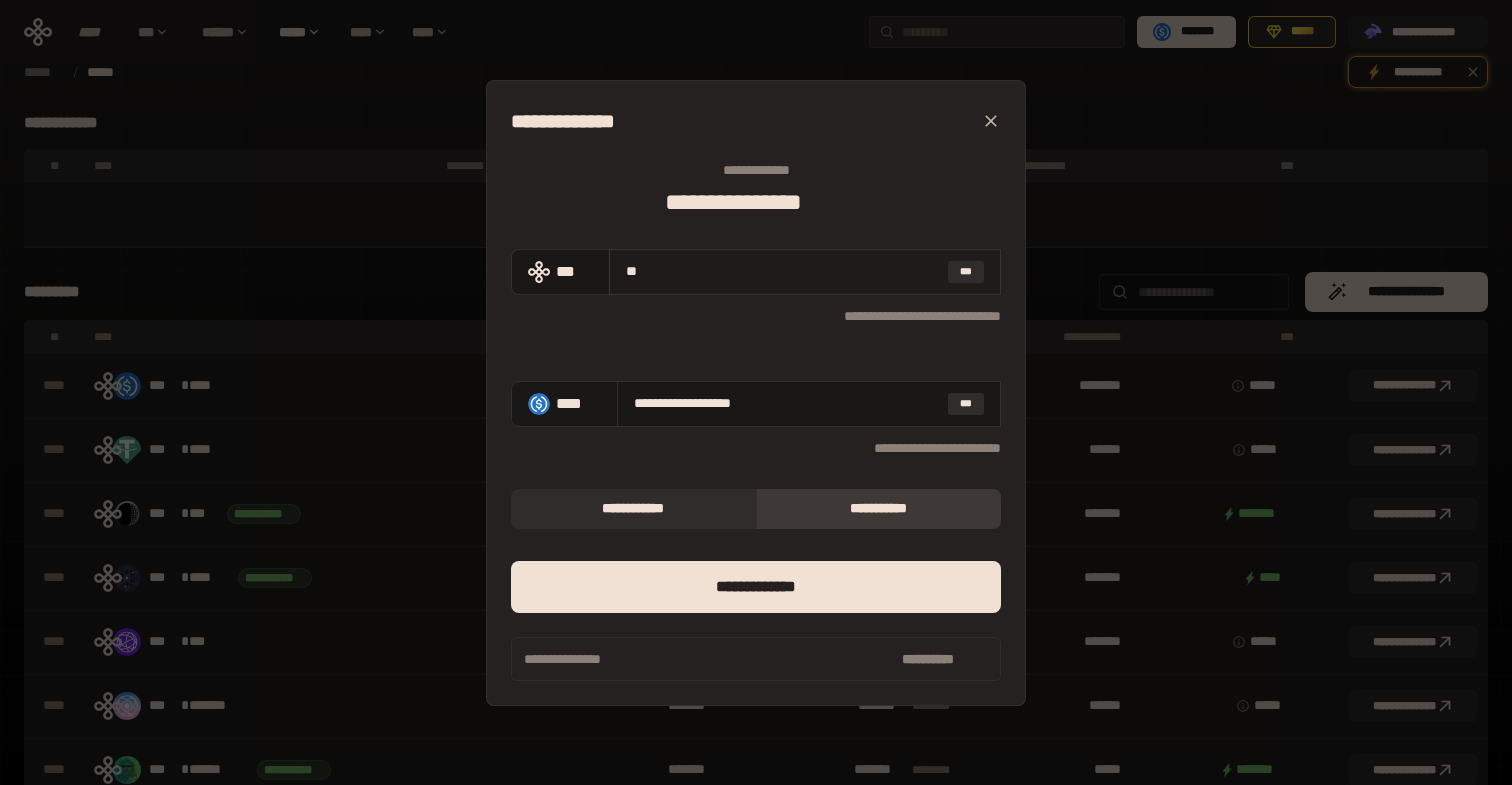 type 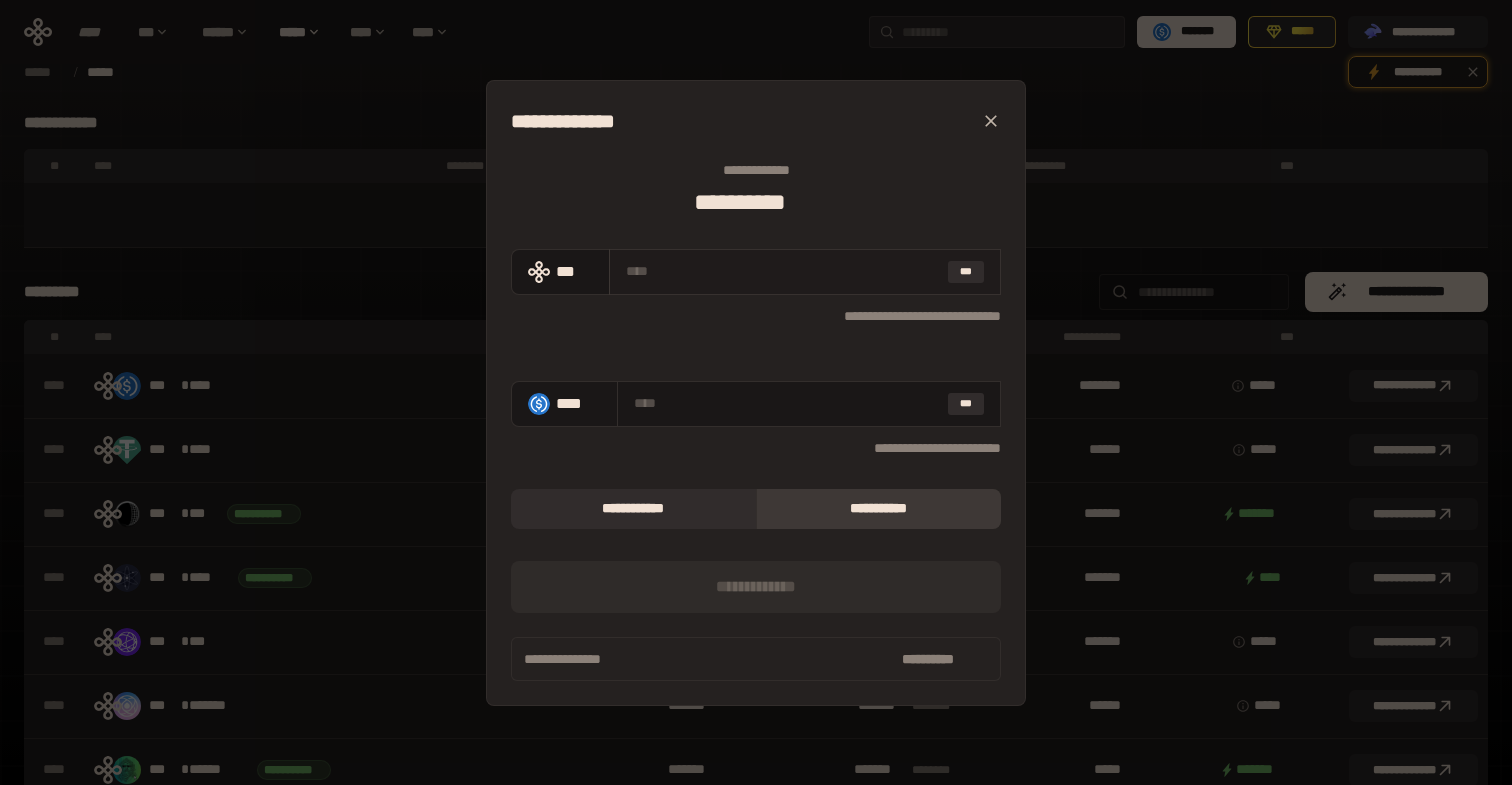 type on "**********" 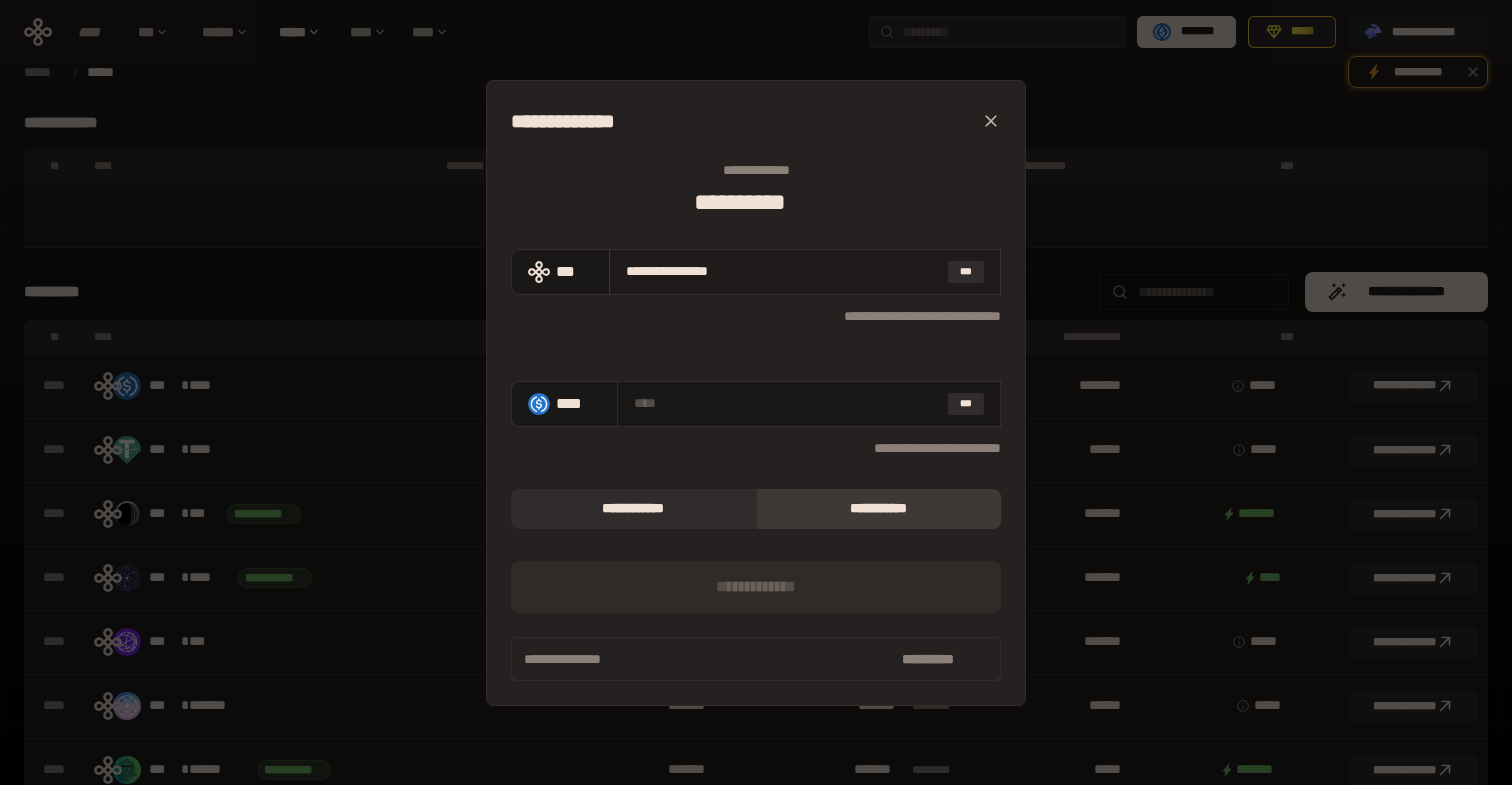 type on "**********" 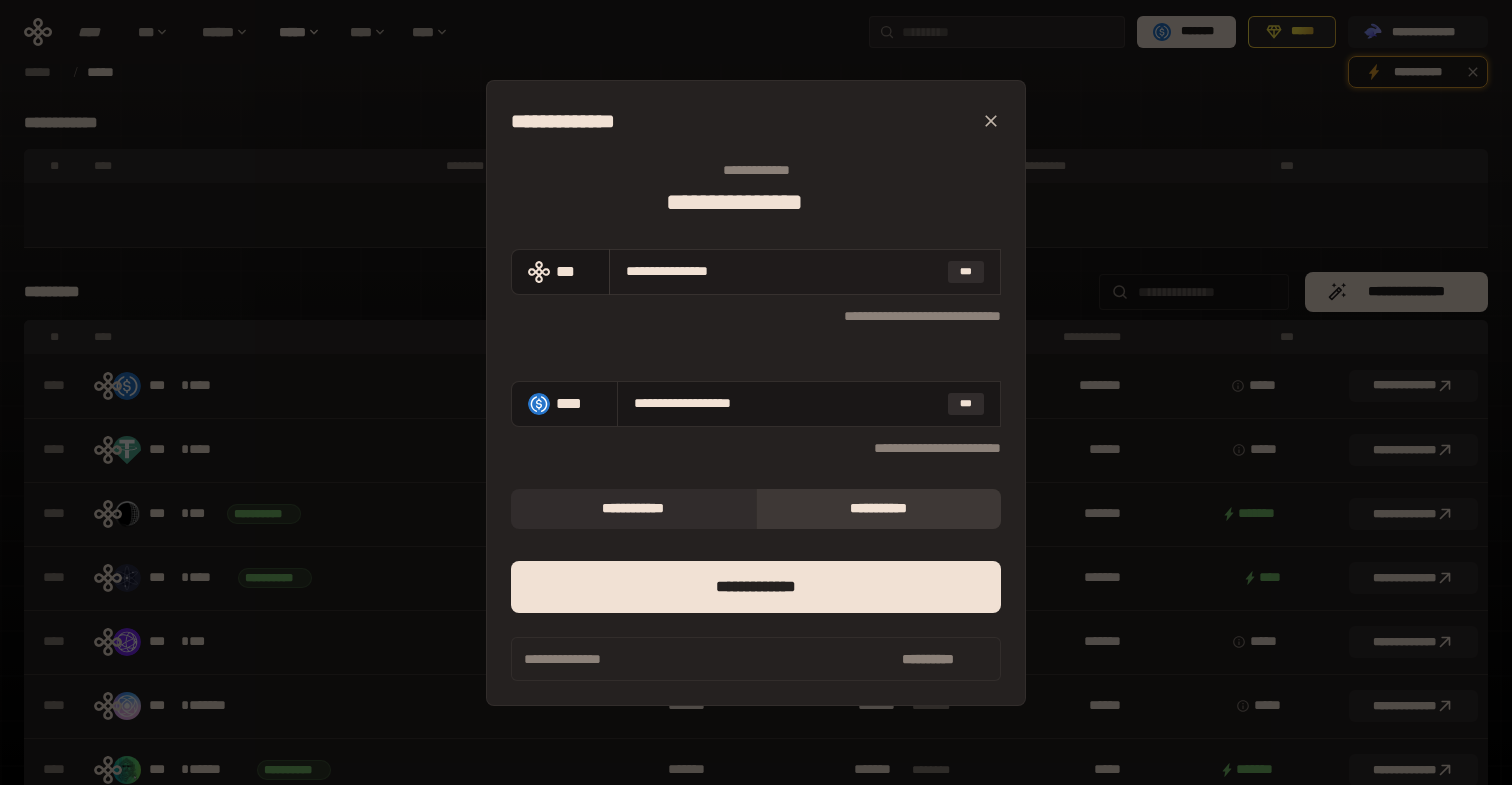 drag, startPoint x: 642, startPoint y: 271, endPoint x: 840, endPoint y: 273, distance: 198.0101 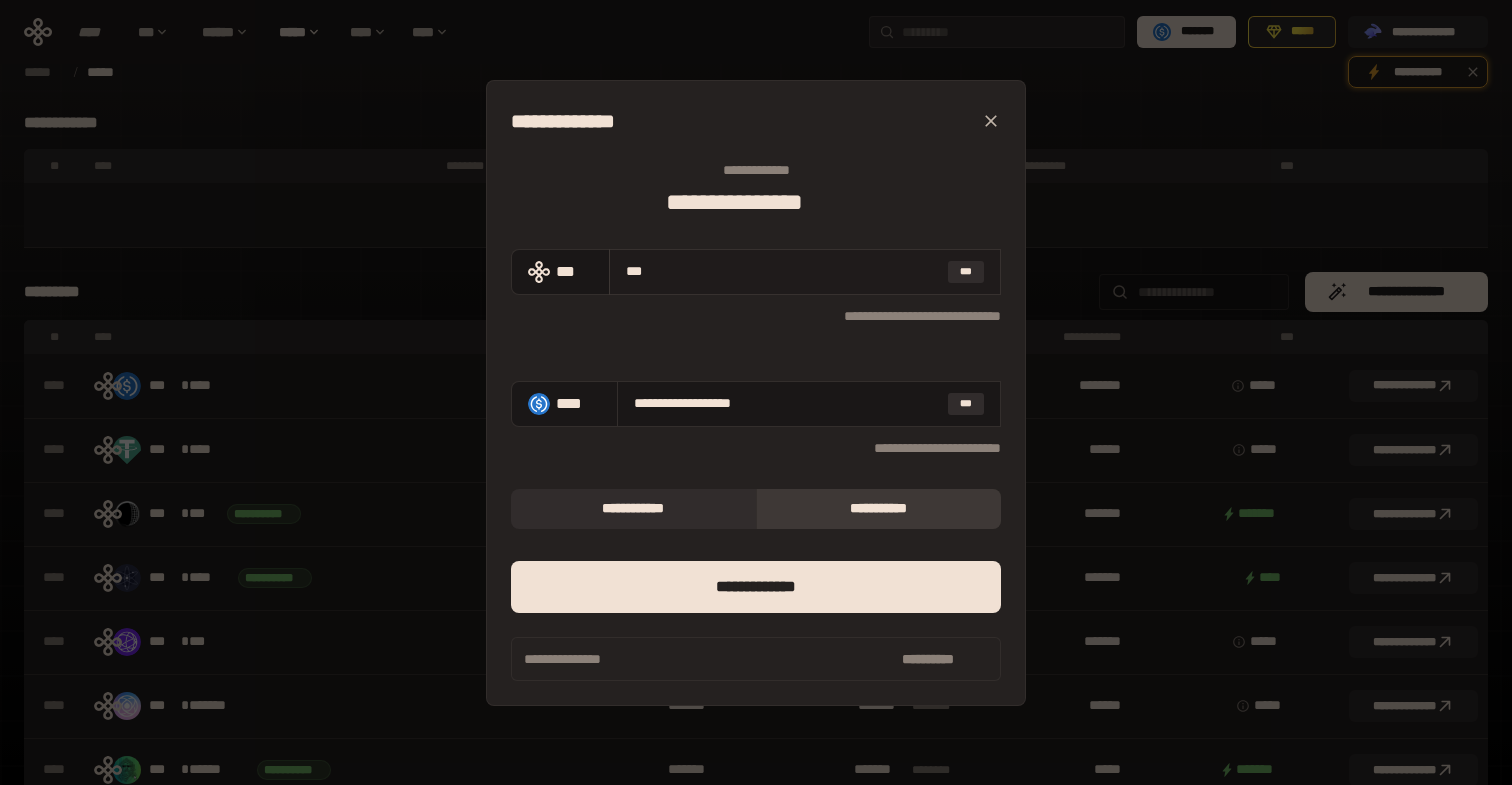 type on "**********" 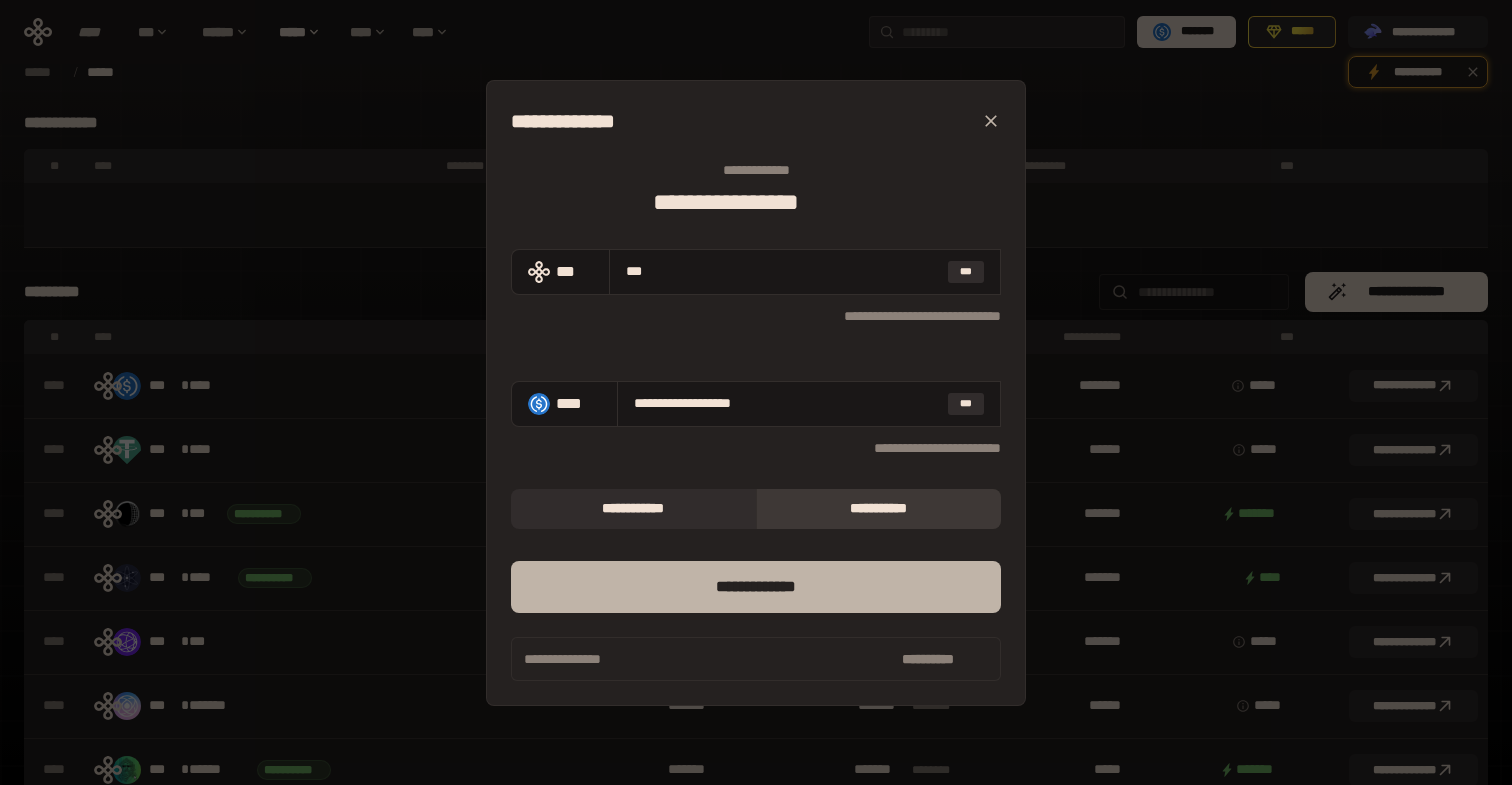 type on "***" 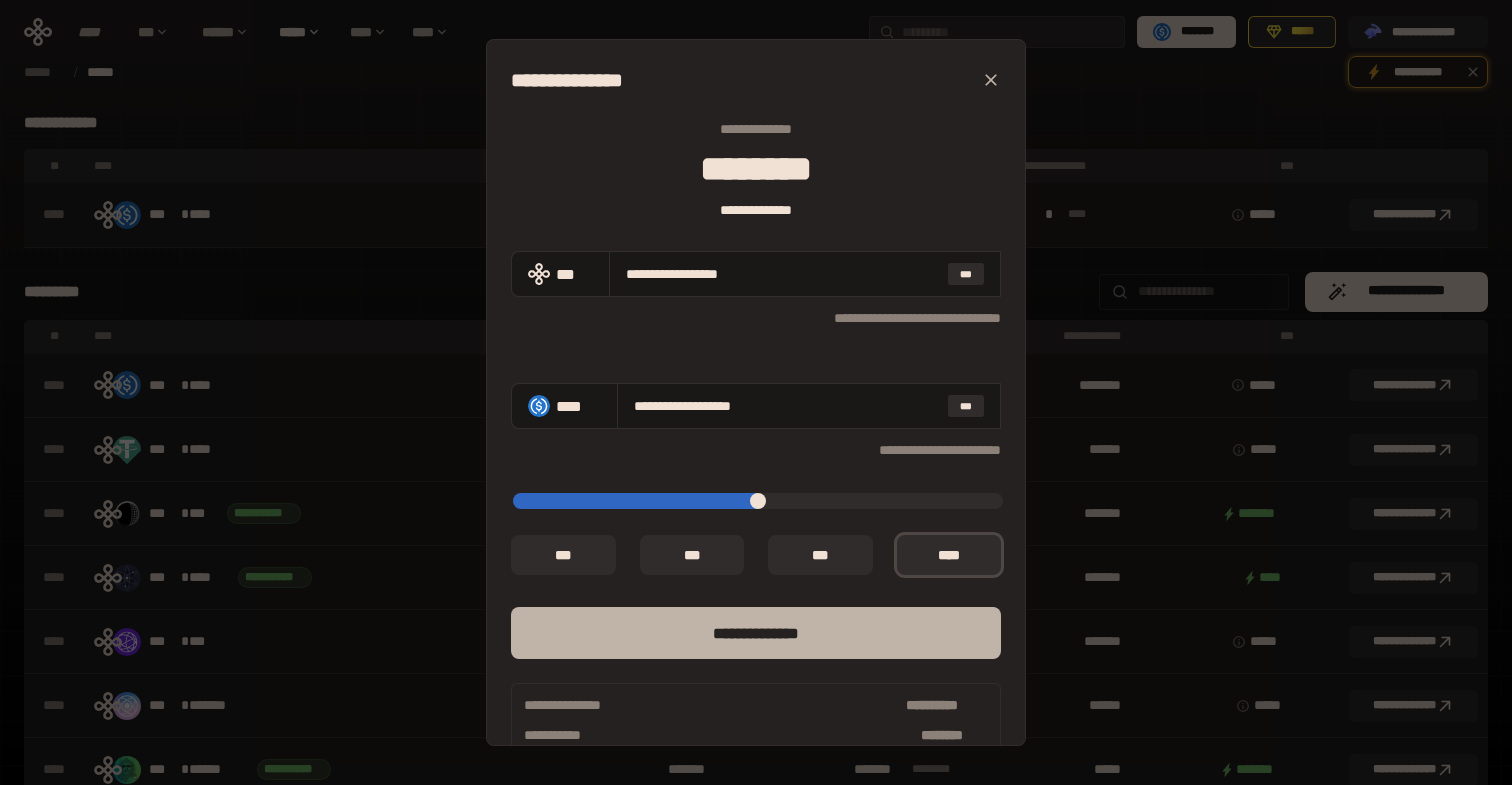 scroll, scrollTop: 36, scrollLeft: 0, axis: vertical 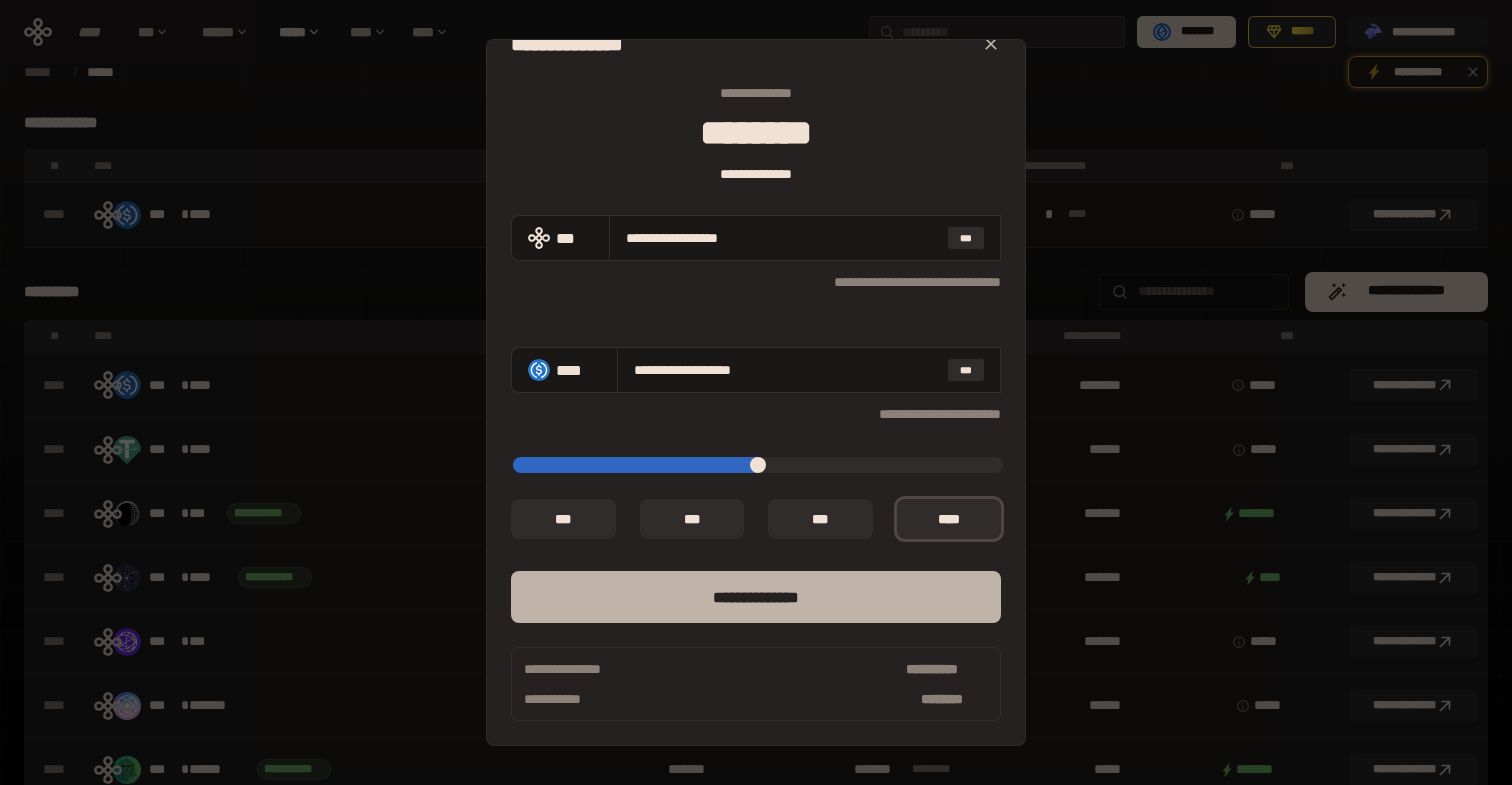 click on "**** *********" at bounding box center [756, 597] 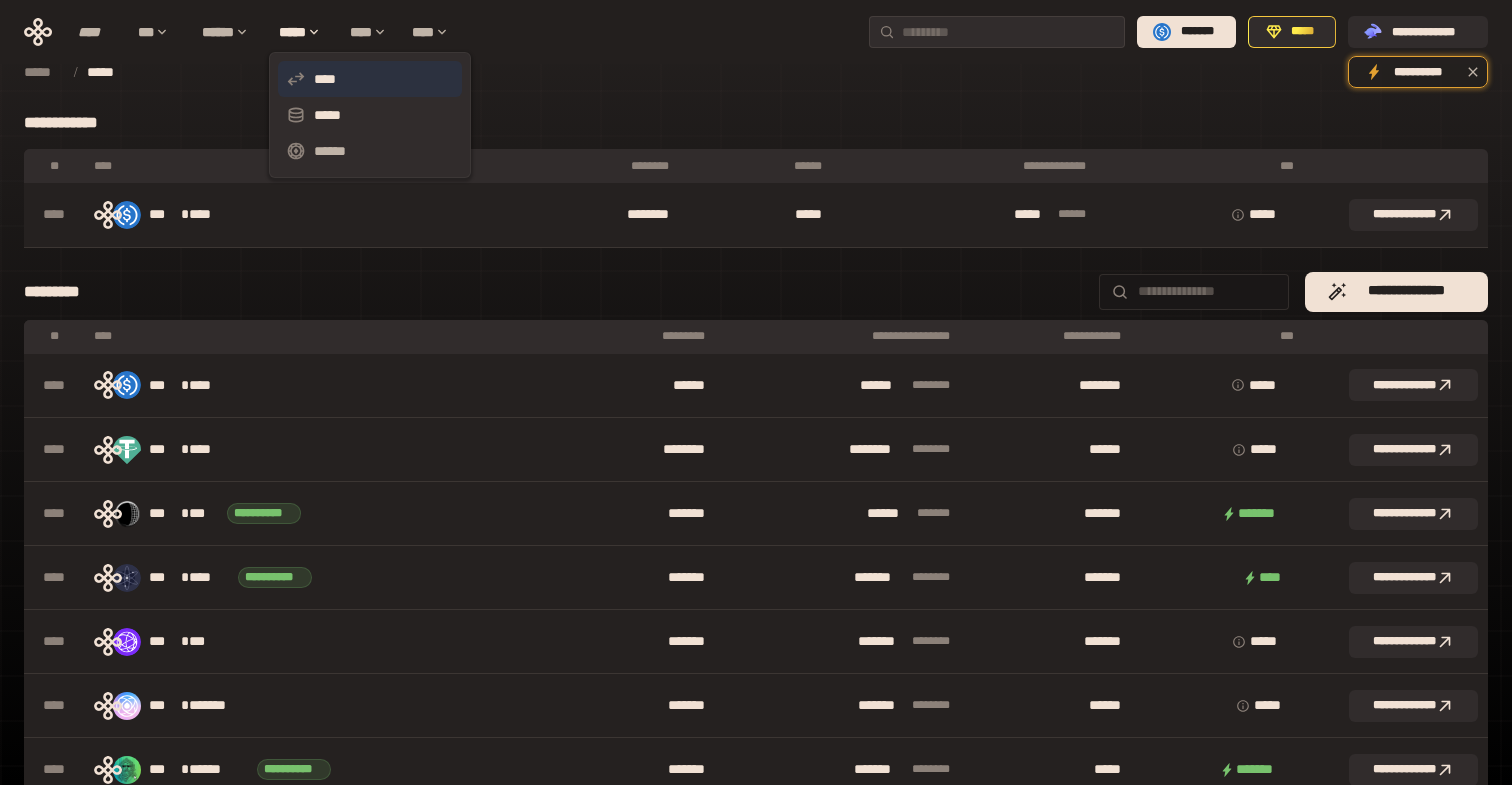 click 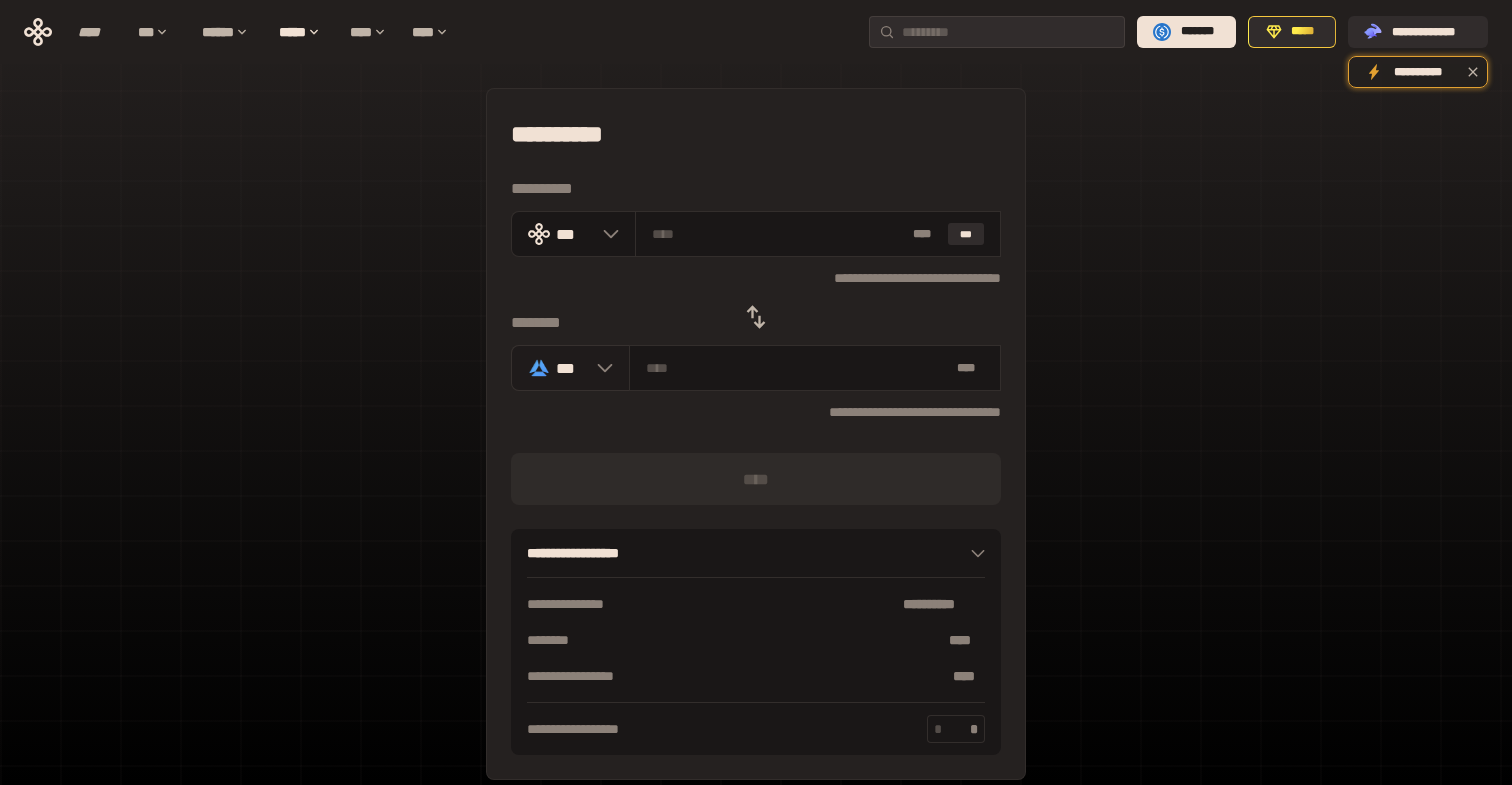 click on "***" at bounding box center (571, 368) 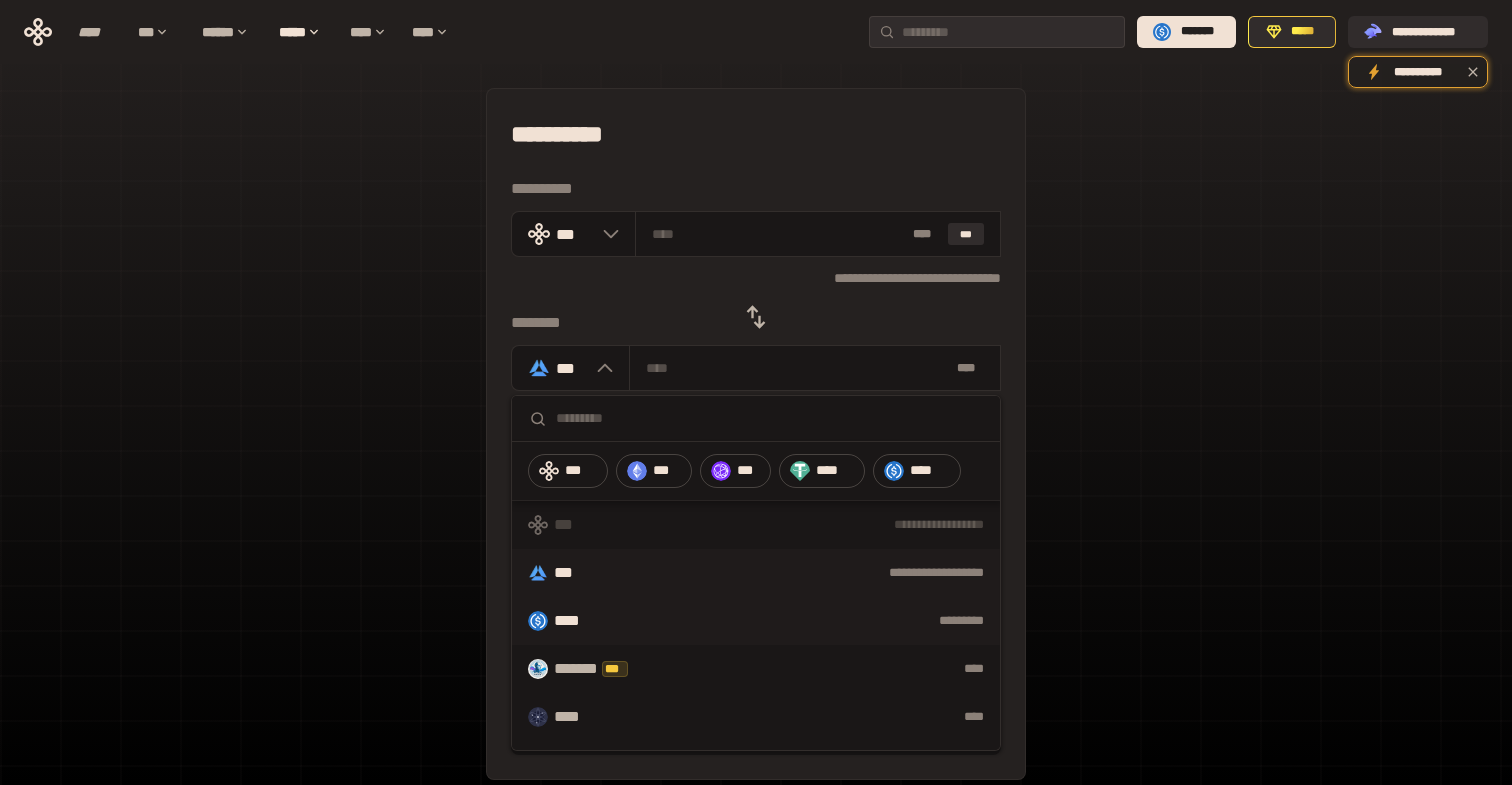 click on "*********" at bounding box center (803, 621) 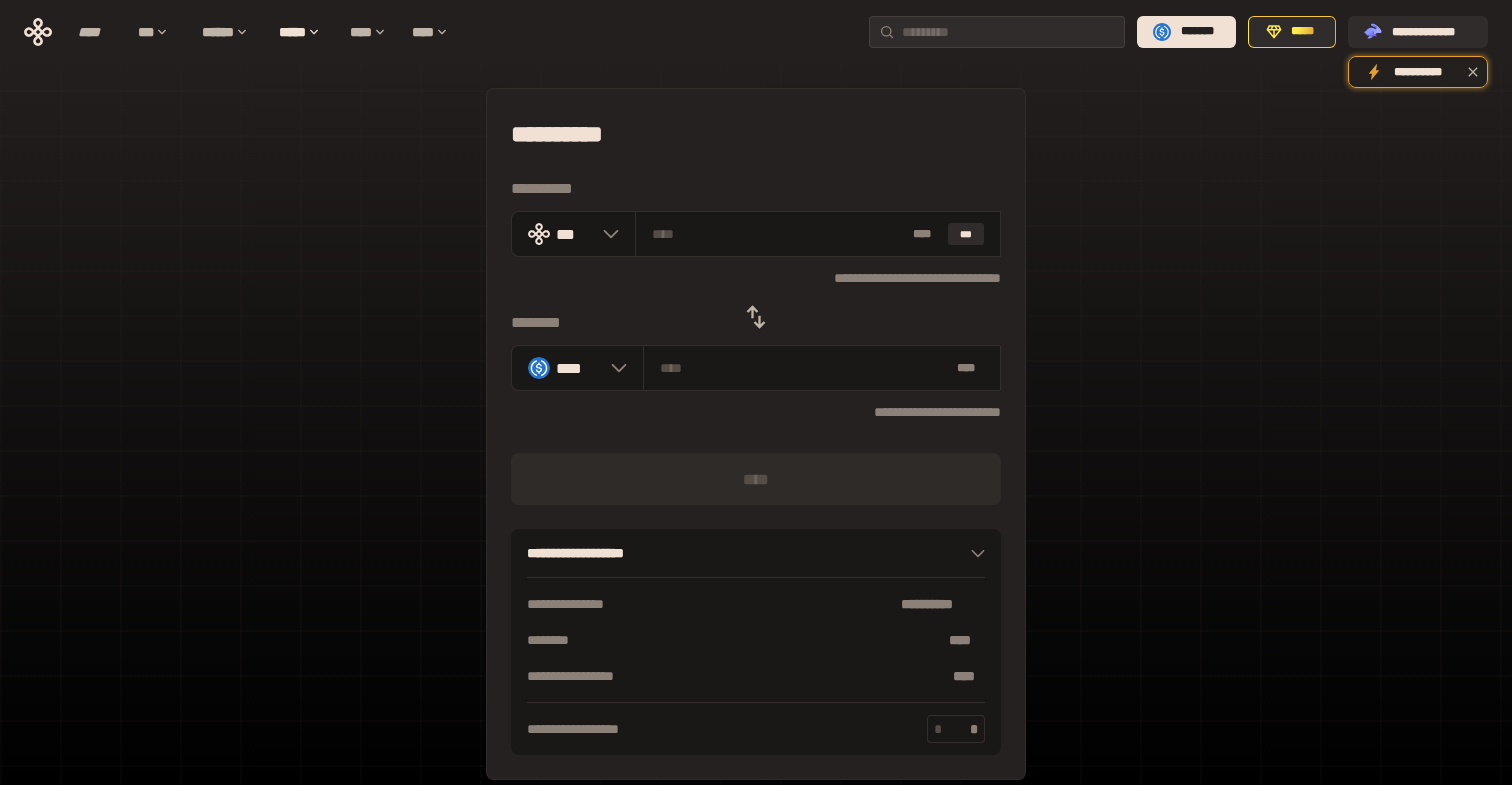 click at bounding box center (756, 317) 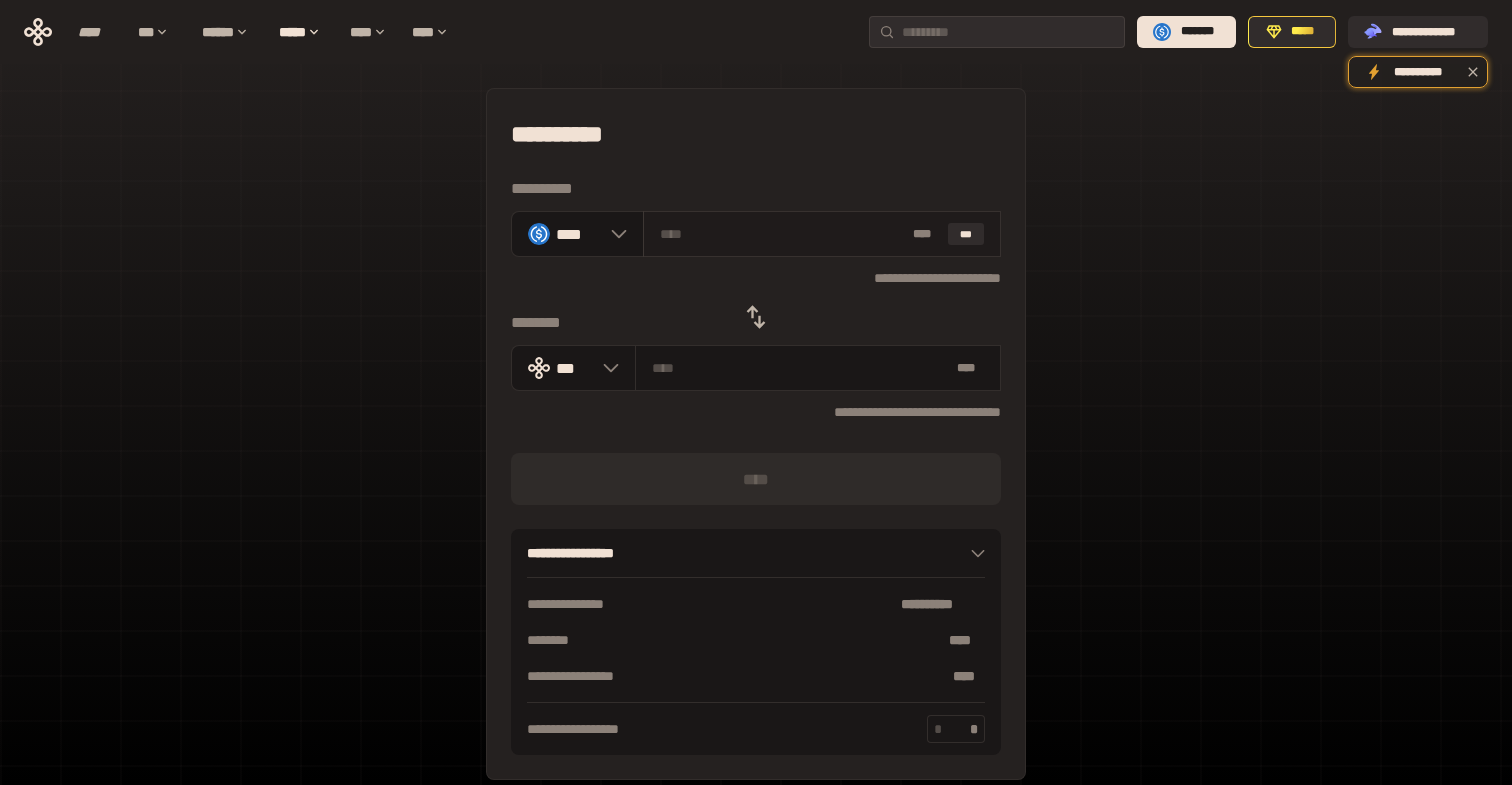 click at bounding box center (782, 234) 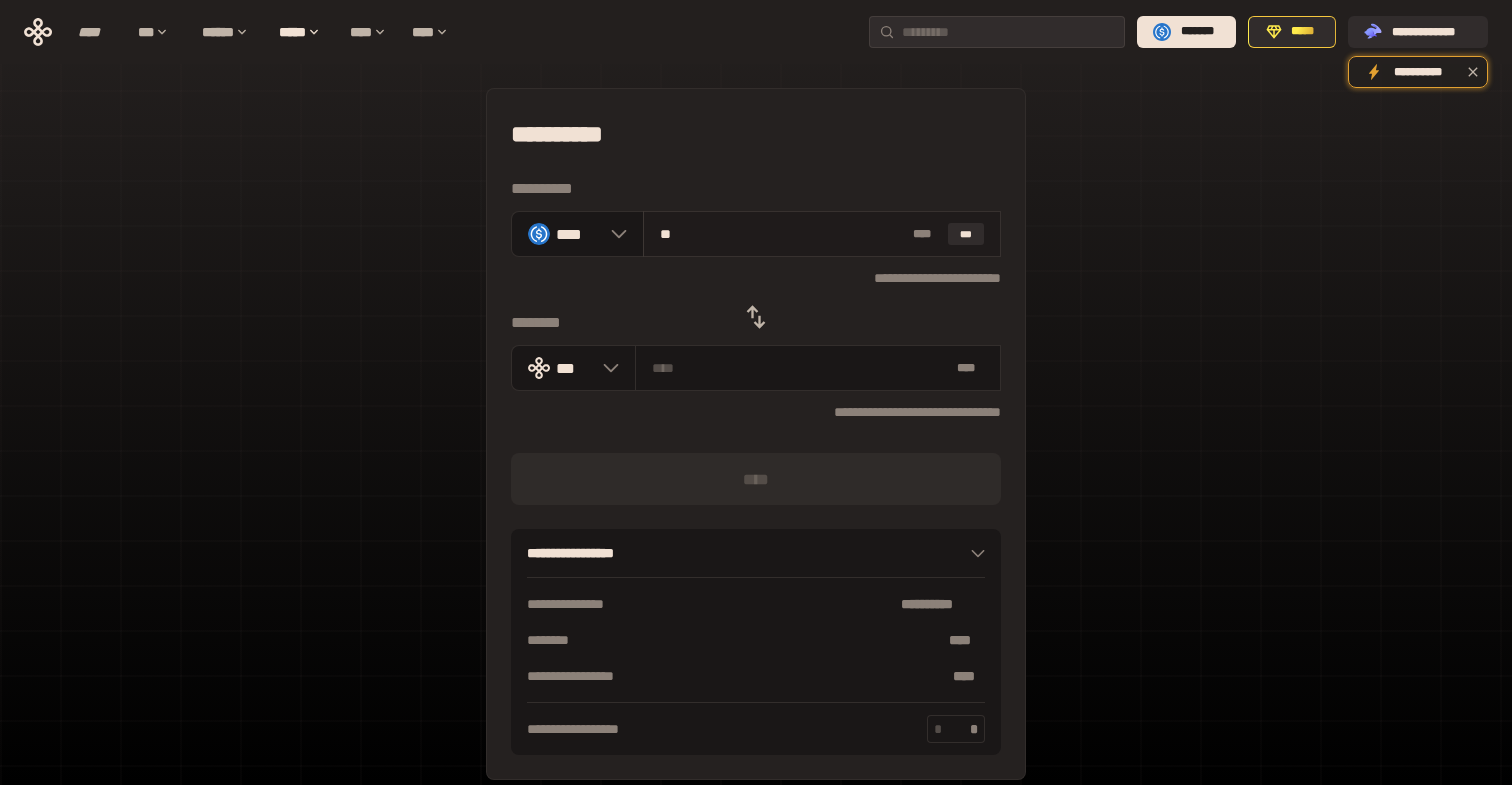 type on "***" 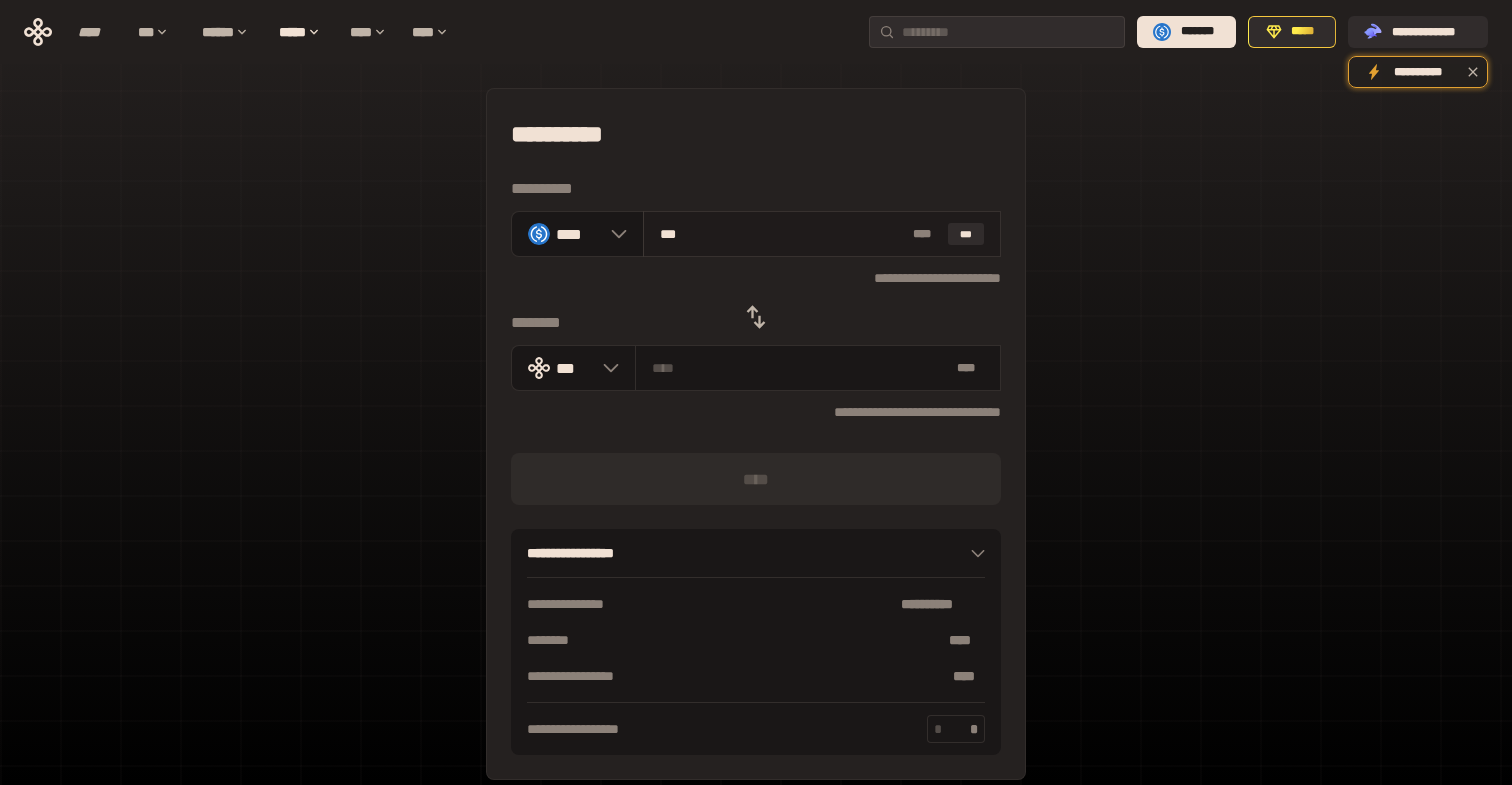 type on "**********" 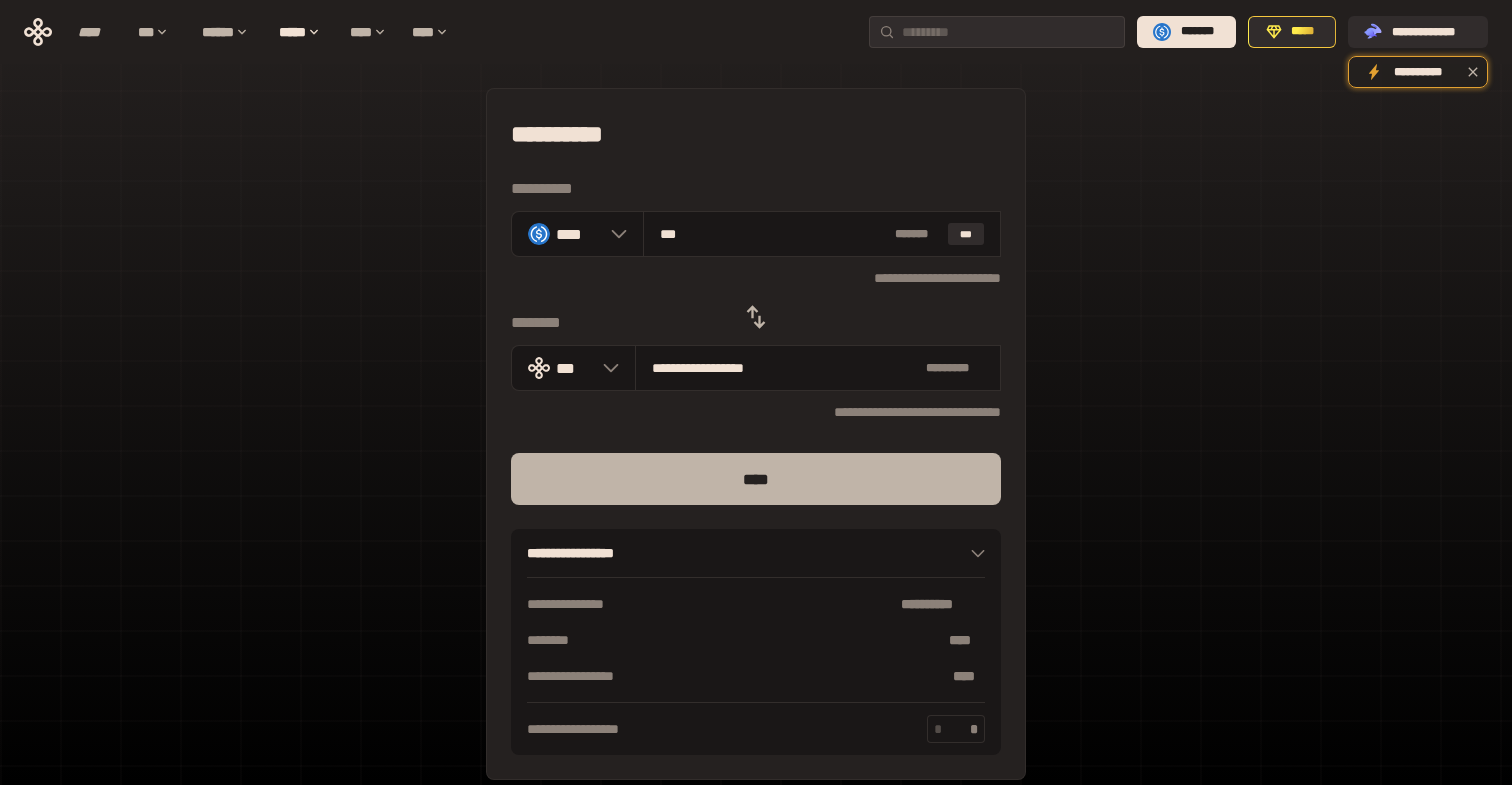 type on "***" 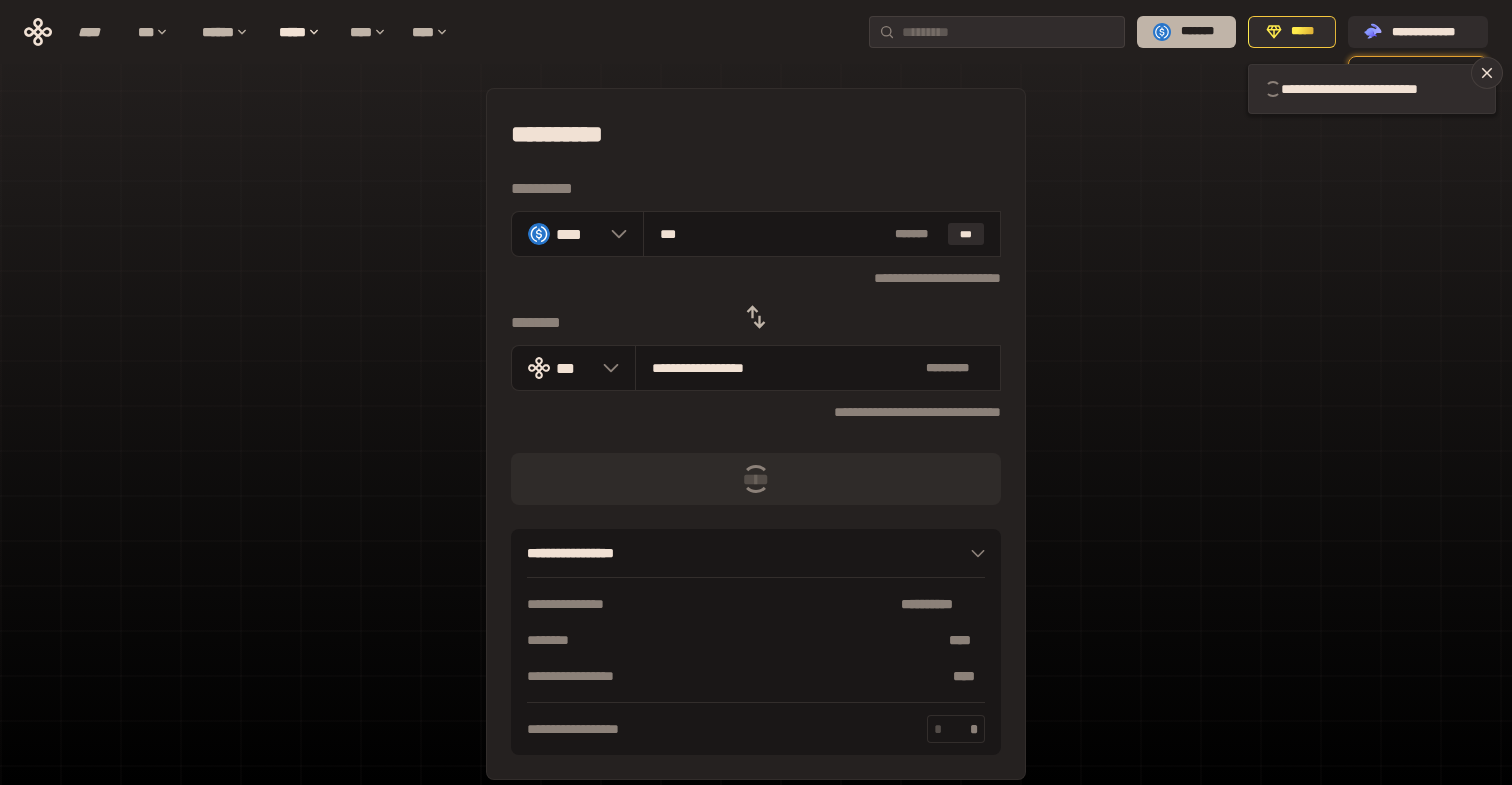 type 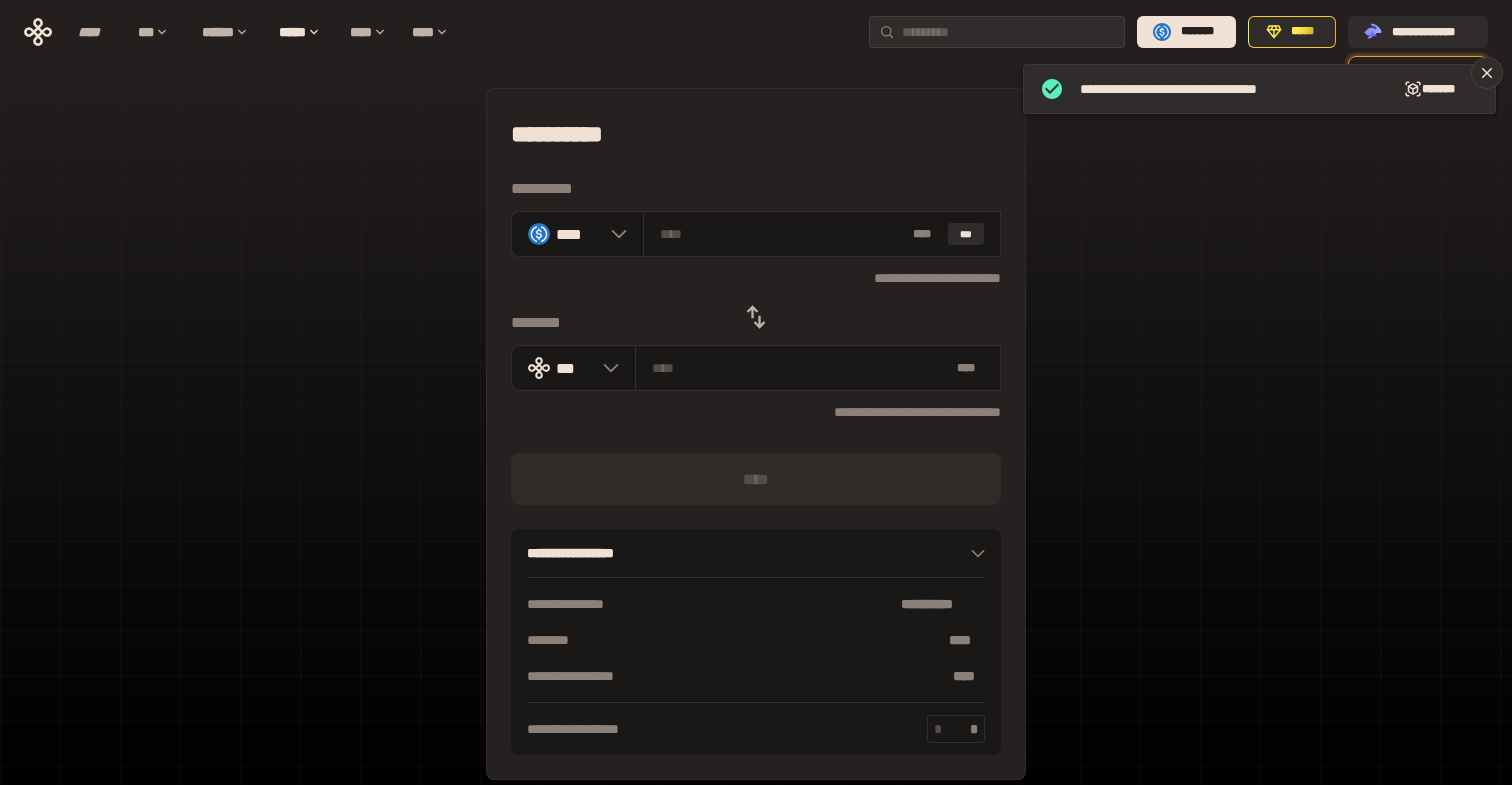 click 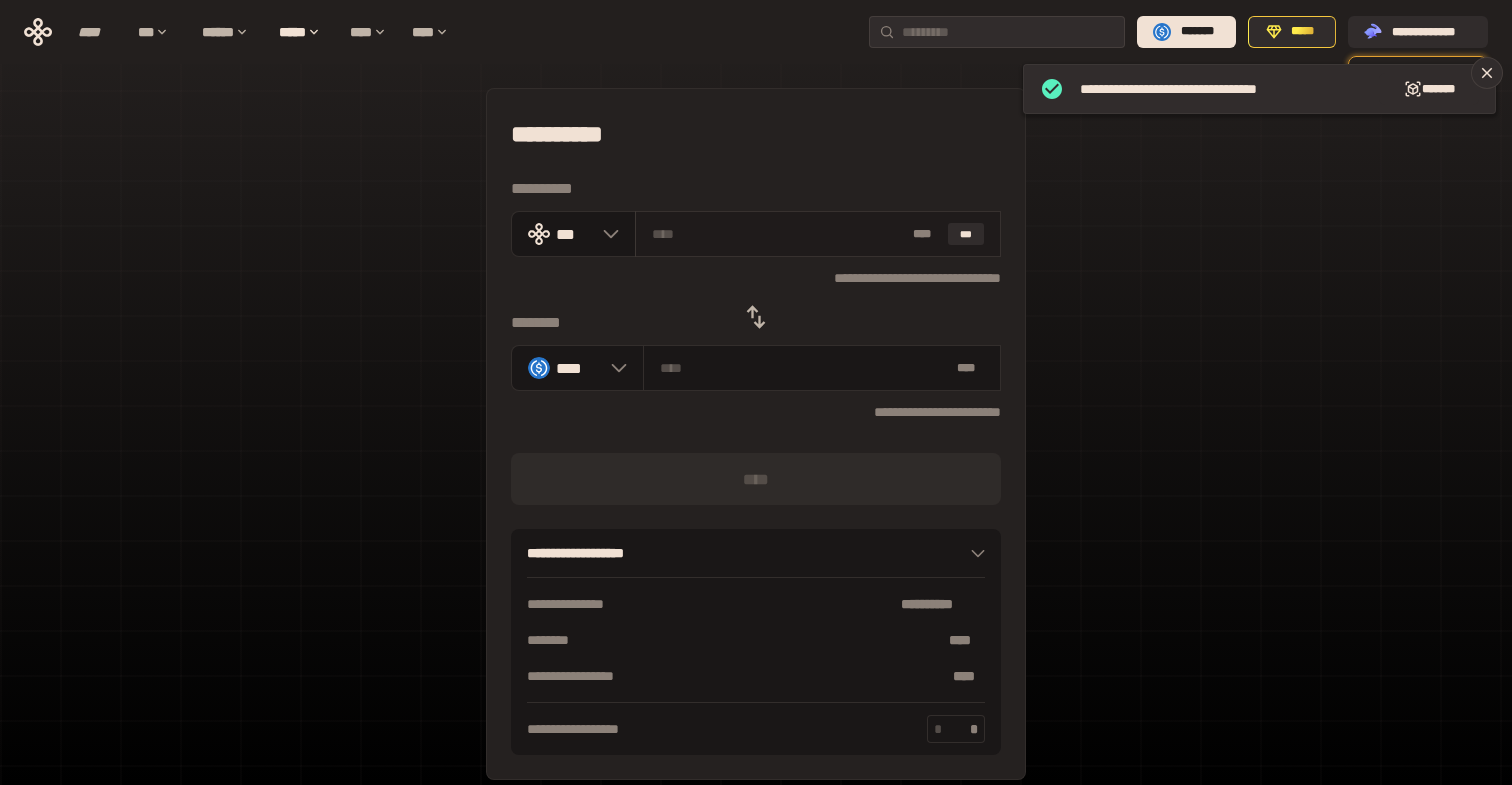 click at bounding box center (779, 234) 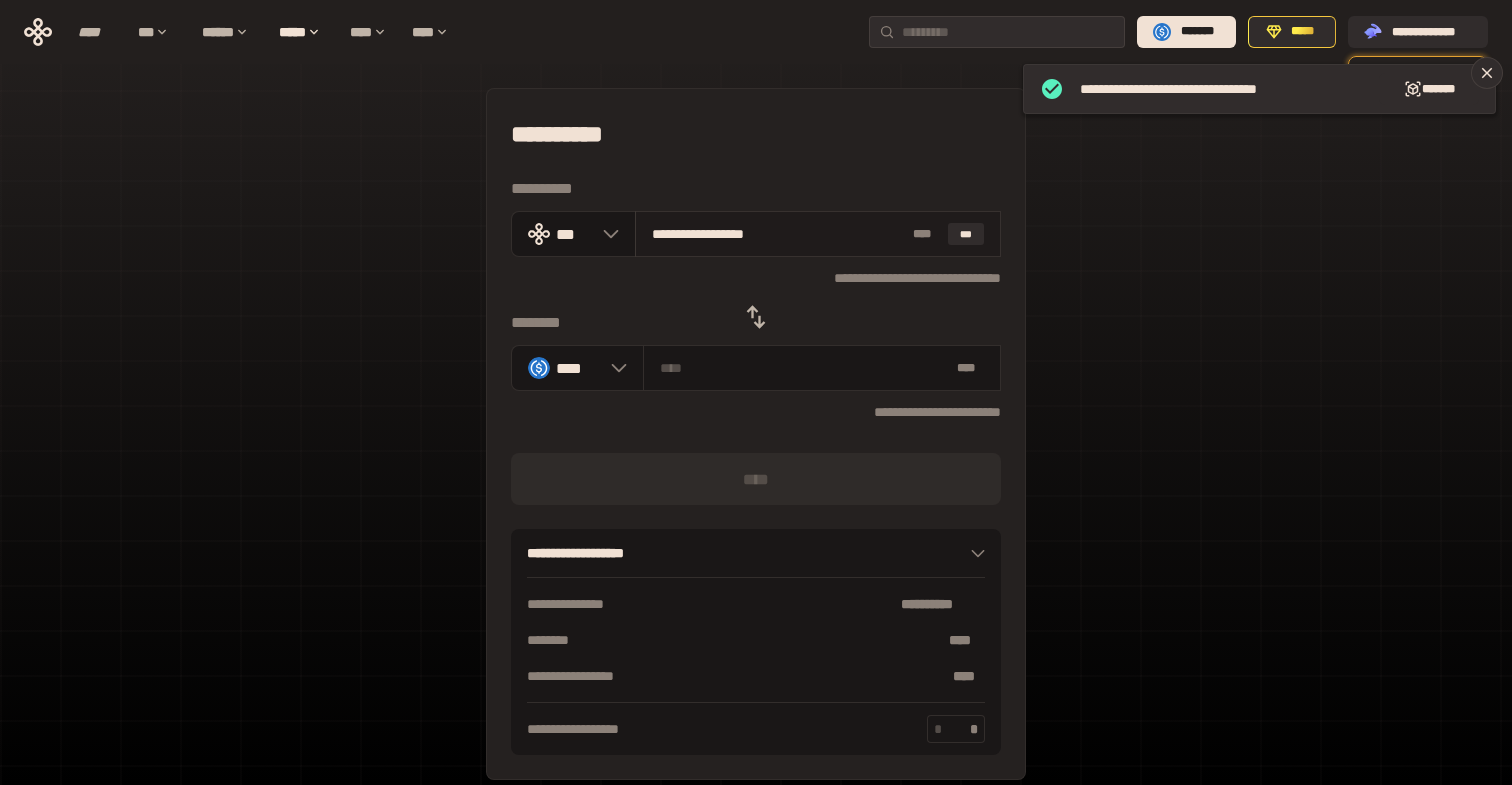 type on "********" 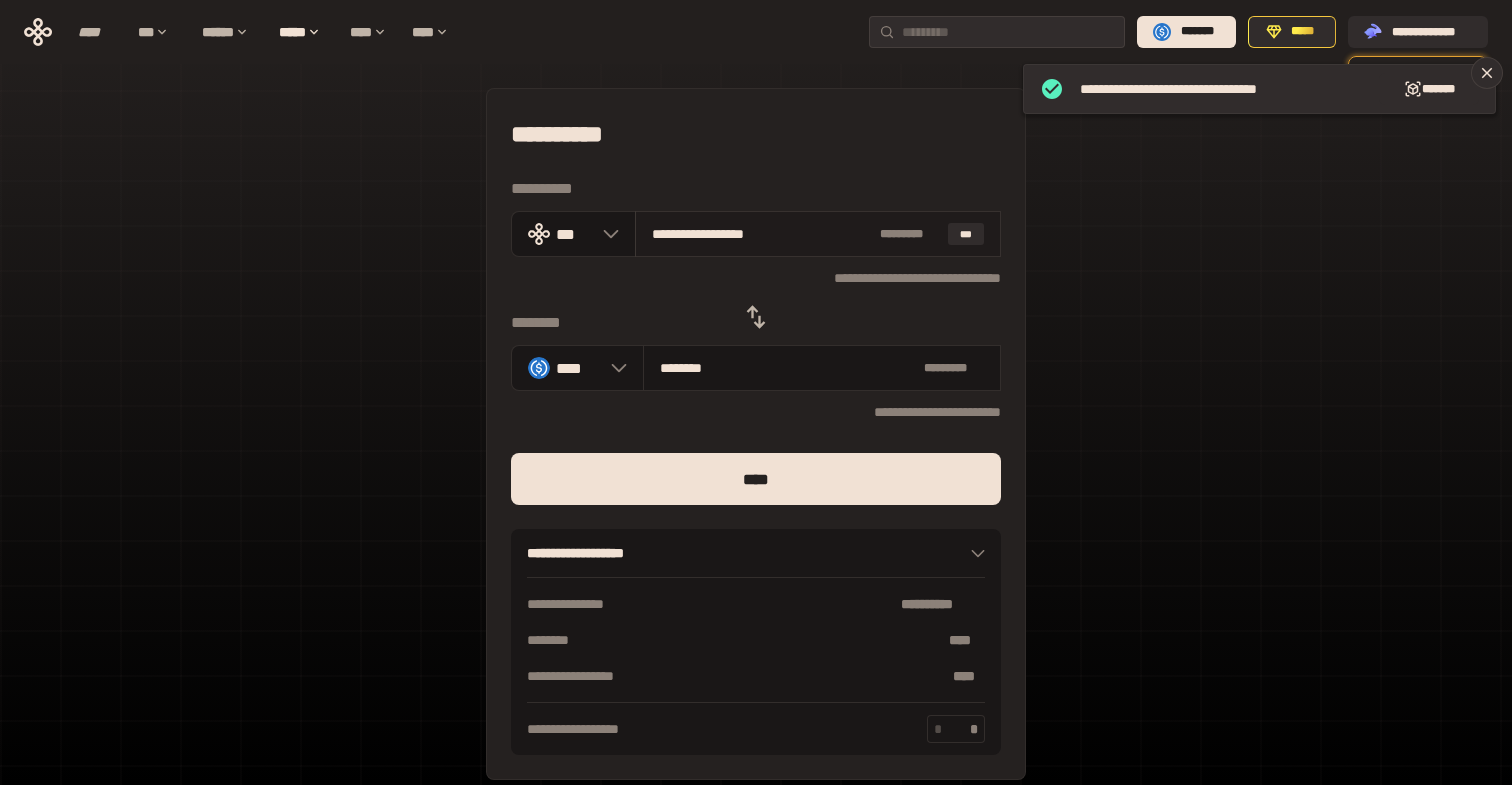 click on "**********" at bounding box center (762, 234) 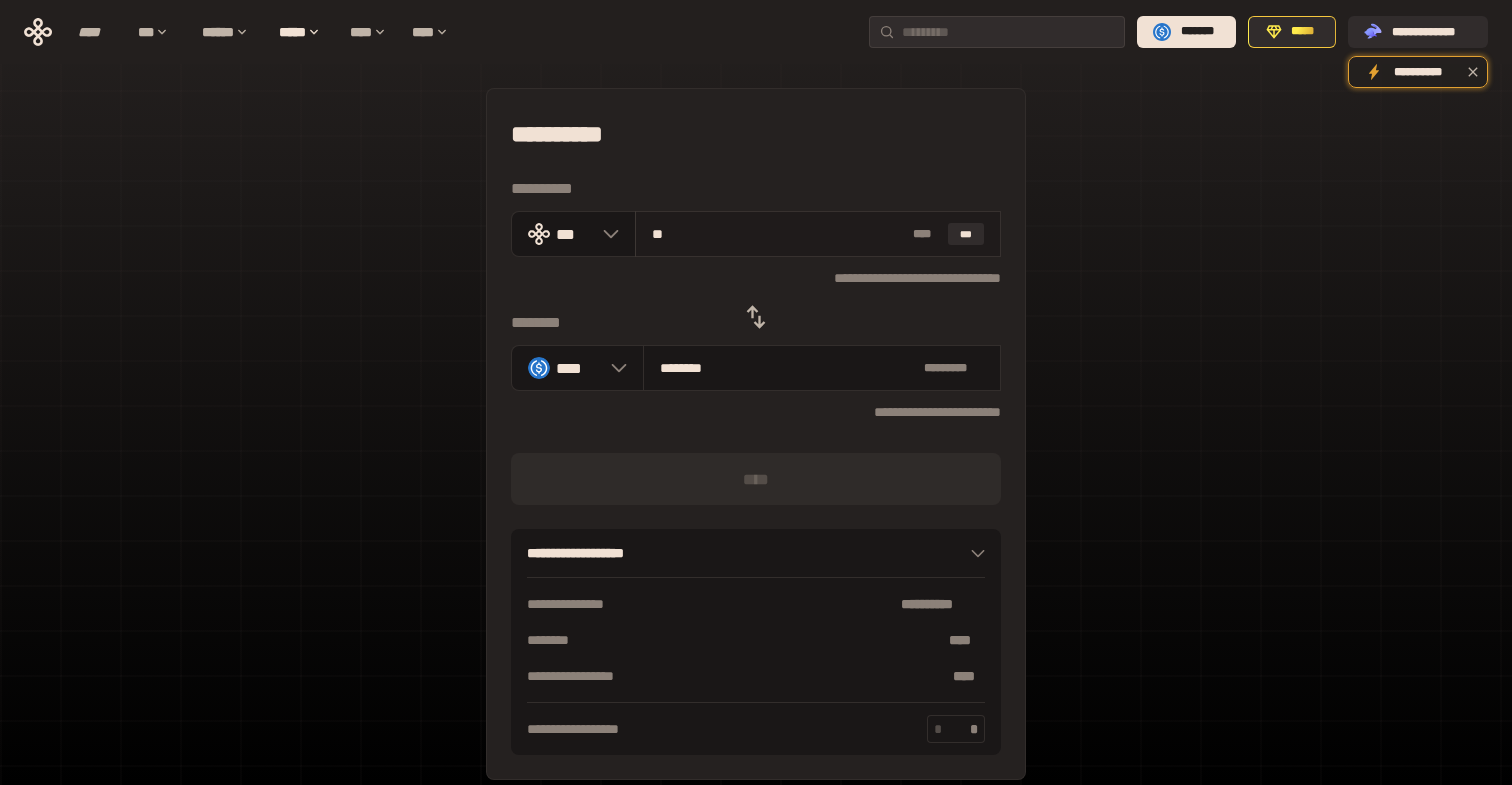 type on "***" 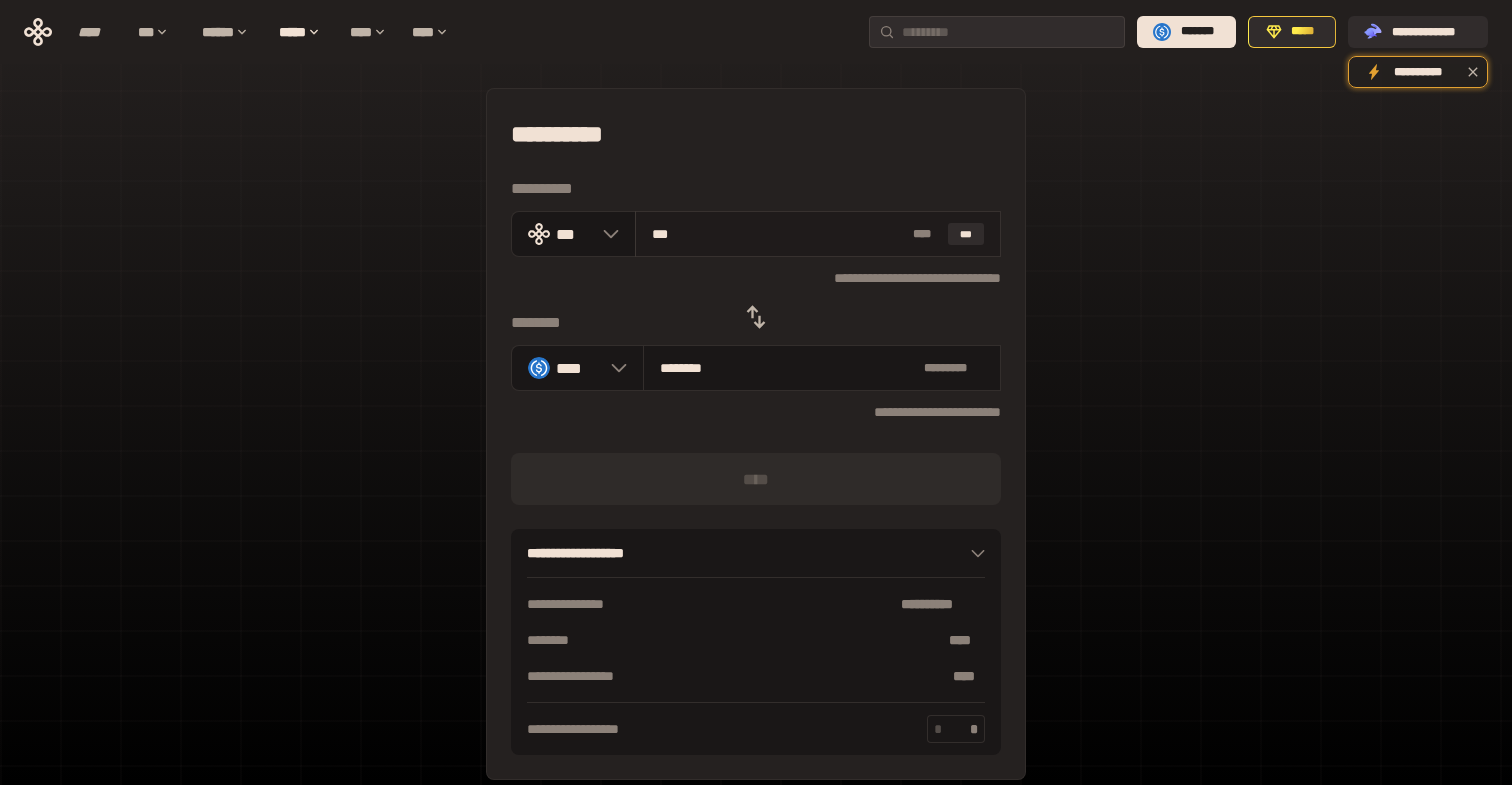 type on "********" 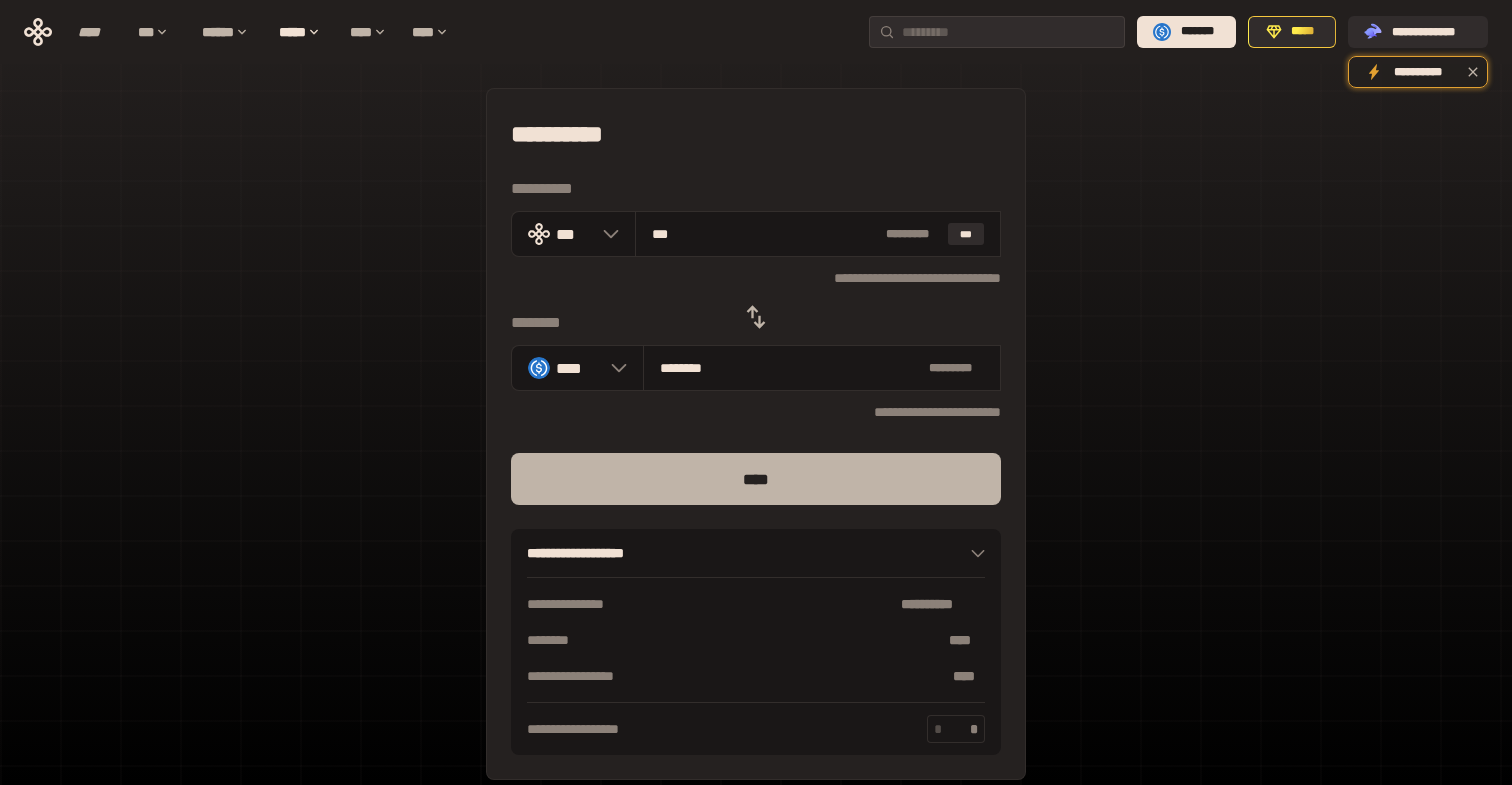 type on "***" 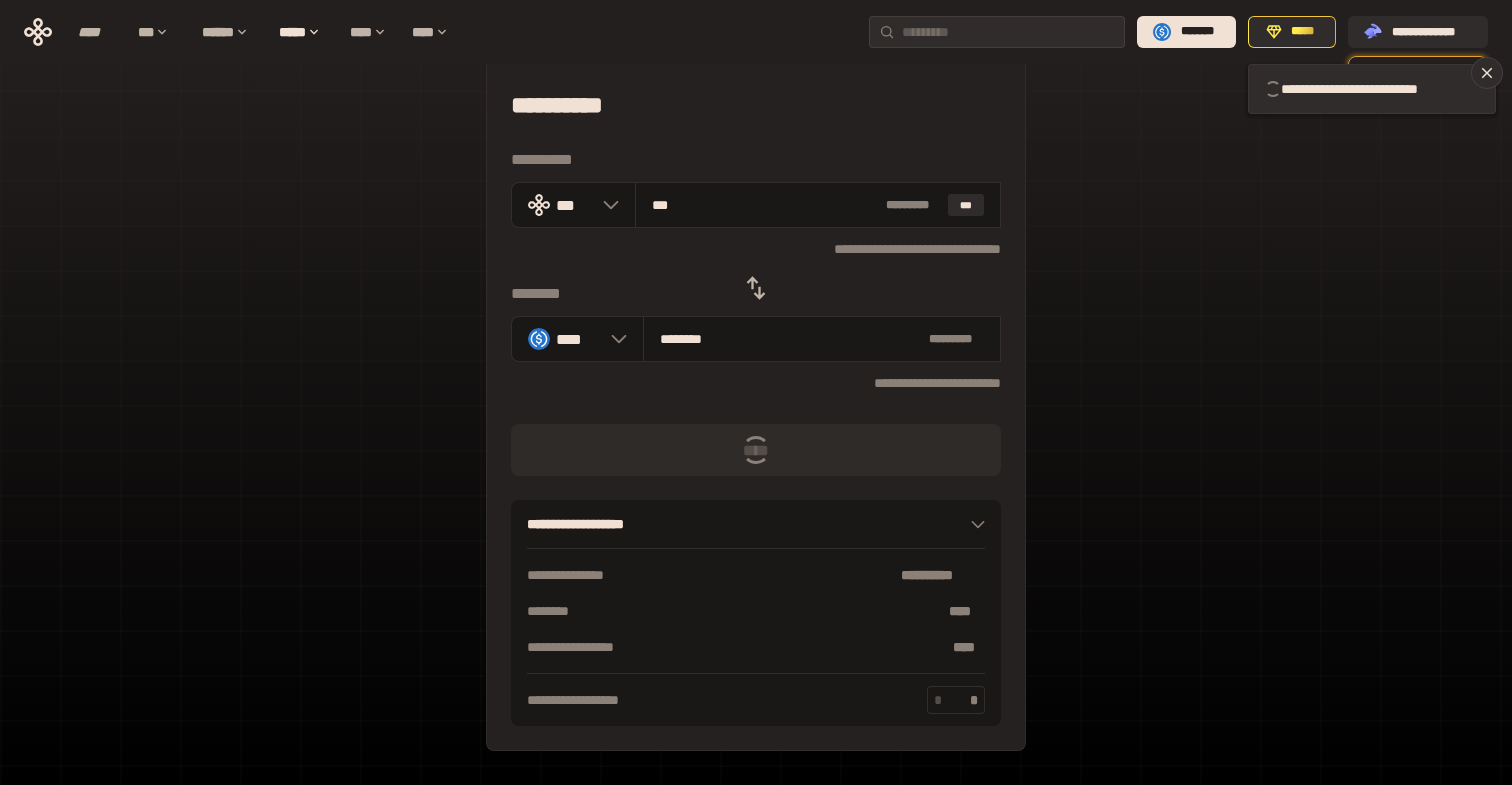 scroll, scrollTop: 0, scrollLeft: 0, axis: both 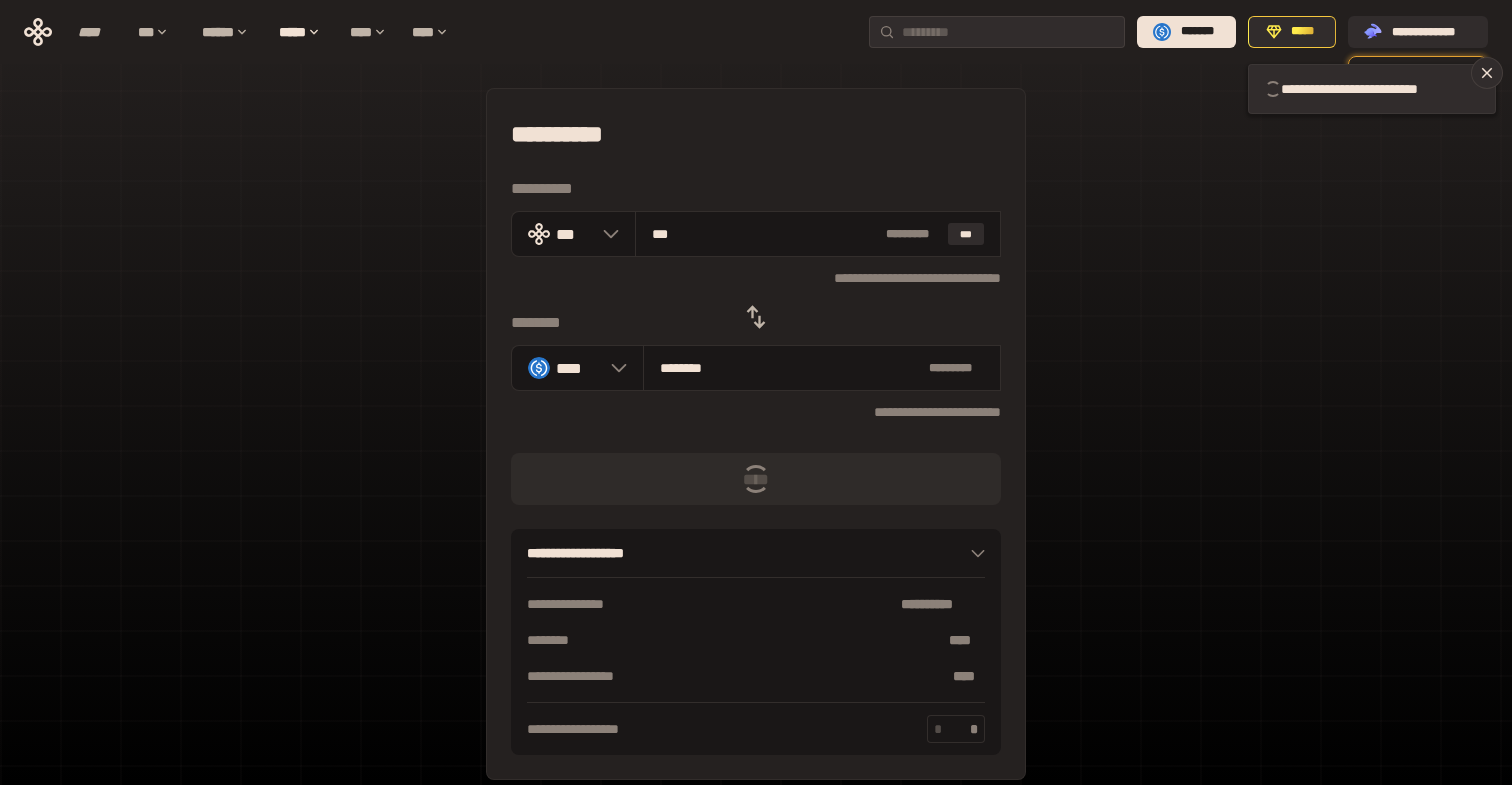 type 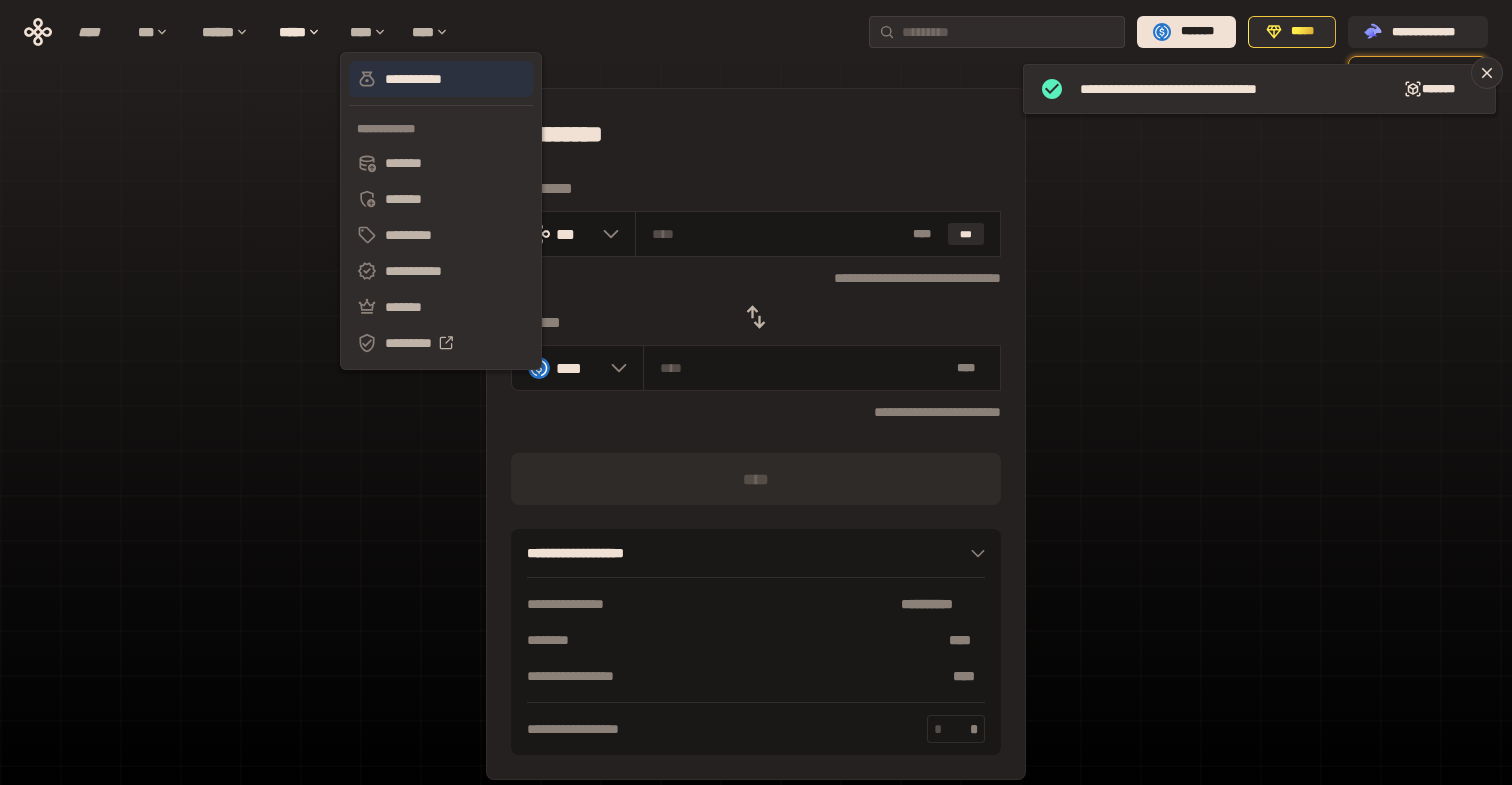 click on "**********" at bounding box center (441, 79) 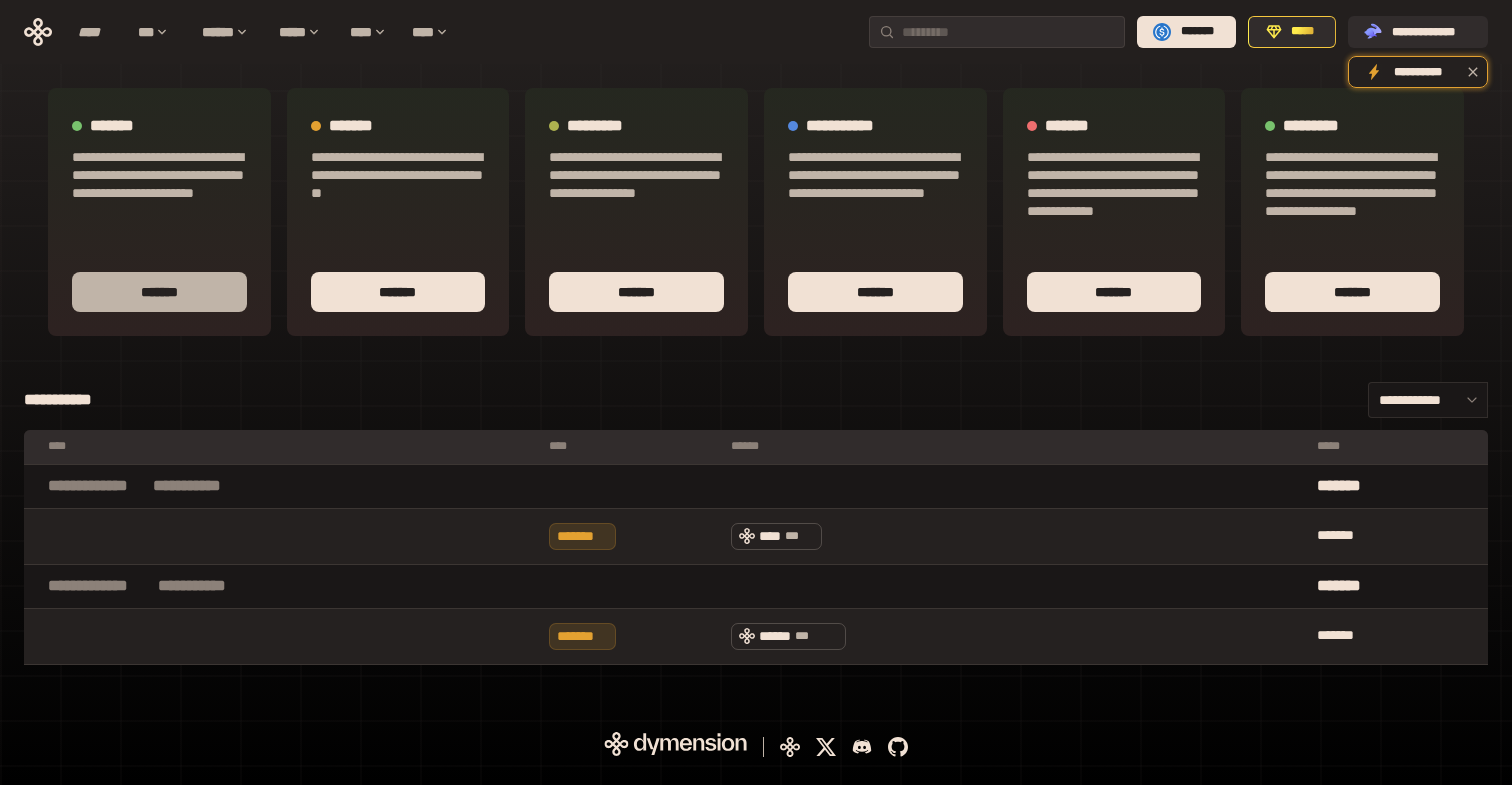 click on "*******" at bounding box center [159, 292] 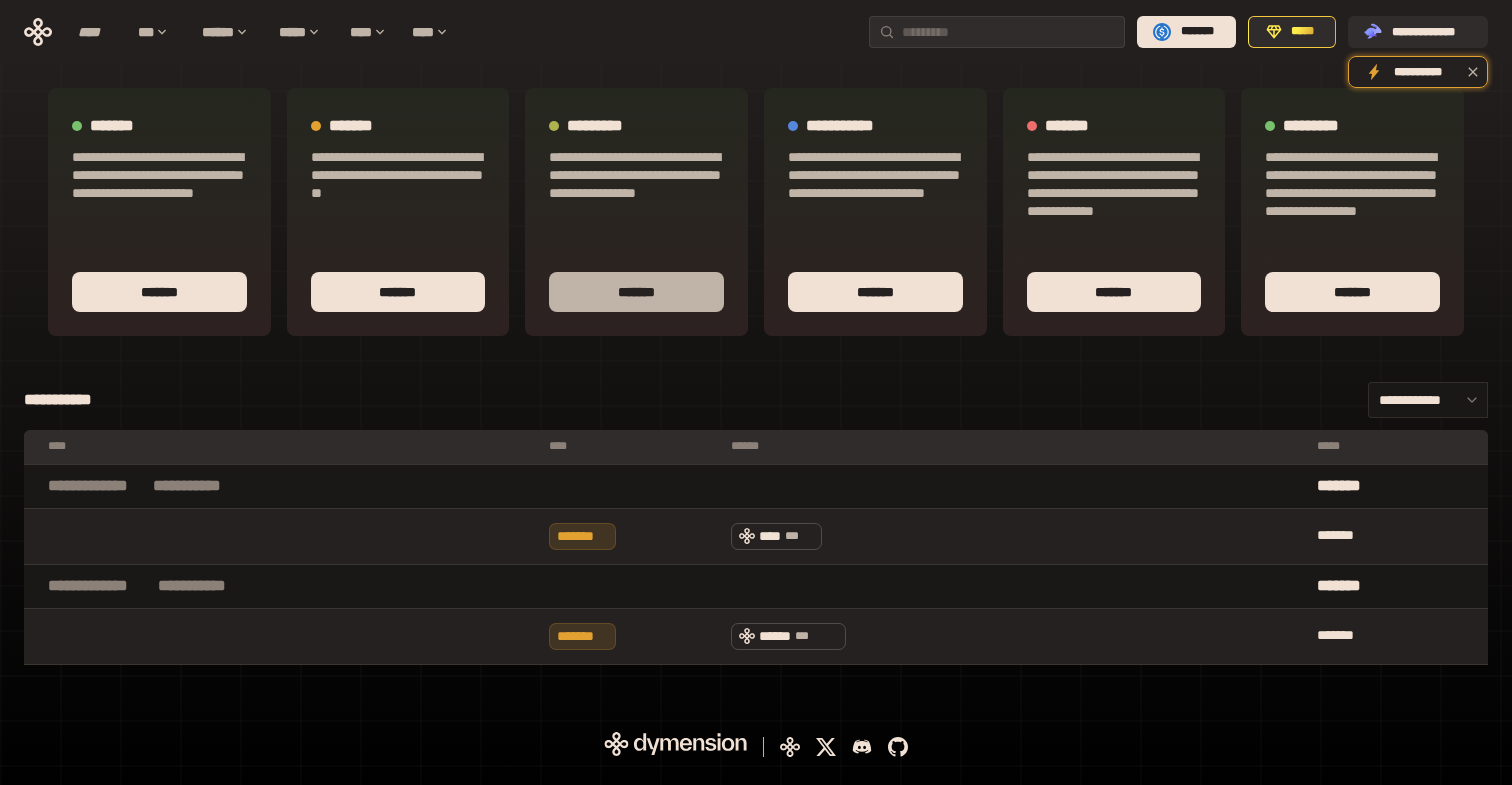 click on "*******" at bounding box center (636, 292) 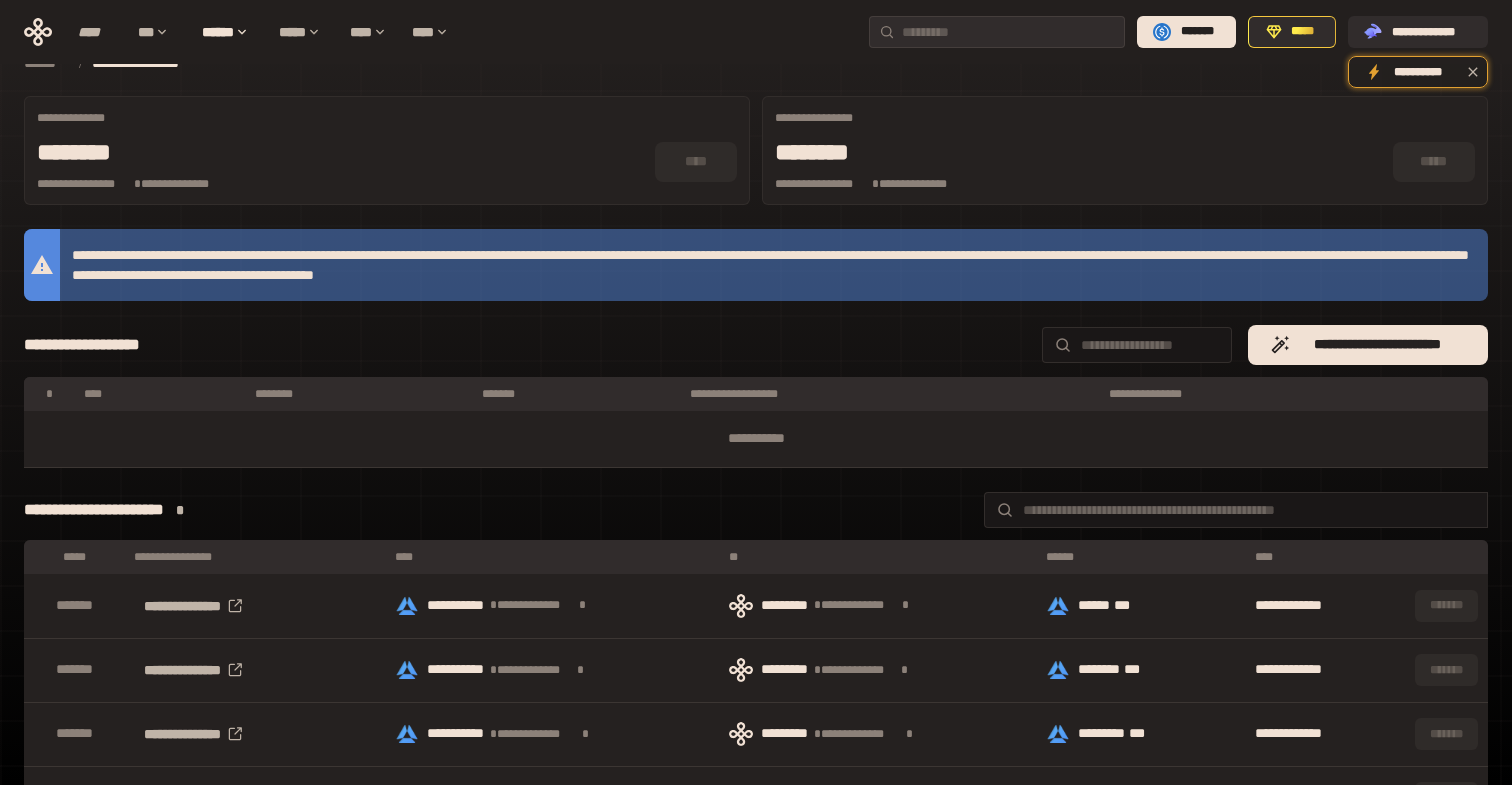 scroll, scrollTop: 0, scrollLeft: 0, axis: both 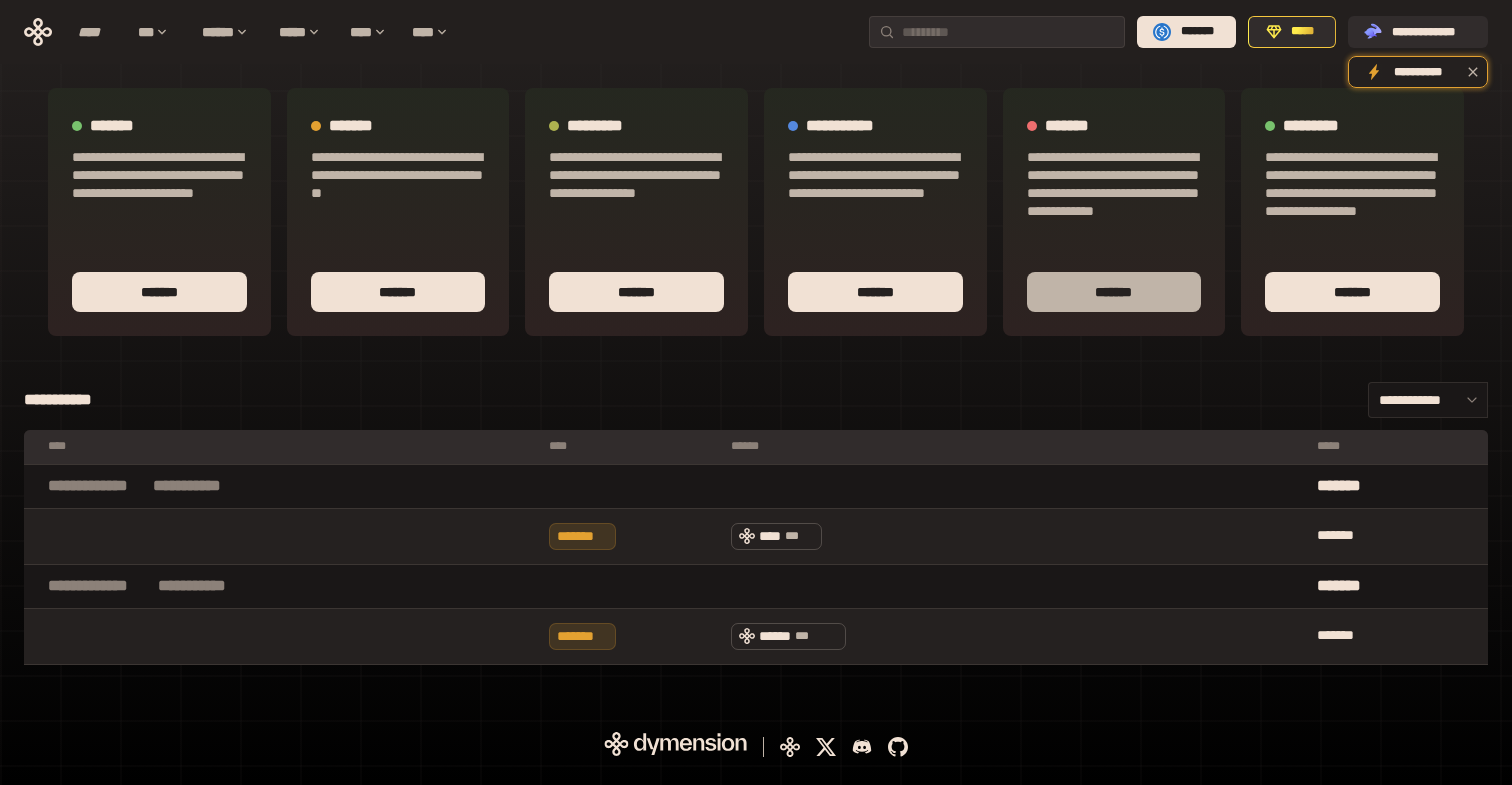 click on "*******" at bounding box center (1114, 292) 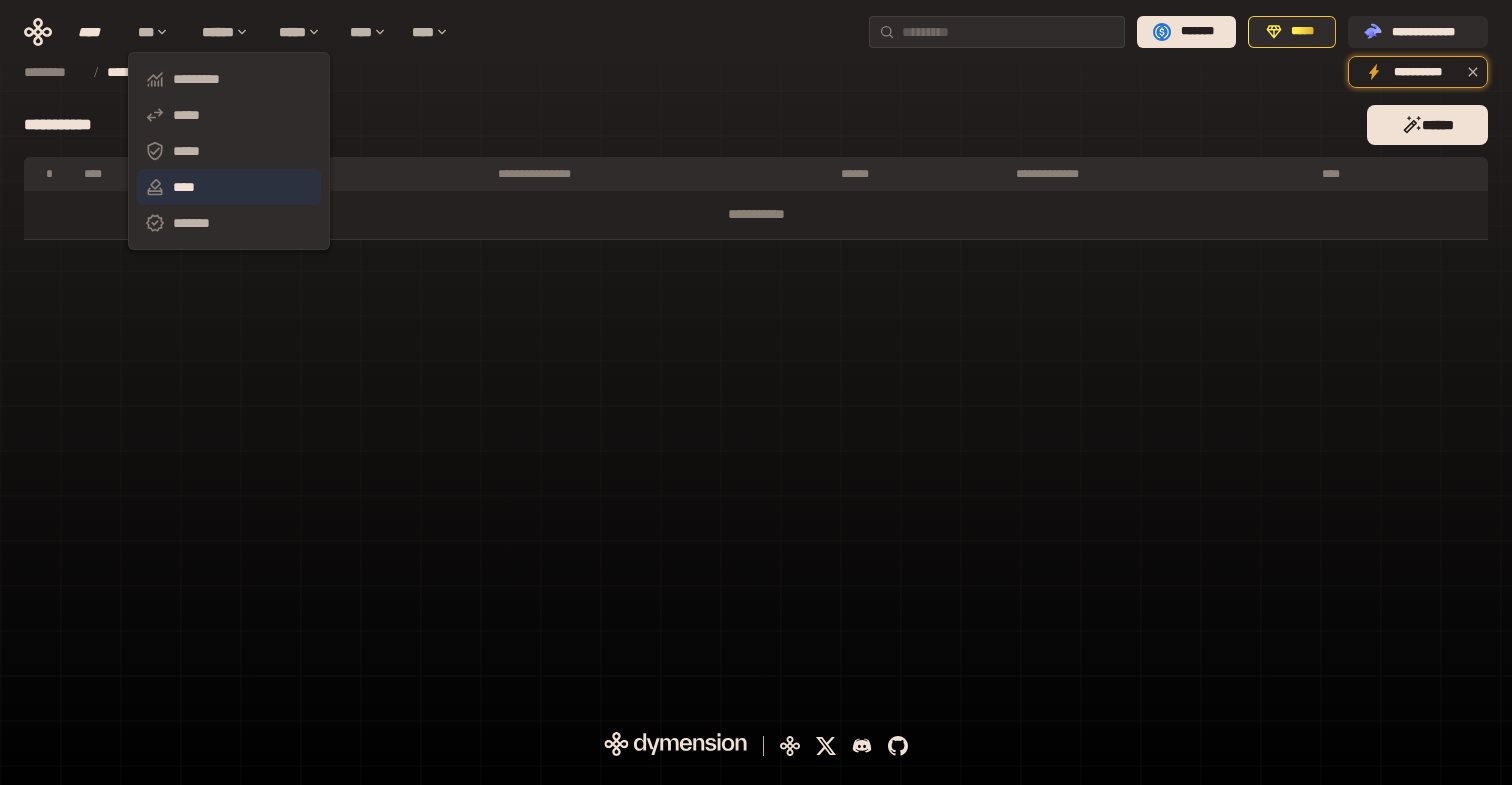 click on "****" at bounding box center [229, 187] 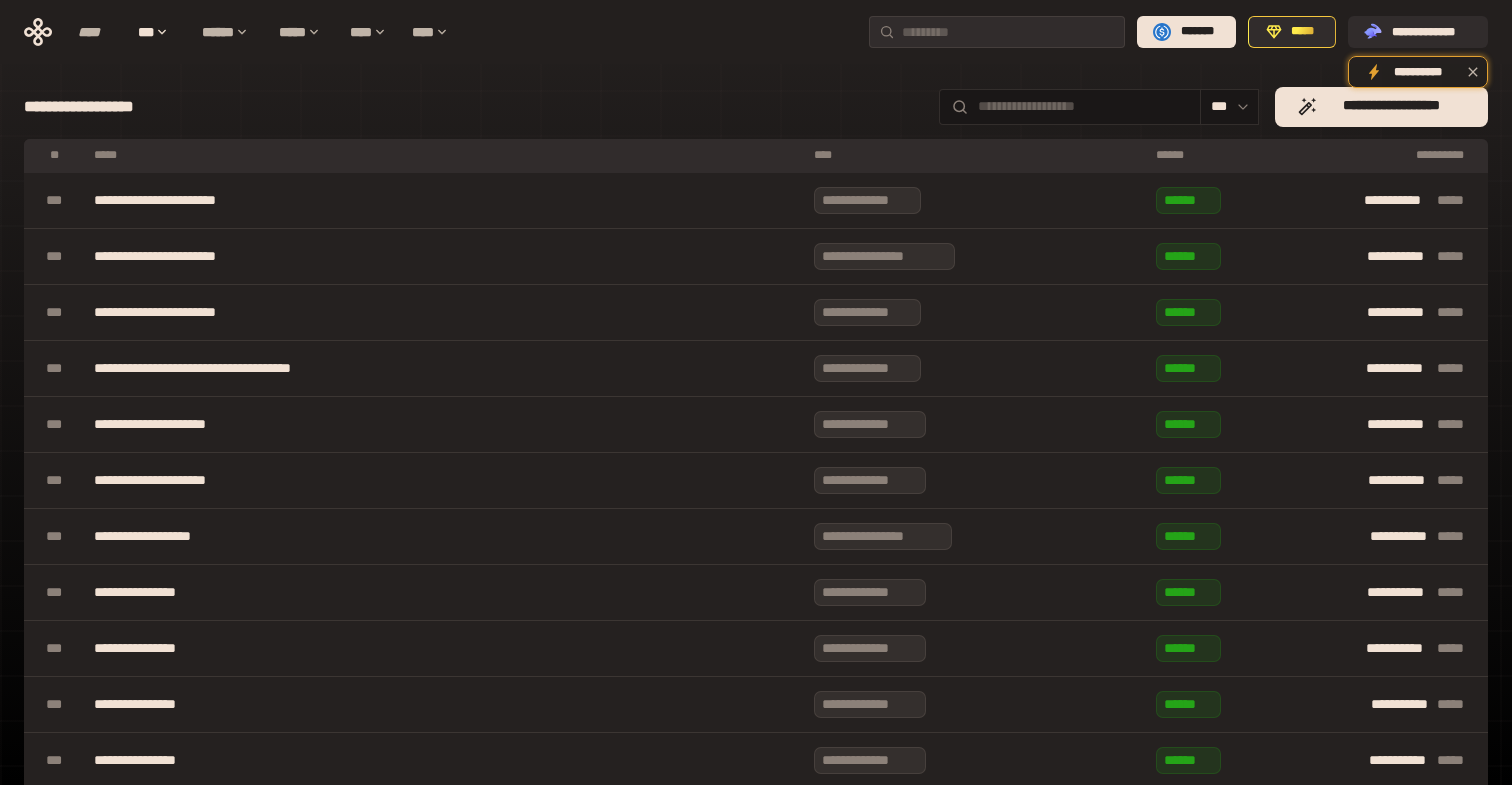 scroll, scrollTop: 0, scrollLeft: 0, axis: both 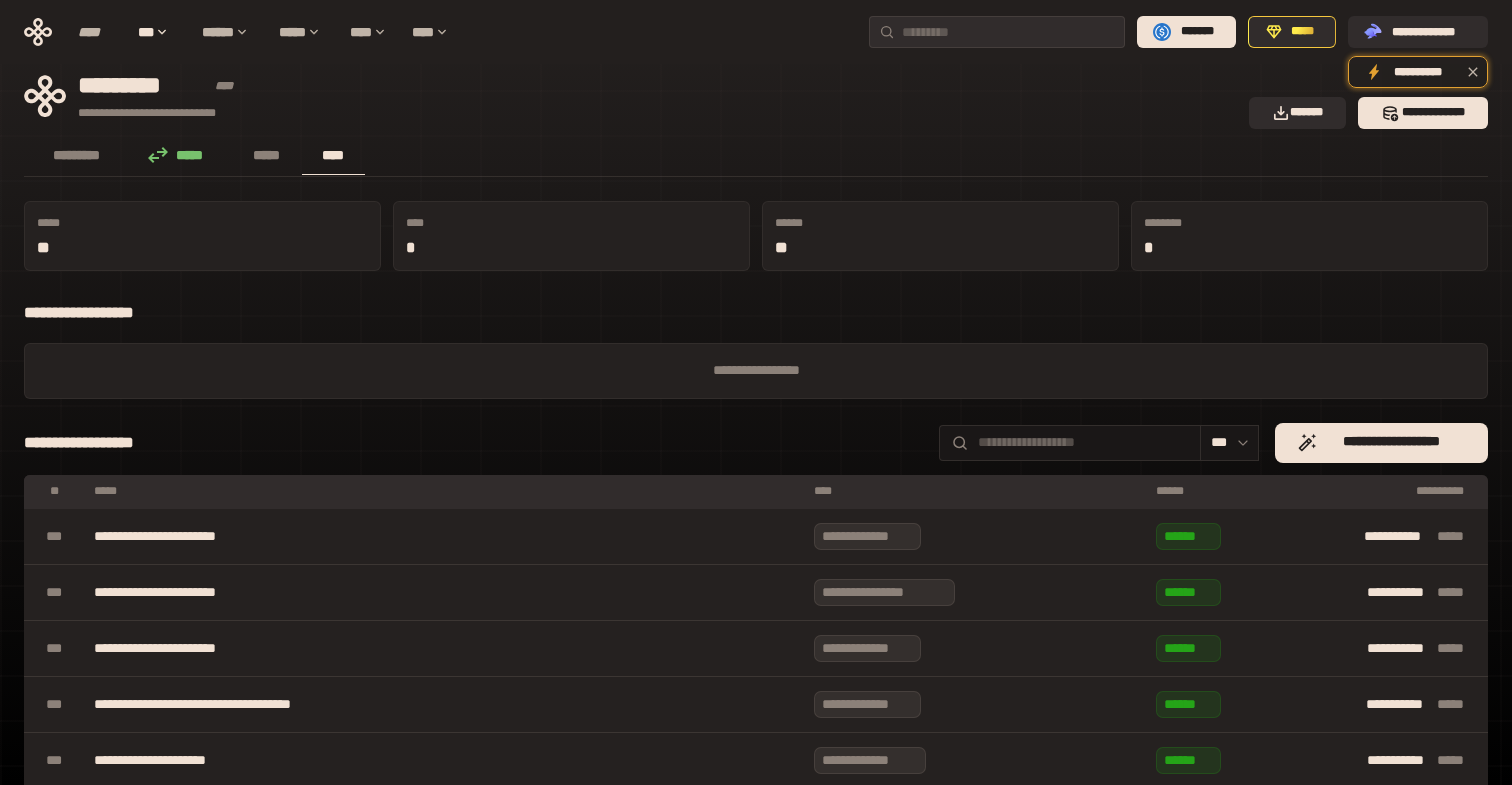 click on "*****" at bounding box center (181, 155) 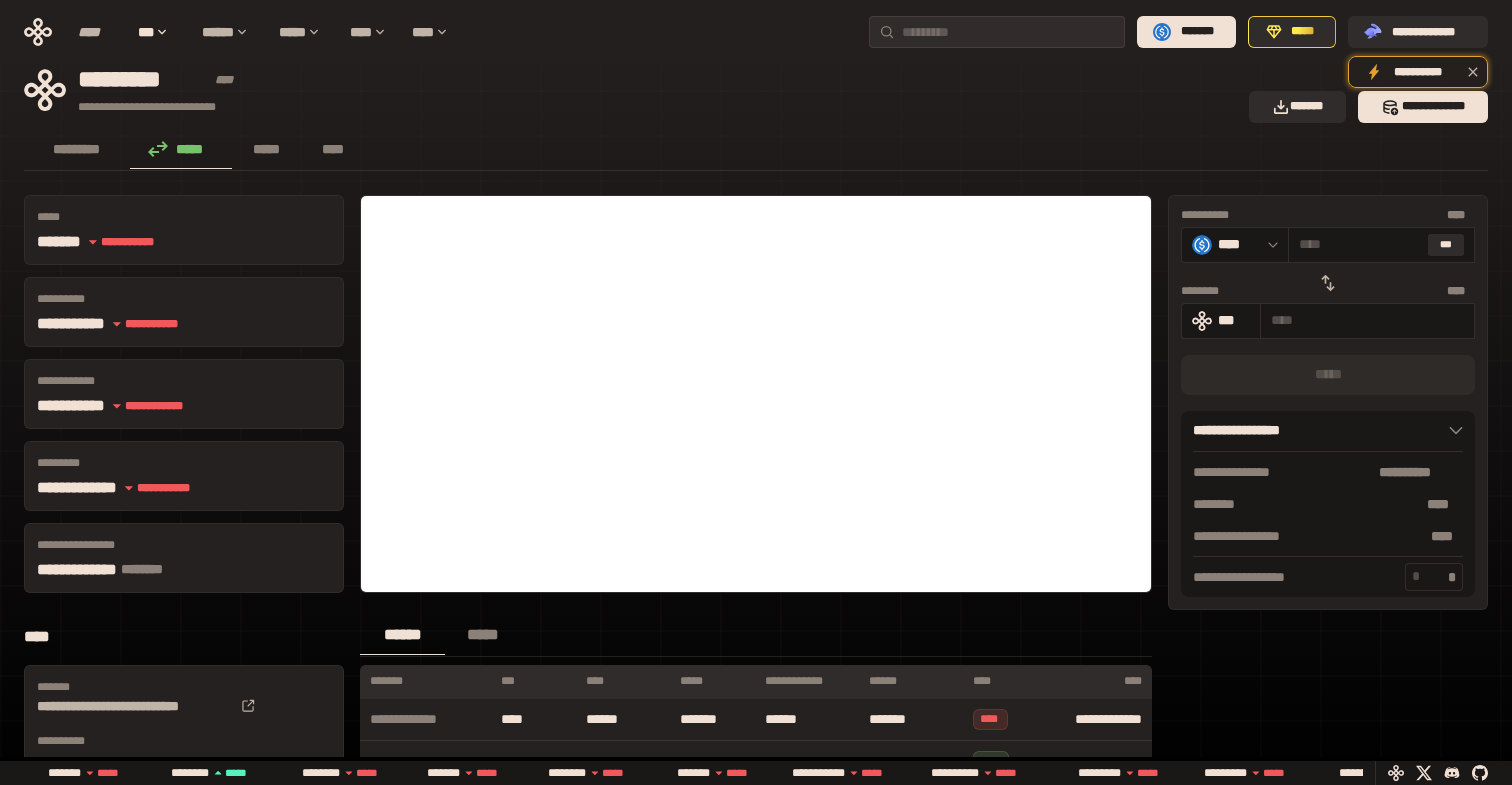 scroll, scrollTop: 0, scrollLeft: 0, axis: both 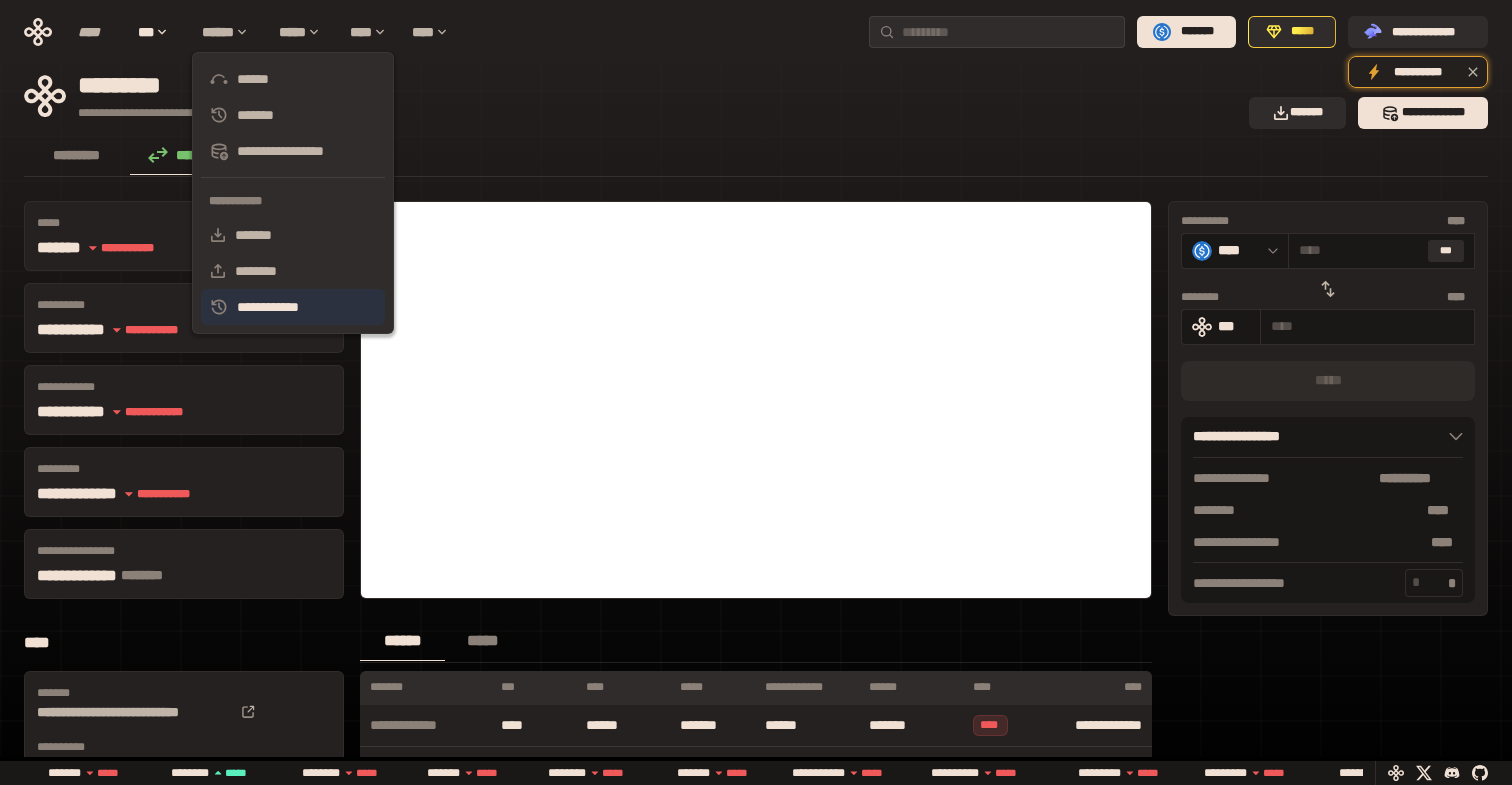 click on "**********" at bounding box center [293, 307] 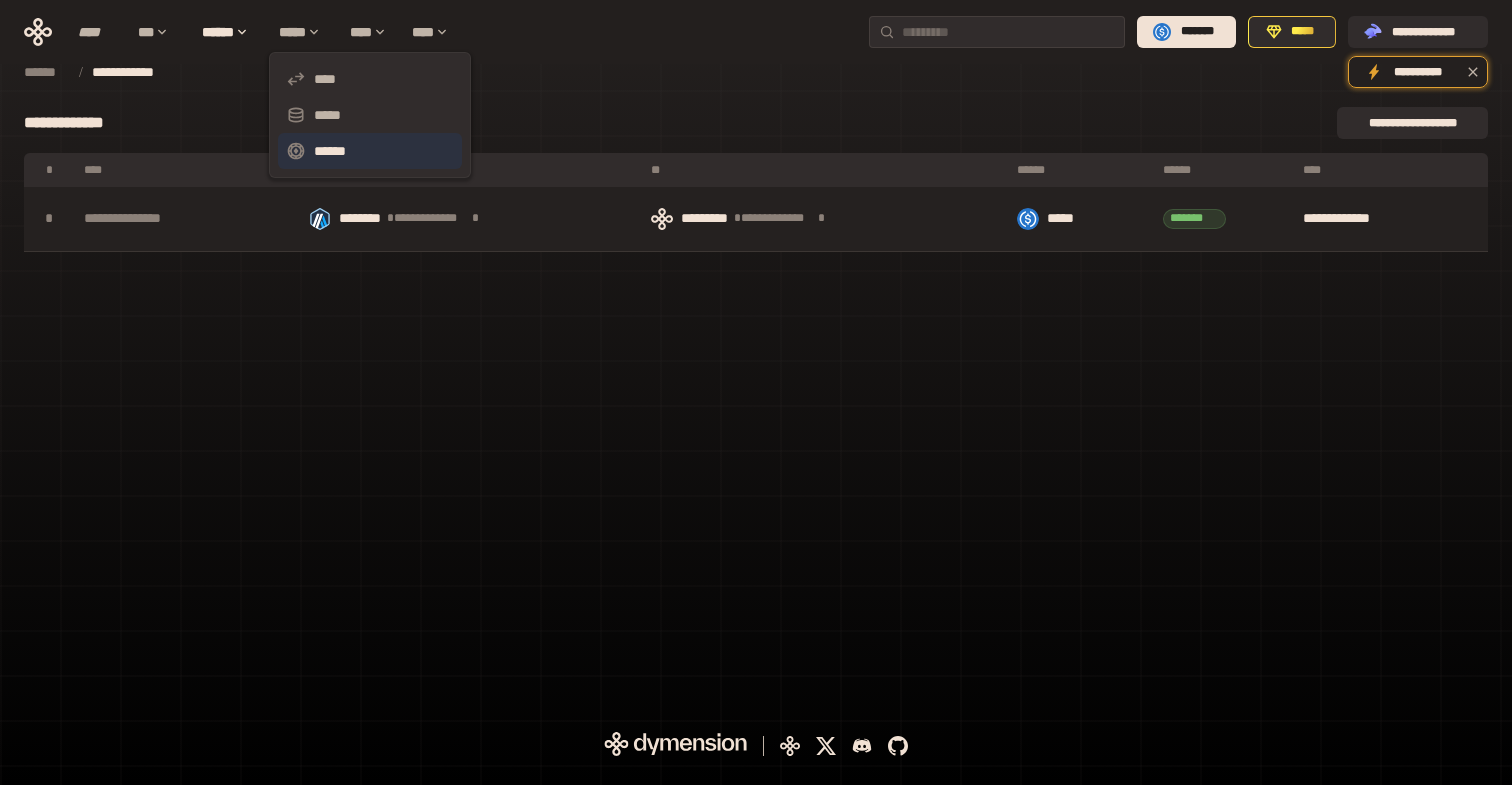 click on "******" at bounding box center [370, 151] 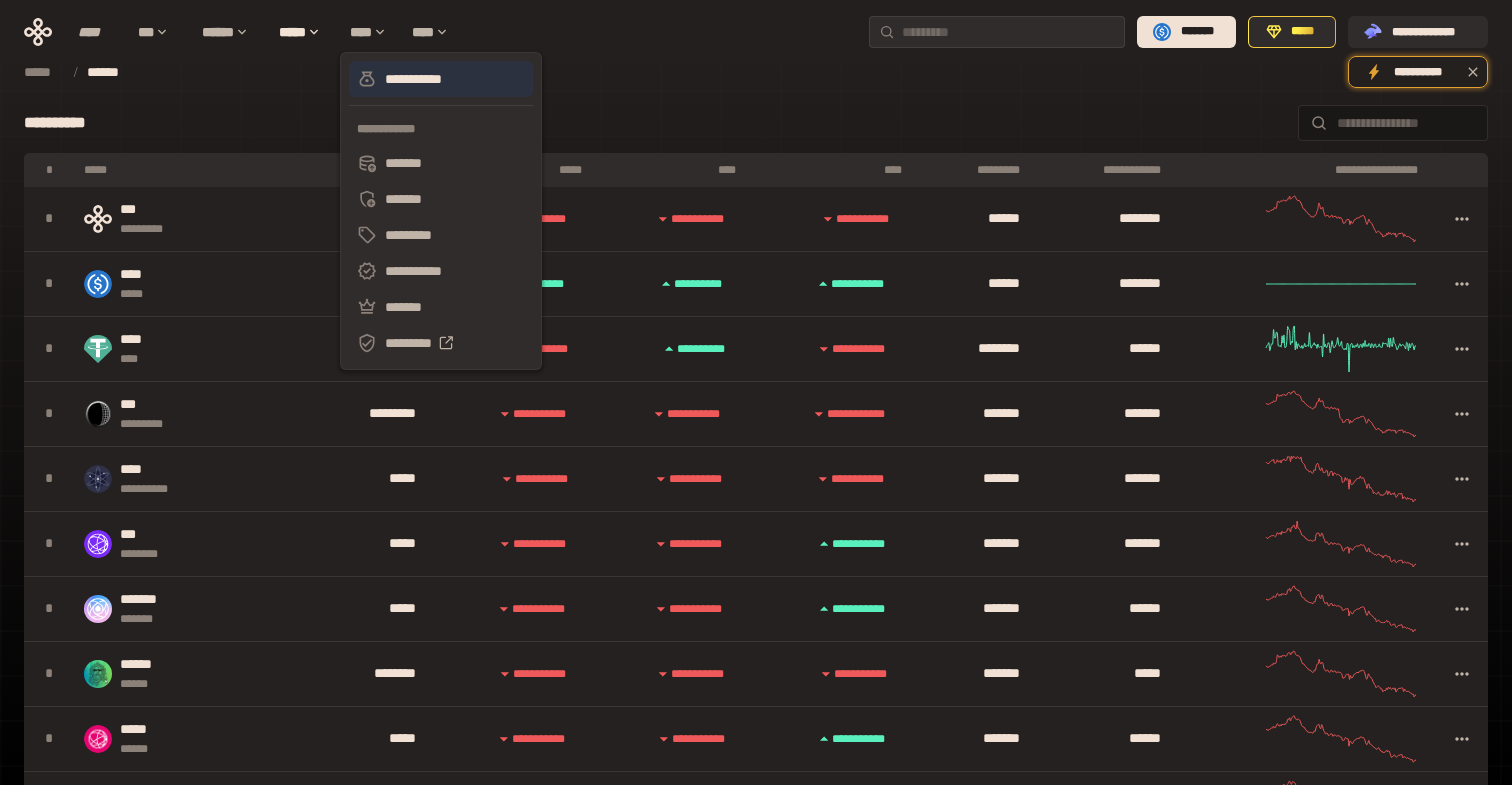 click on "**********" at bounding box center [441, 79] 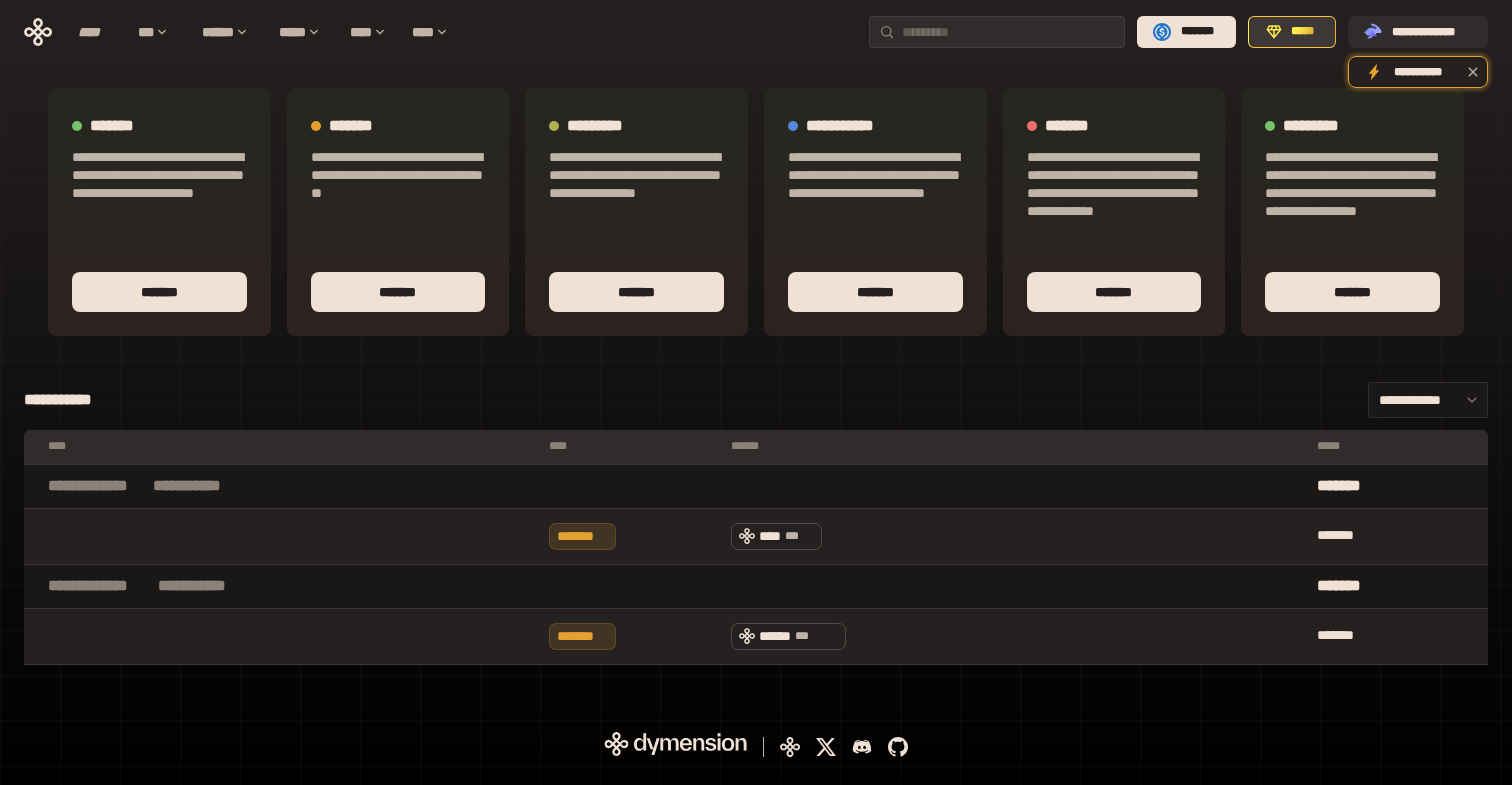 click on "*****" at bounding box center (1303, 32) 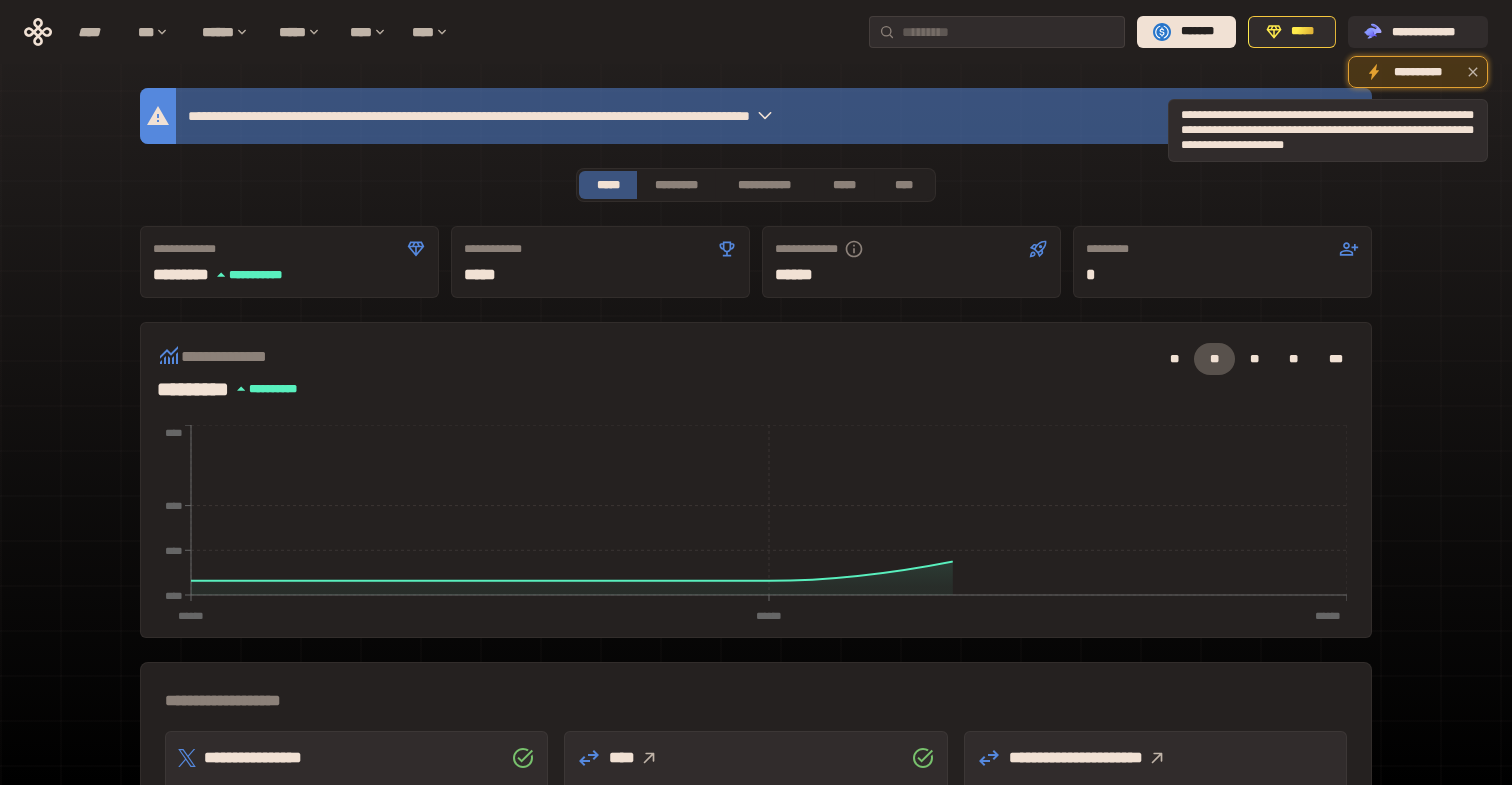 click on "**********" at bounding box center [1418, 72] 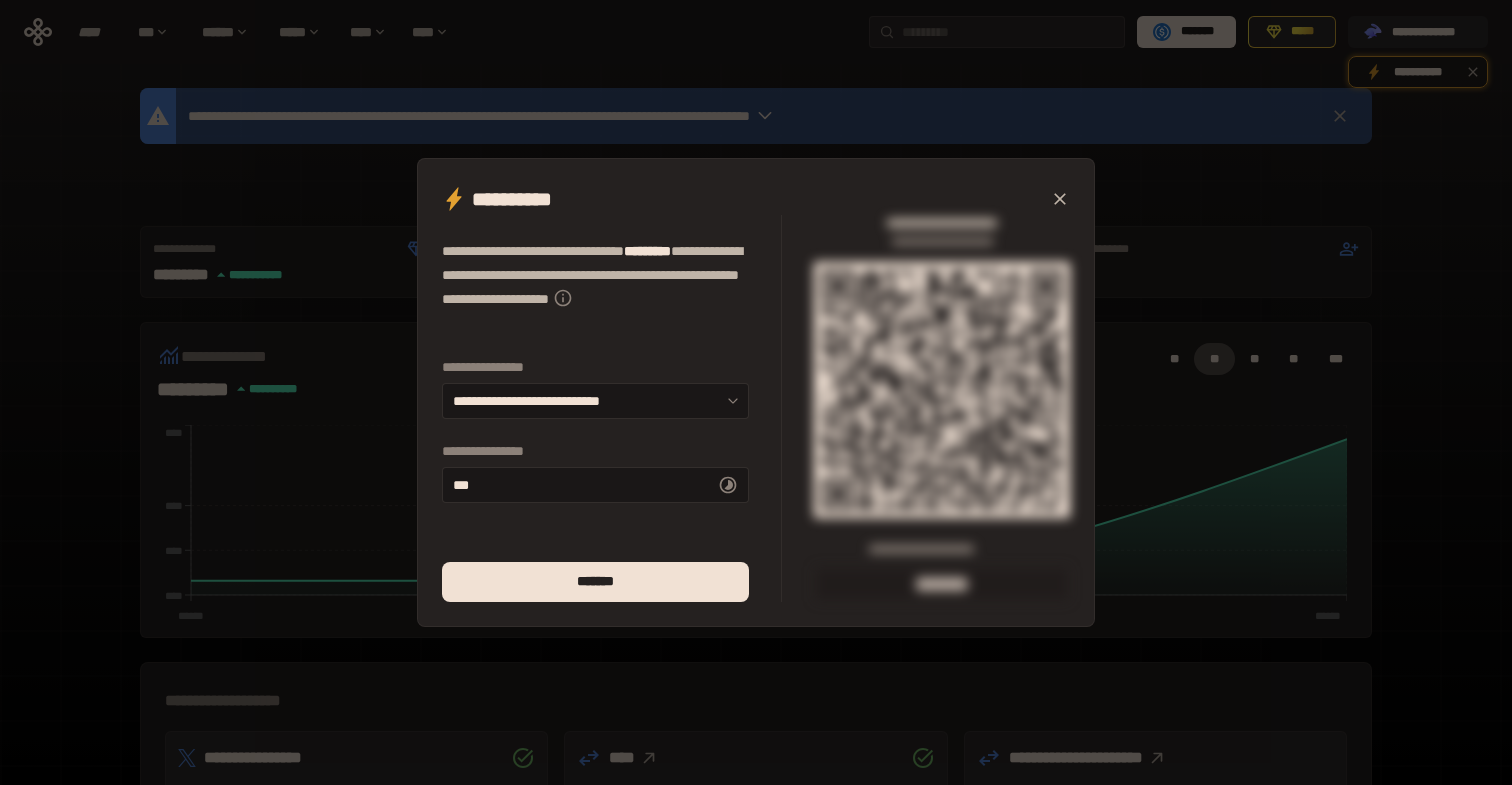 click 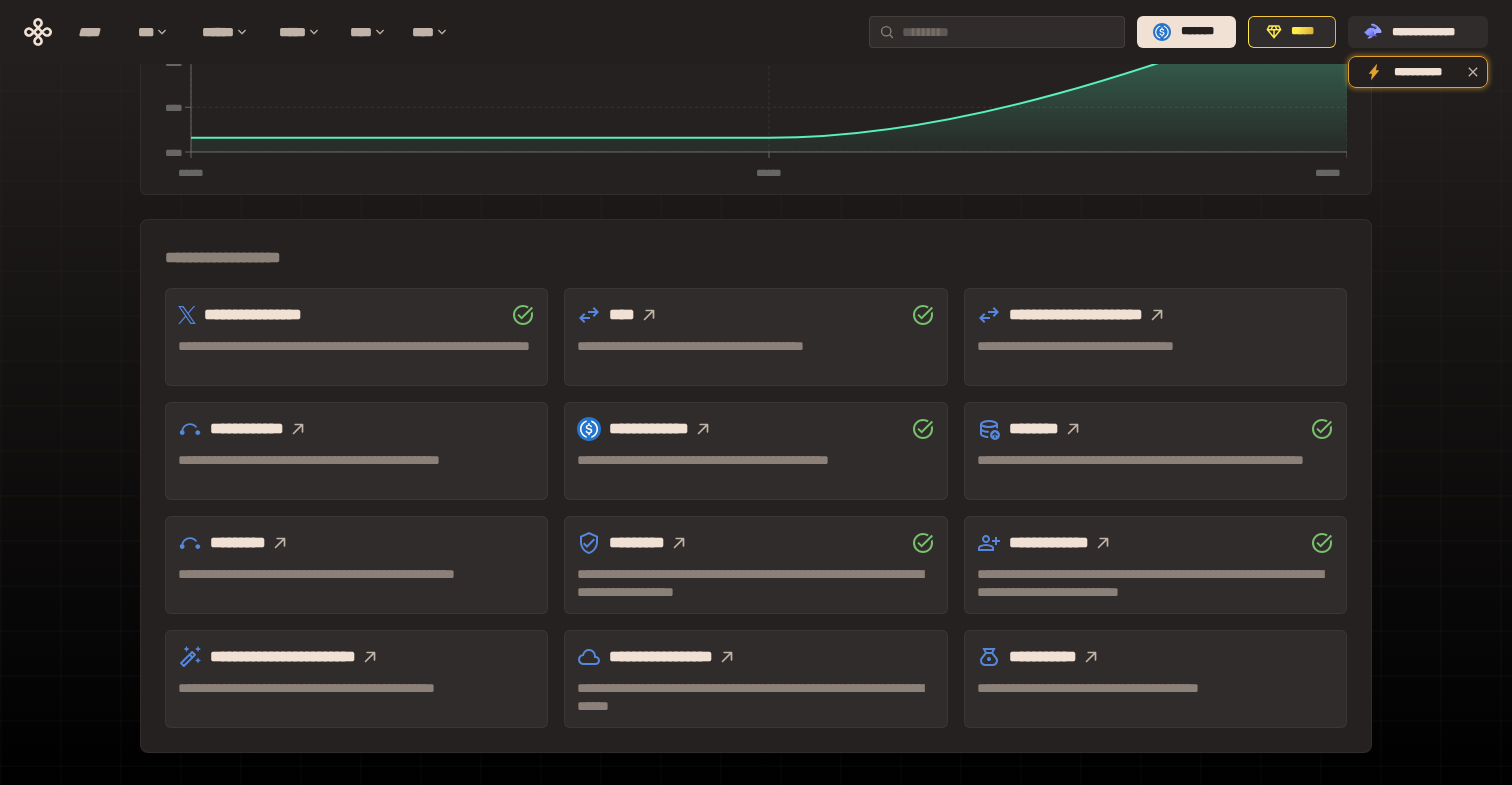 scroll, scrollTop: 503, scrollLeft: 0, axis: vertical 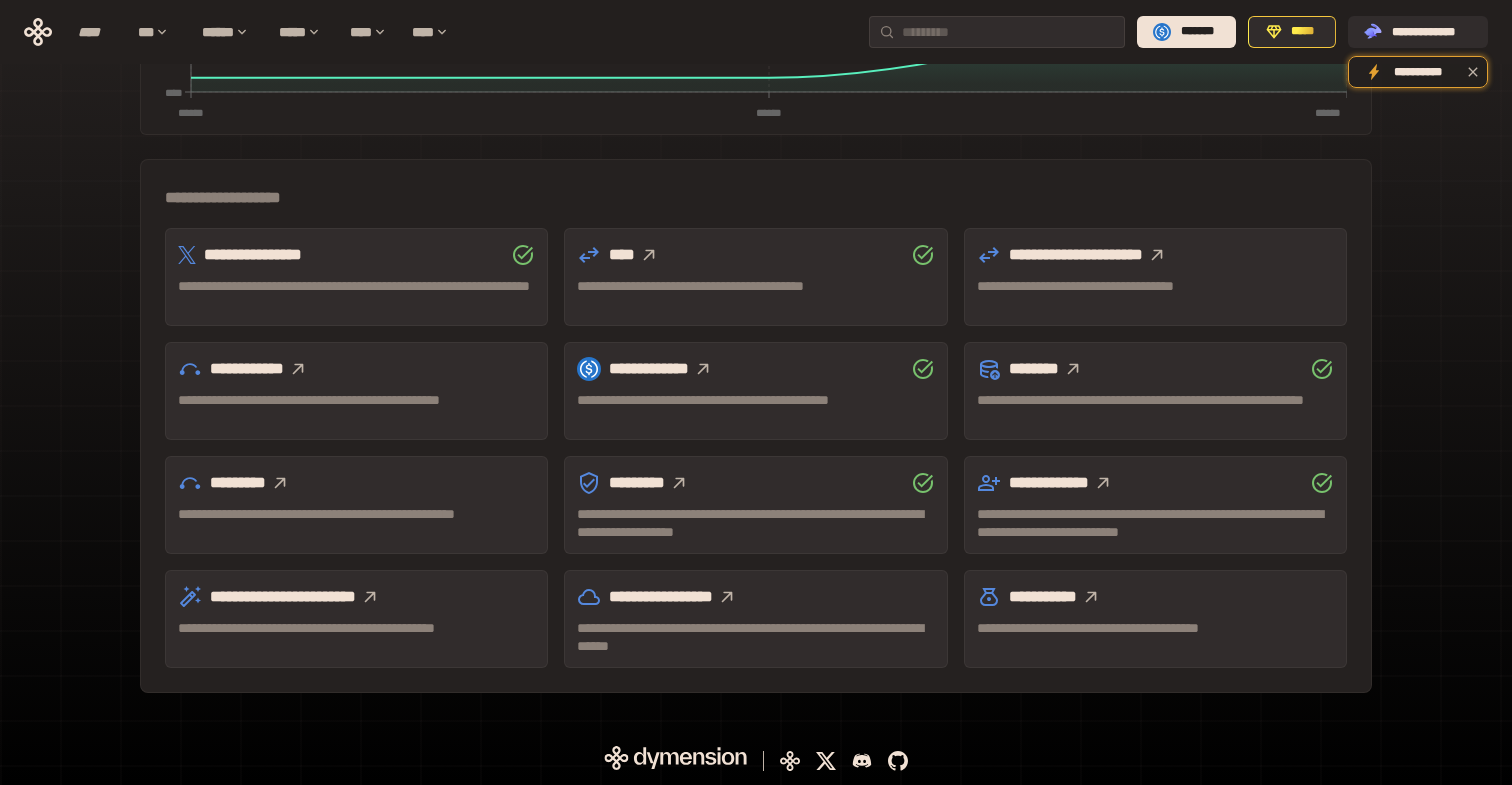 click 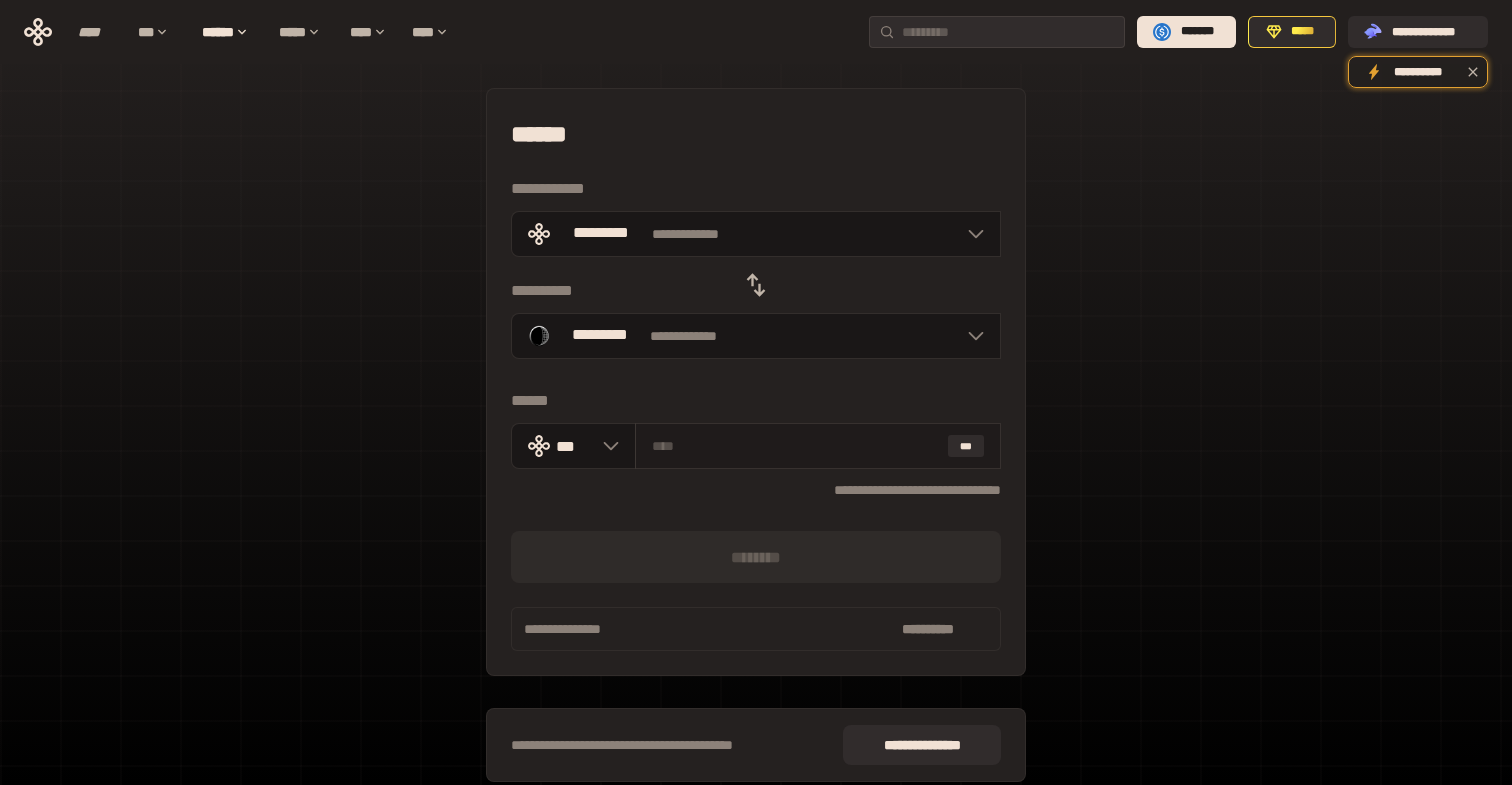 click at bounding box center (796, 446) 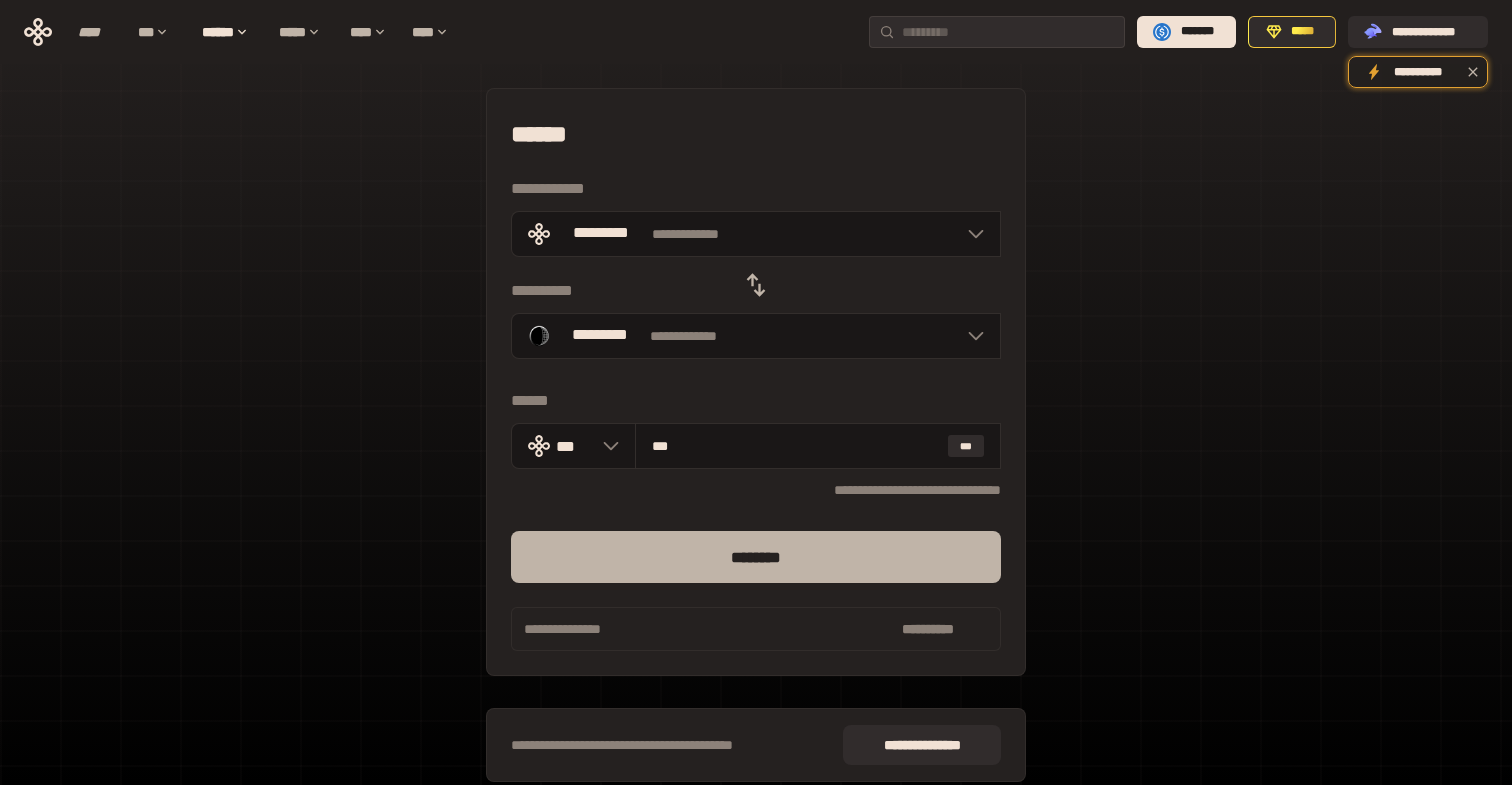 type on "**" 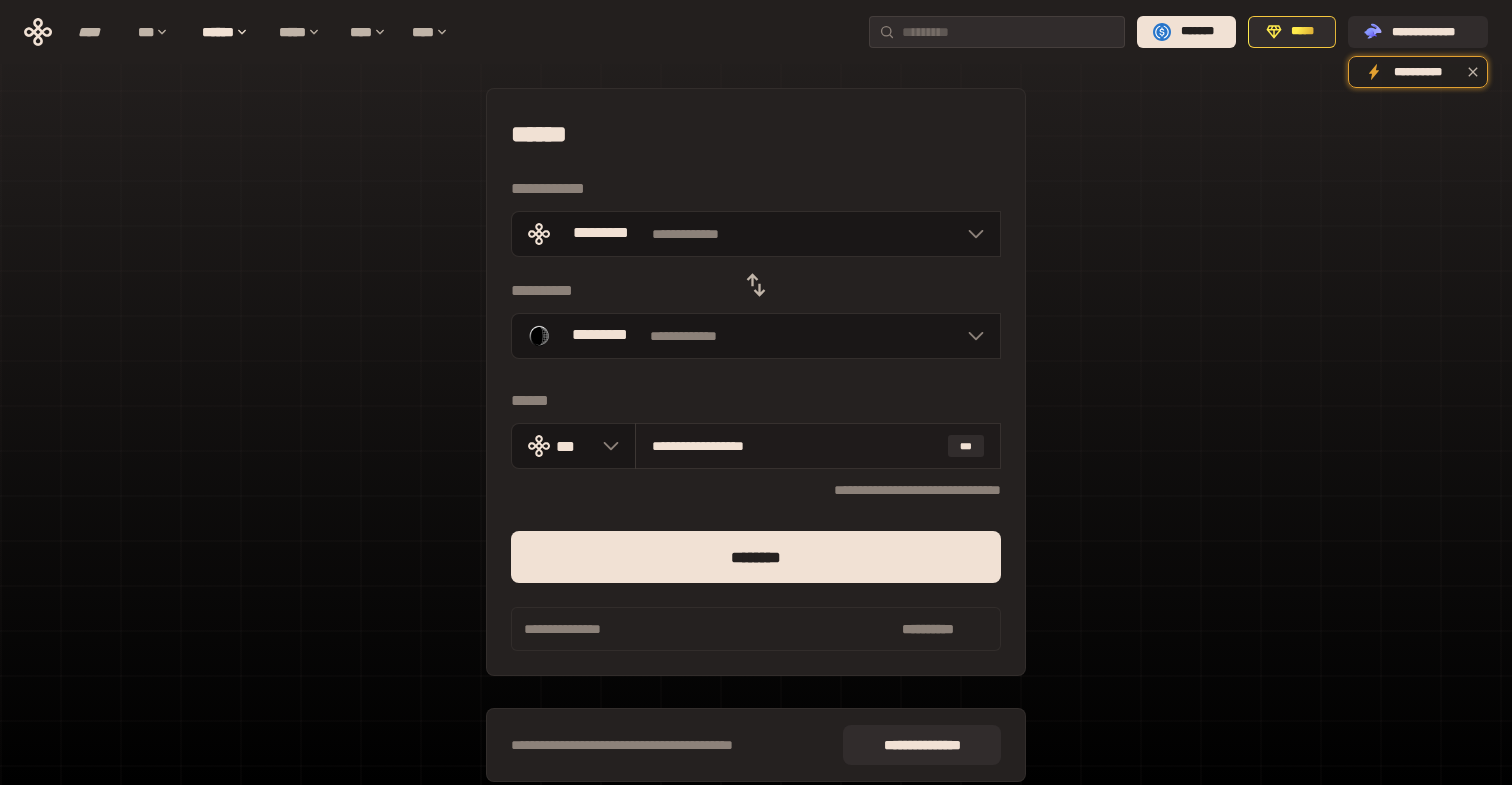 drag, startPoint x: 667, startPoint y: 443, endPoint x: 891, endPoint y: 451, distance: 224.1428 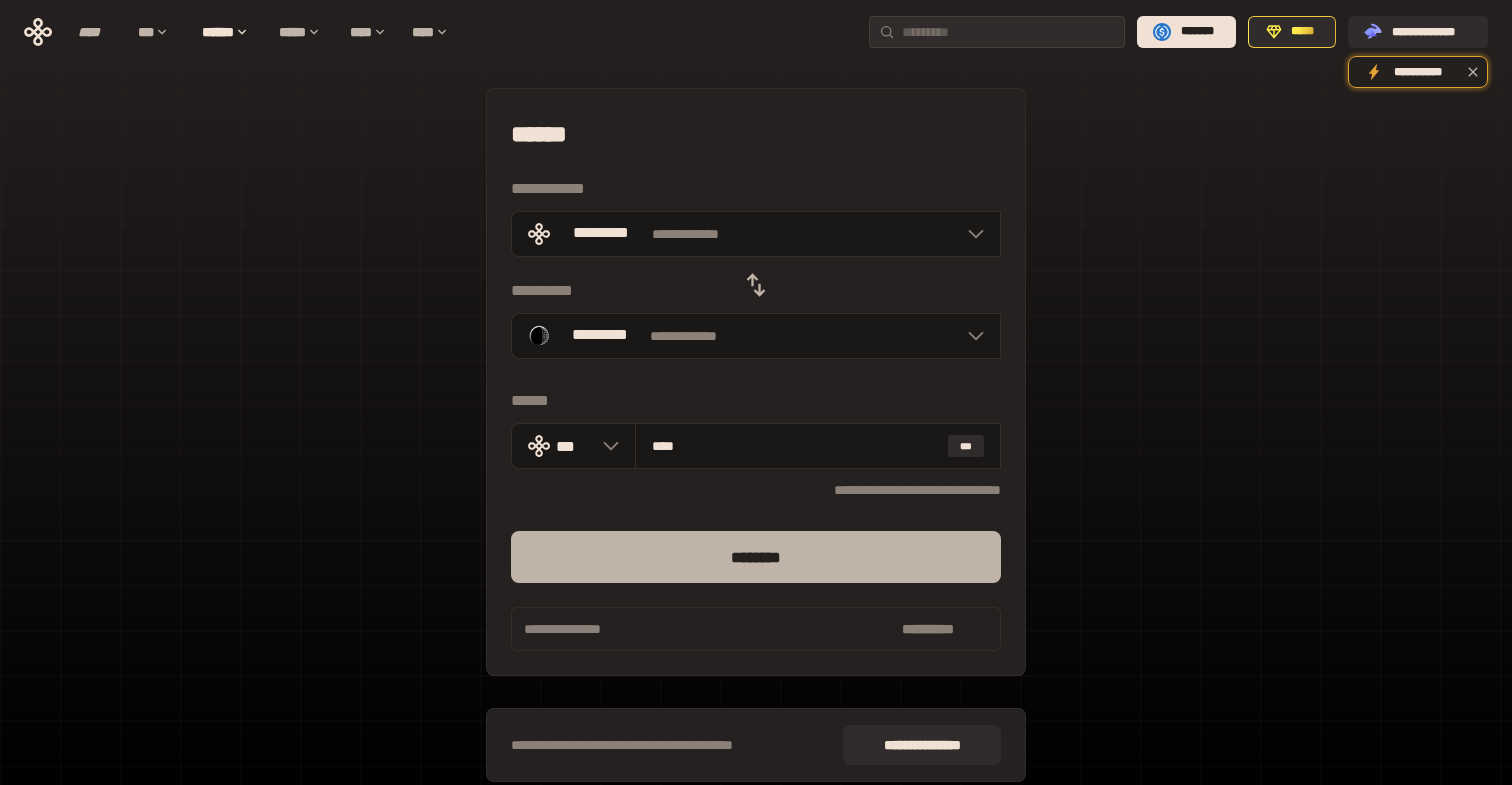 type on "****" 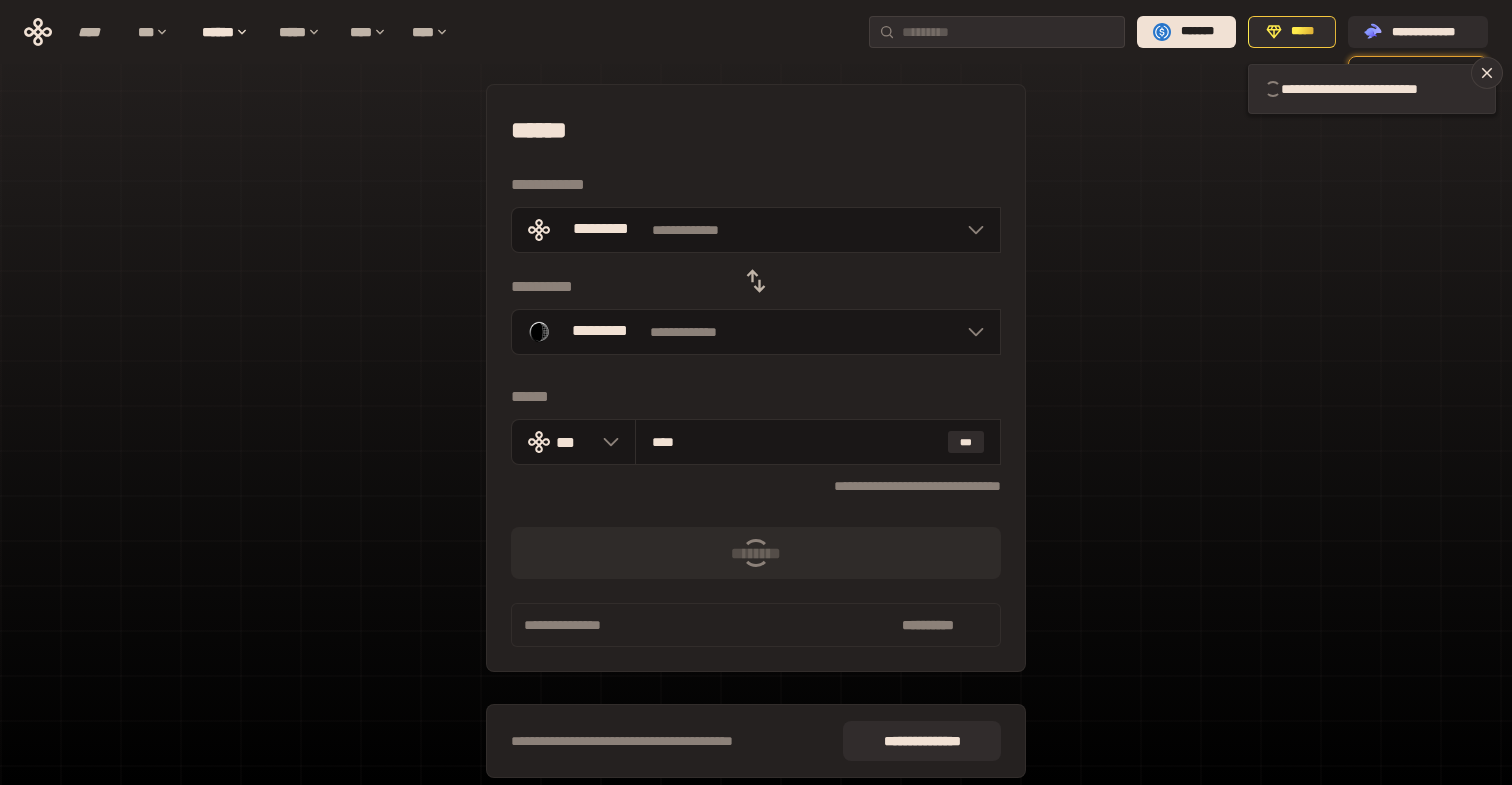 scroll, scrollTop: 0, scrollLeft: 0, axis: both 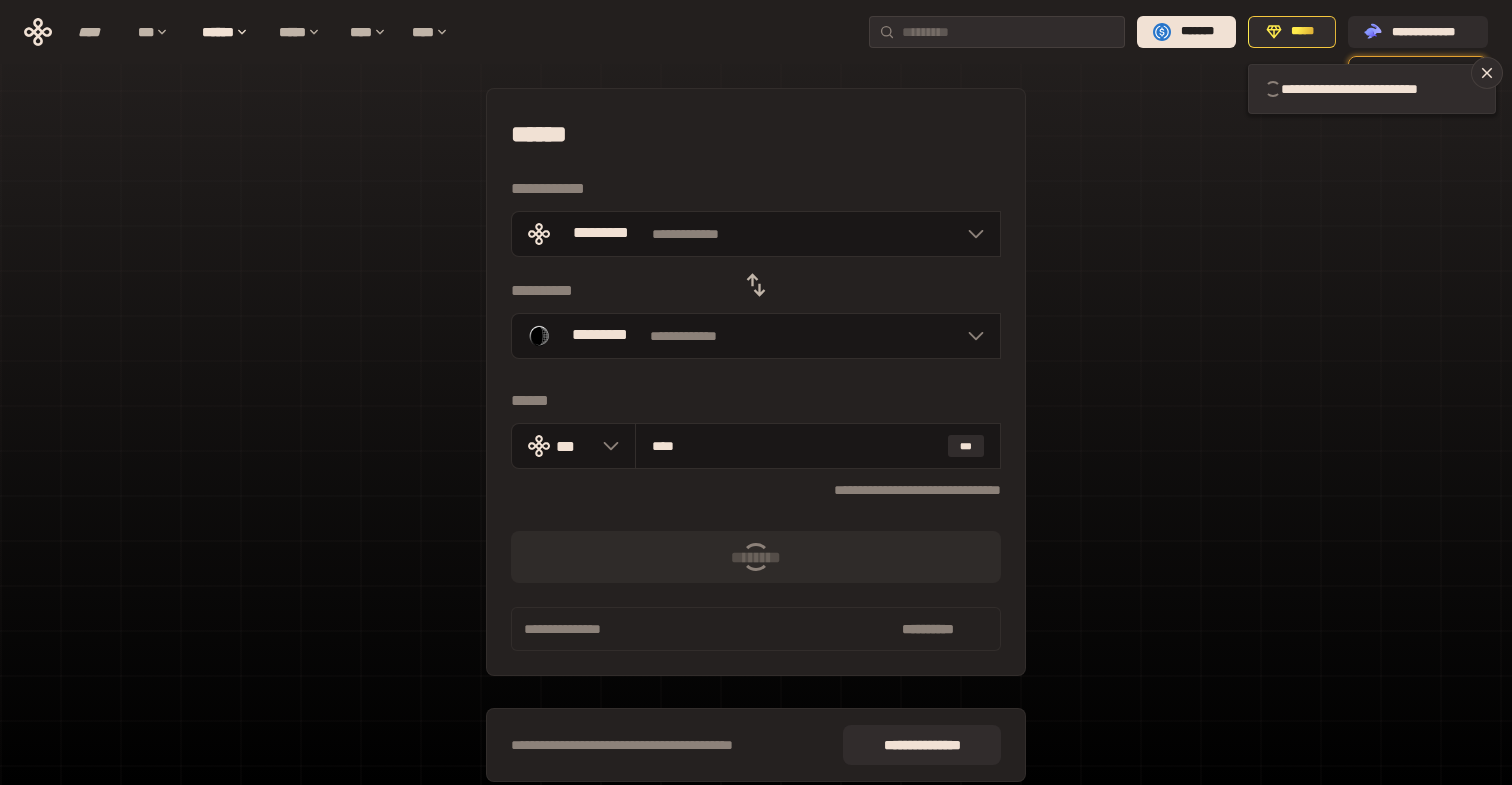 type 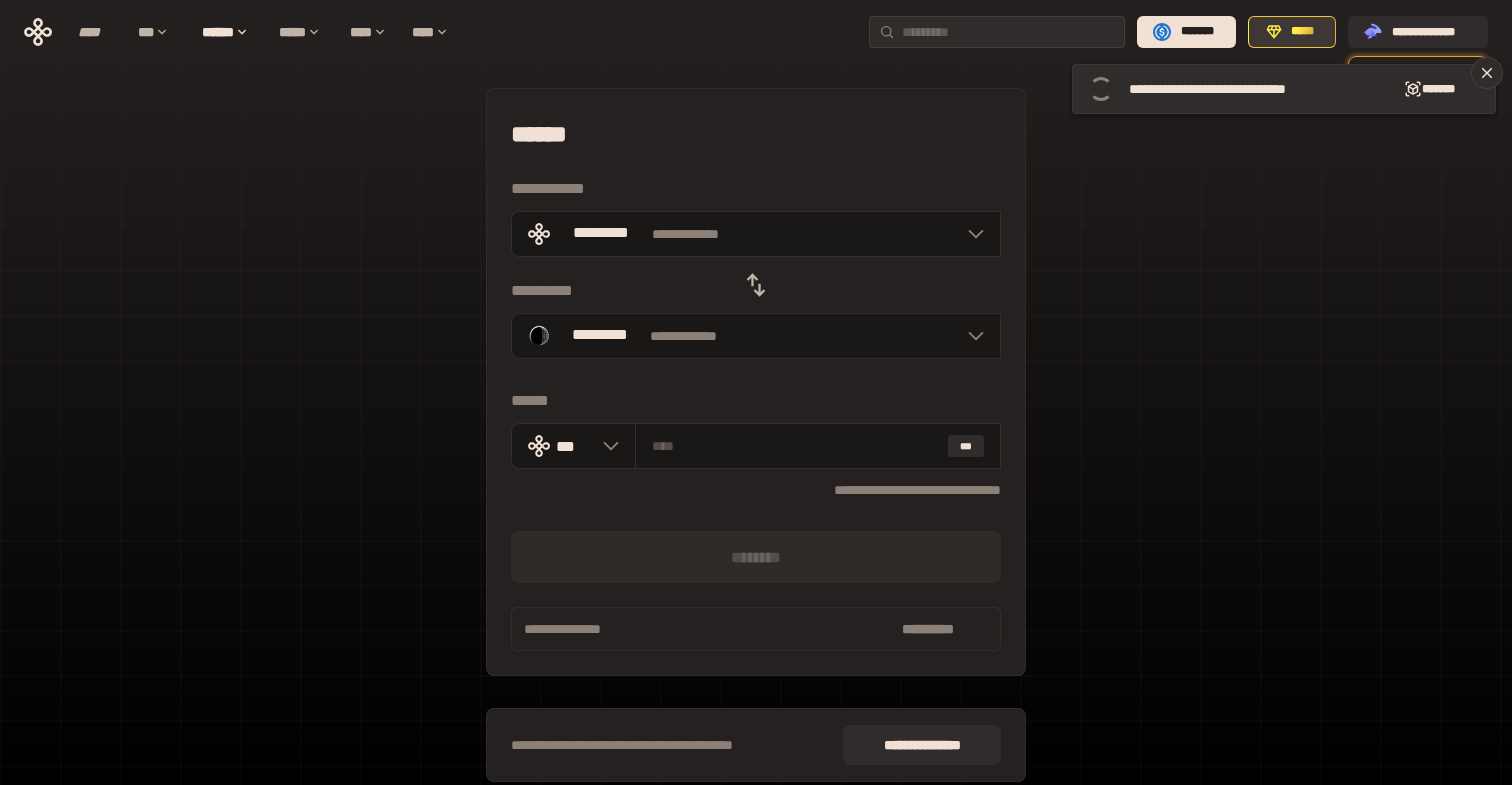 click on "*****" at bounding box center (1303, 32) 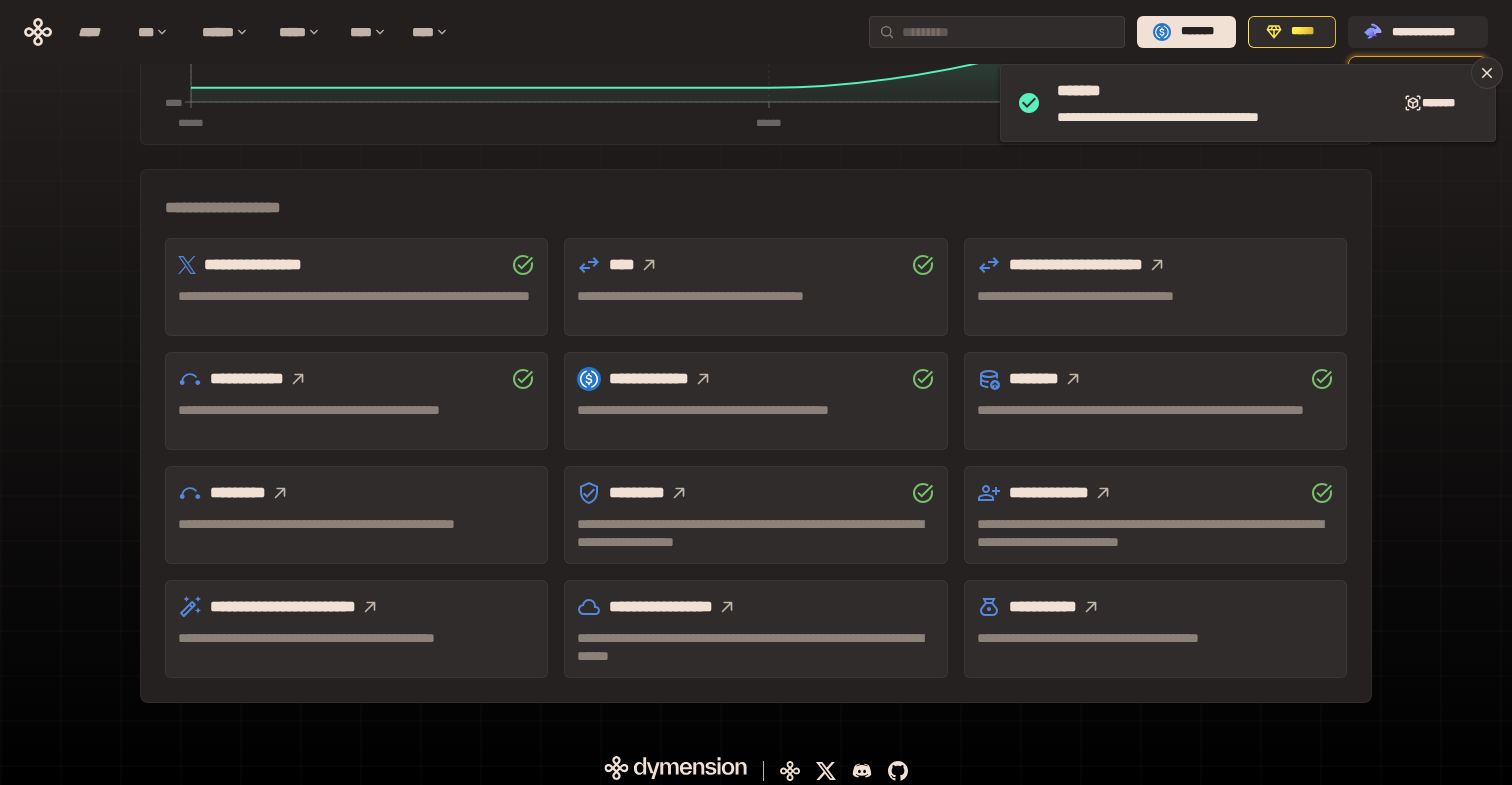 scroll, scrollTop: 491, scrollLeft: 0, axis: vertical 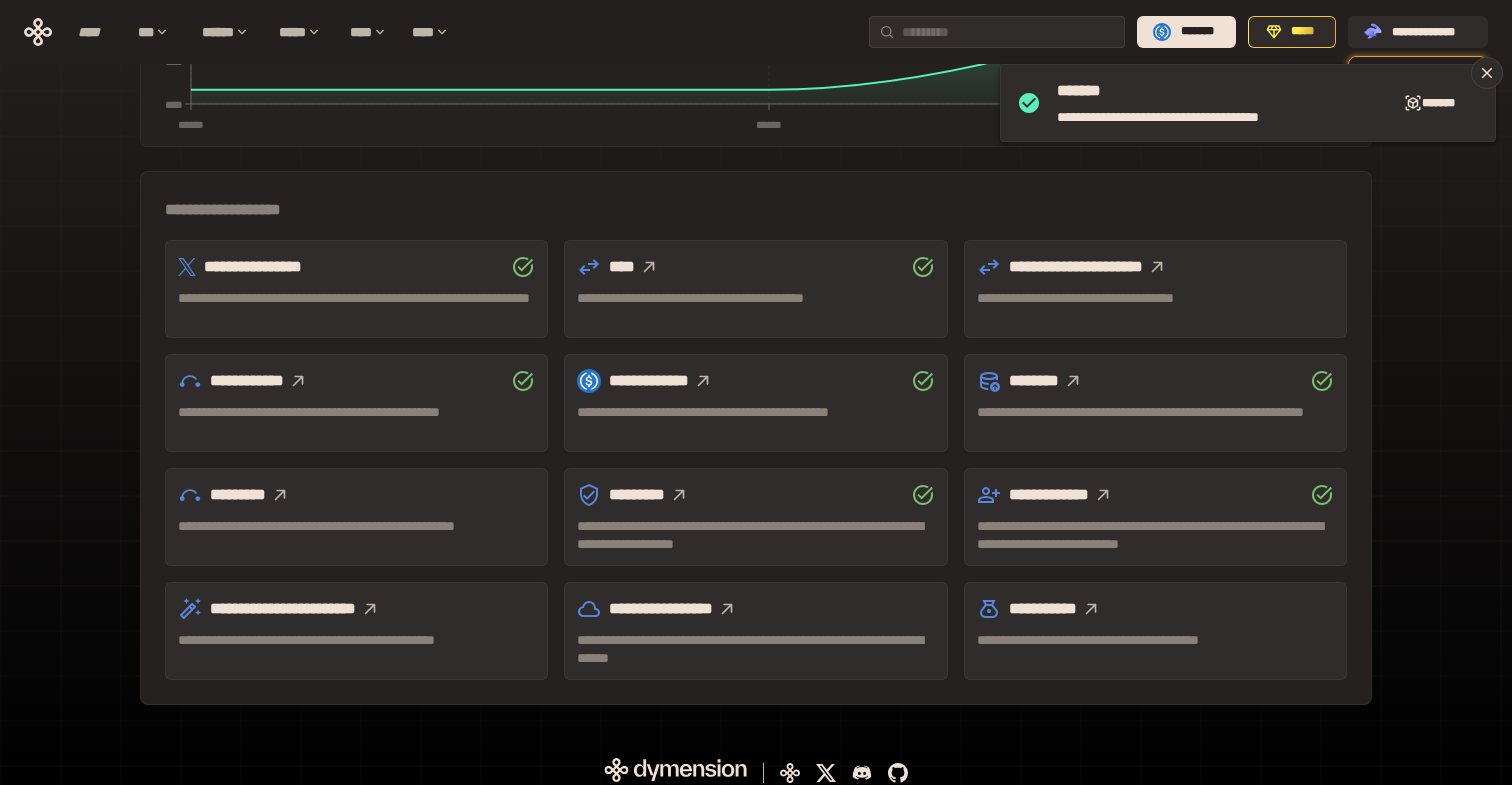 click 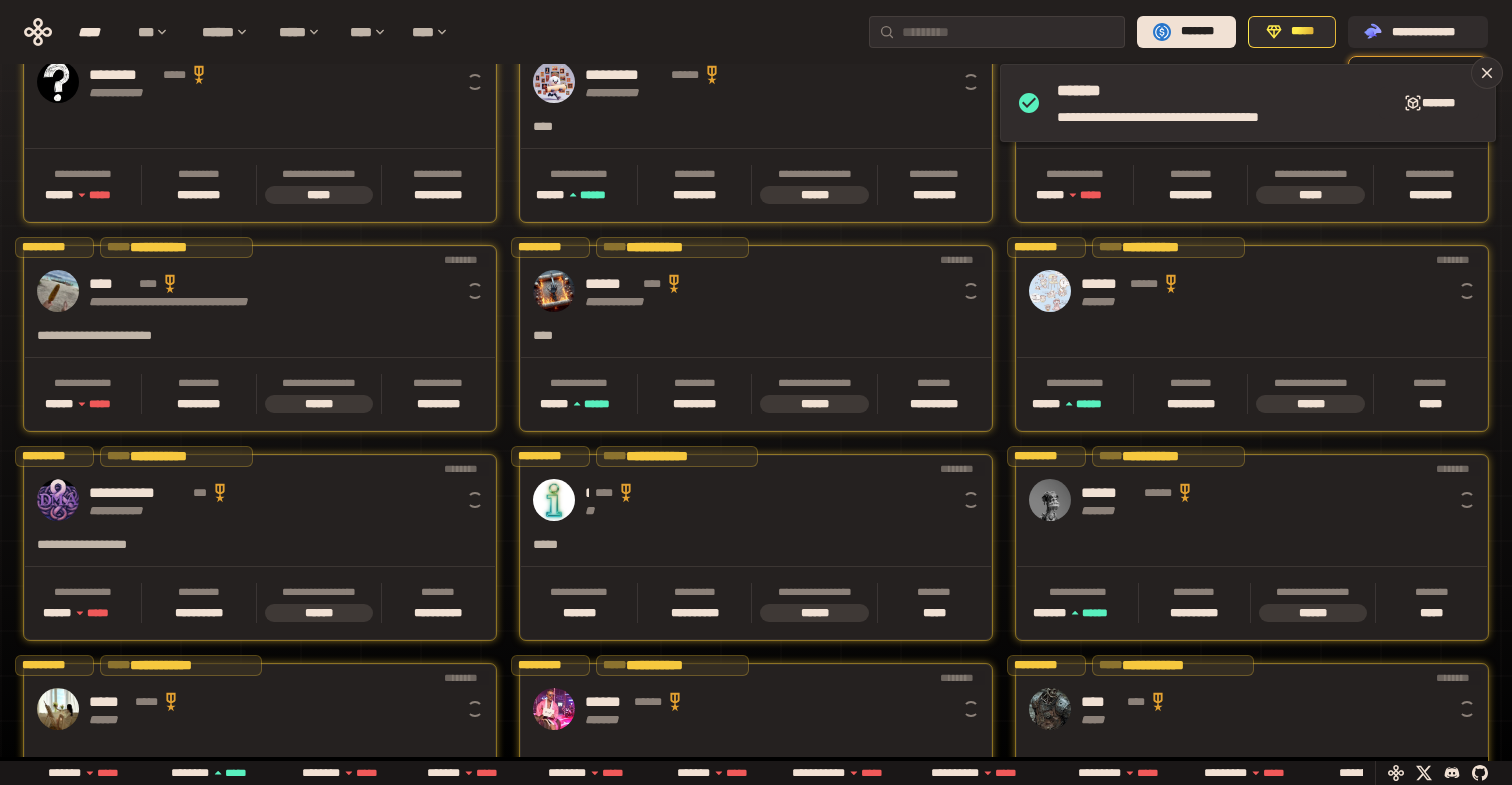 scroll, scrollTop: 0, scrollLeft: 16, axis: horizontal 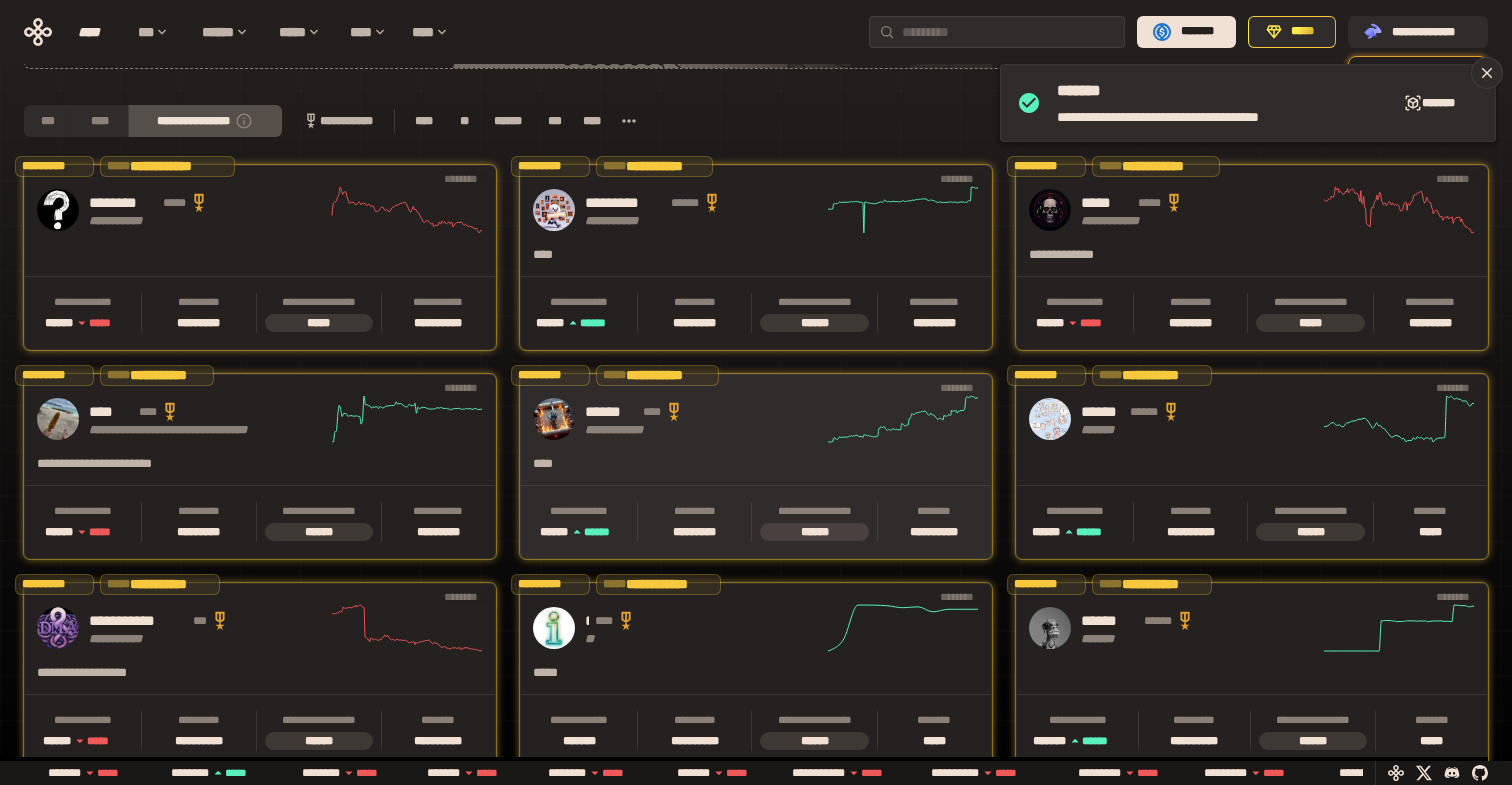 click on "**********" at bounding box center [704, 419] 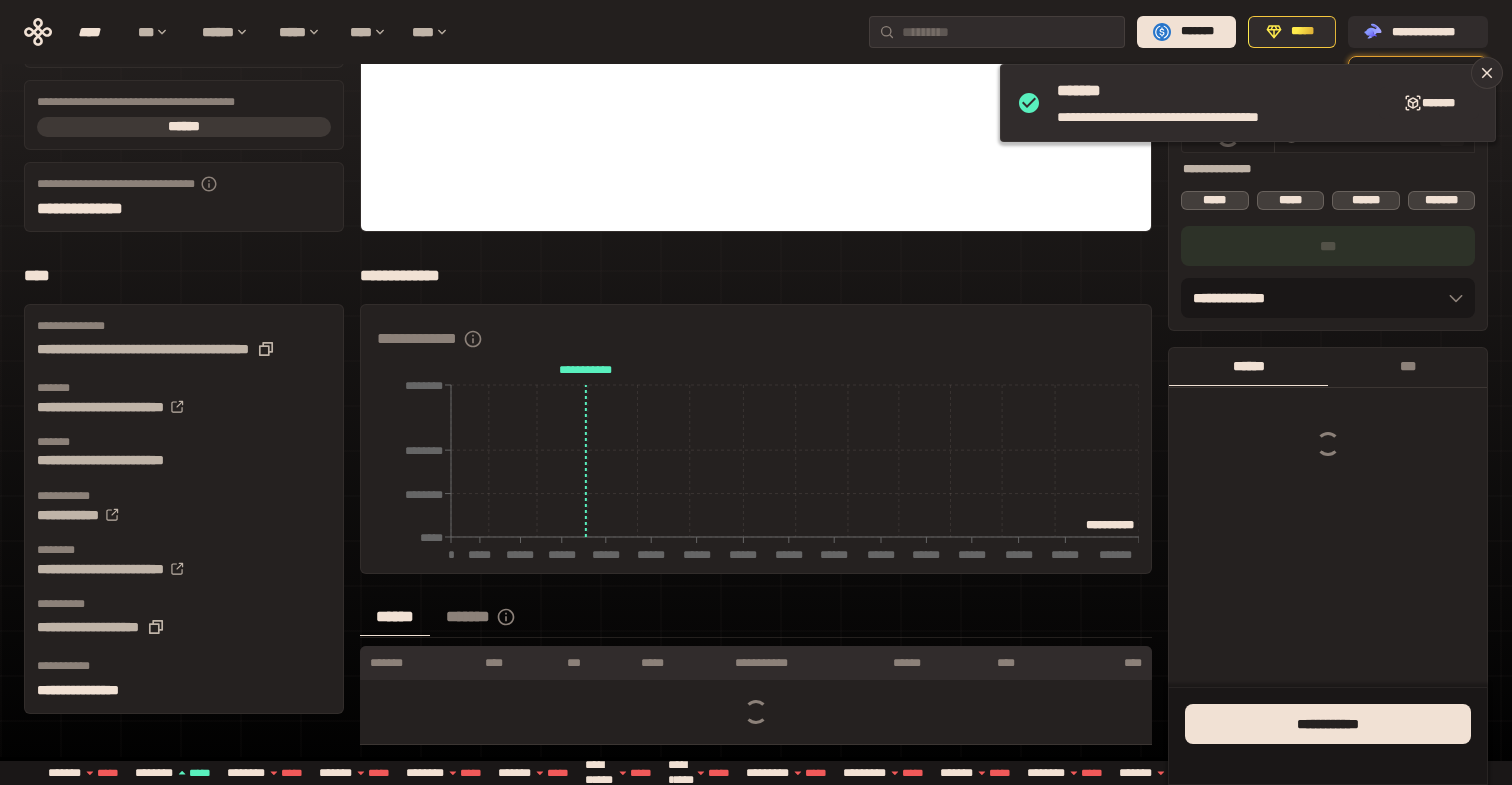 scroll, scrollTop: 0, scrollLeft: 0, axis: both 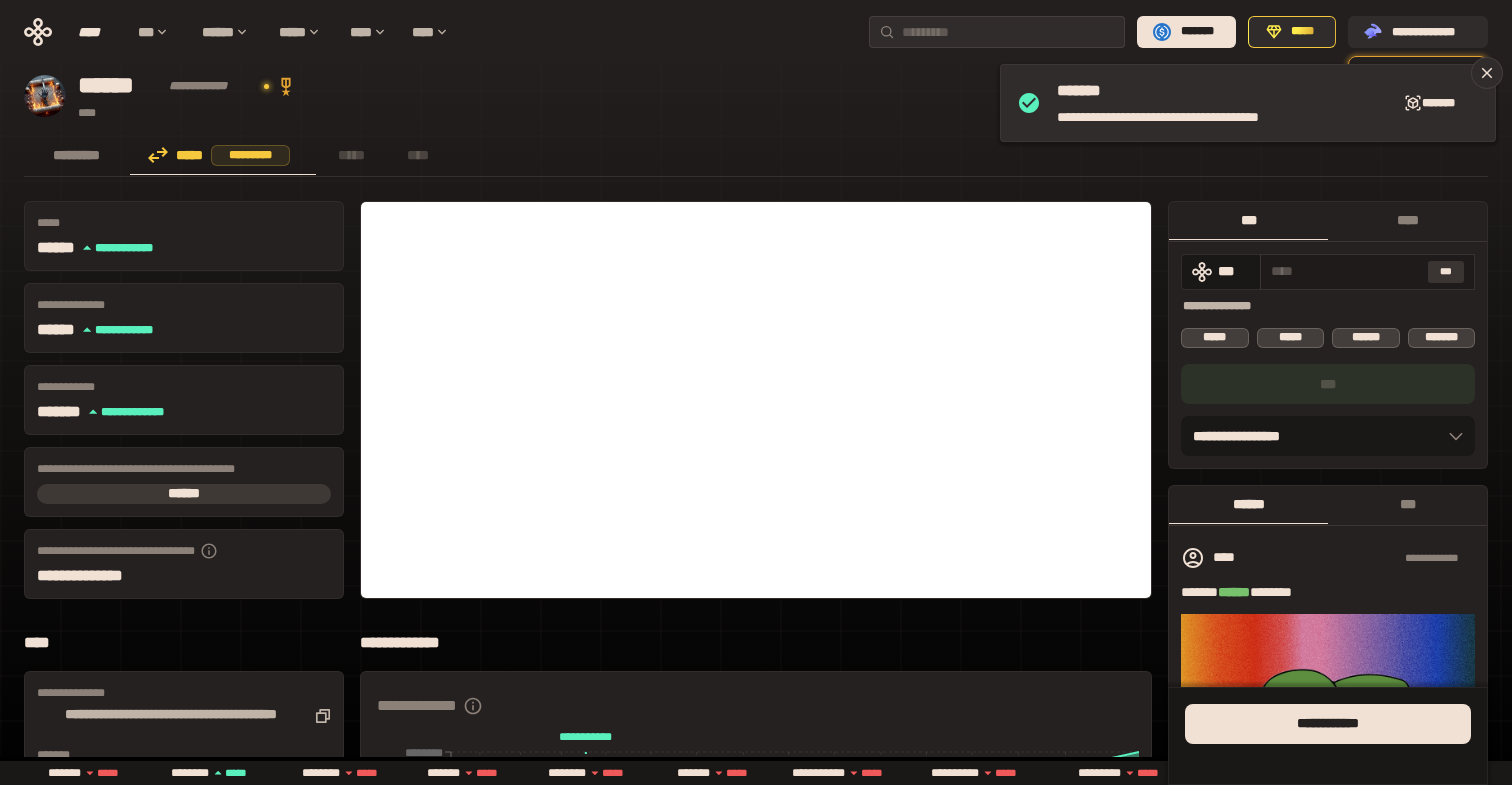 click on "***" at bounding box center (1446, 272) 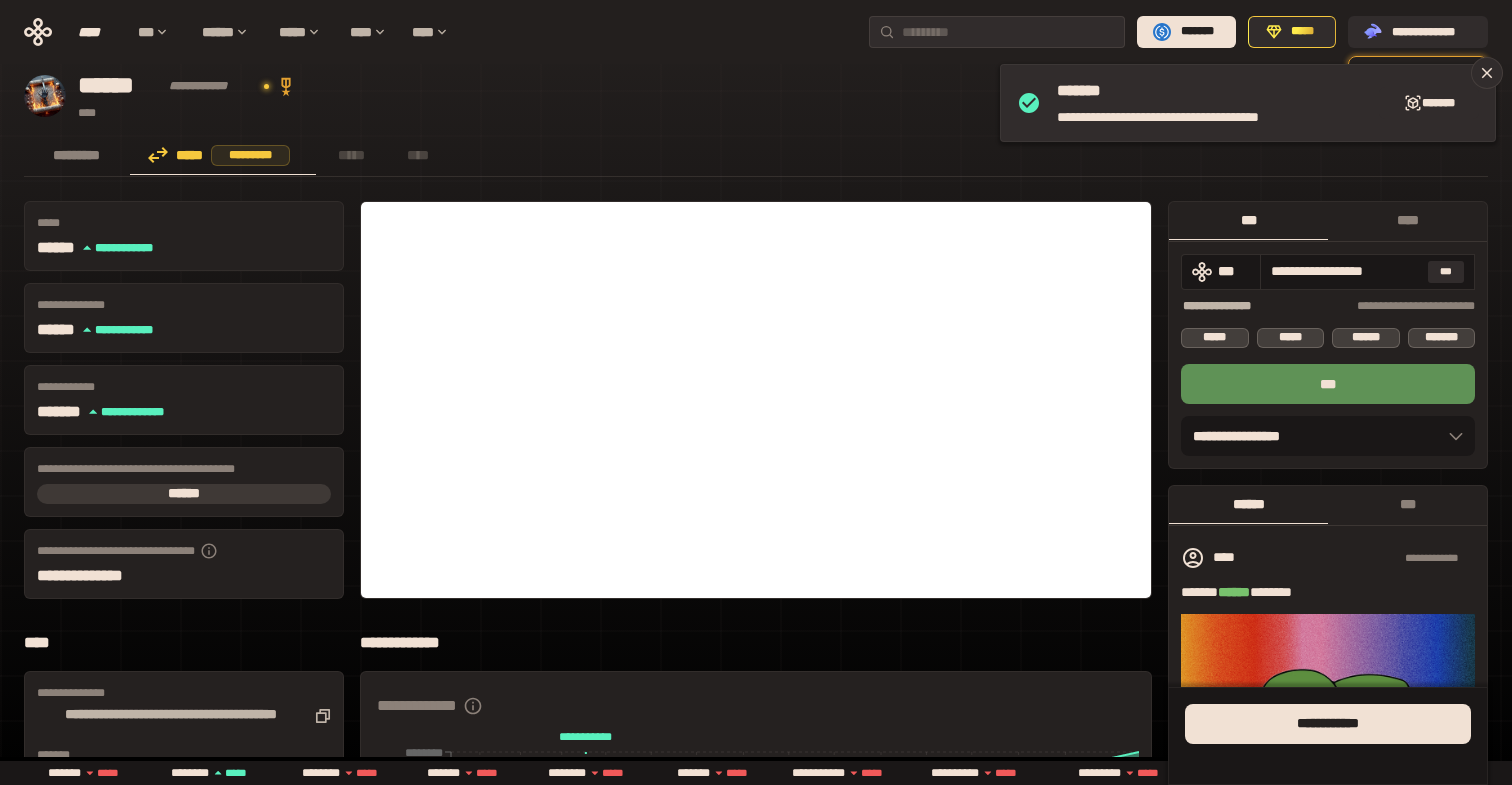 drag, startPoint x: 1291, startPoint y: 275, endPoint x: 1488, endPoint y: 264, distance: 197.30687 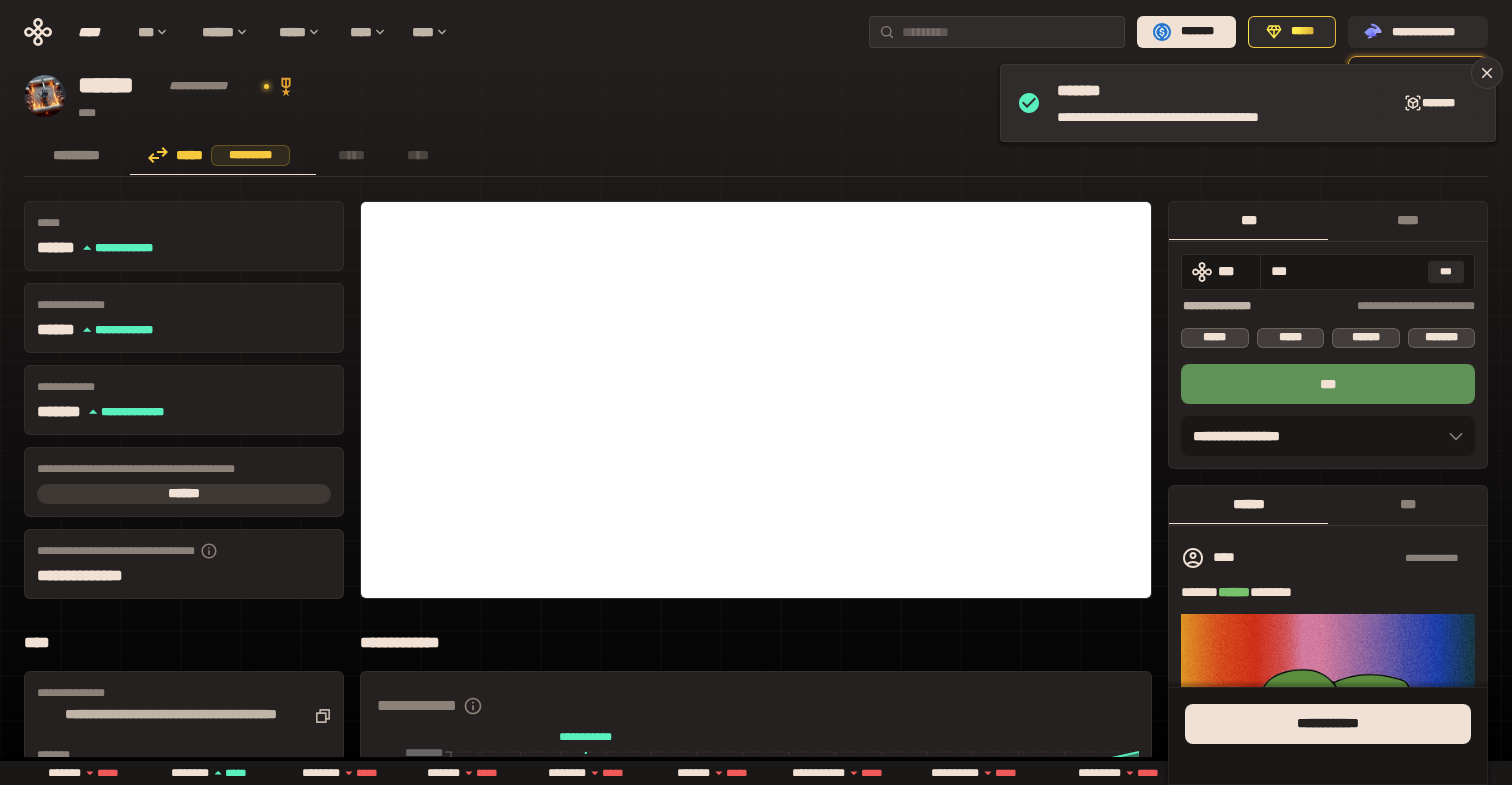 type on "**" 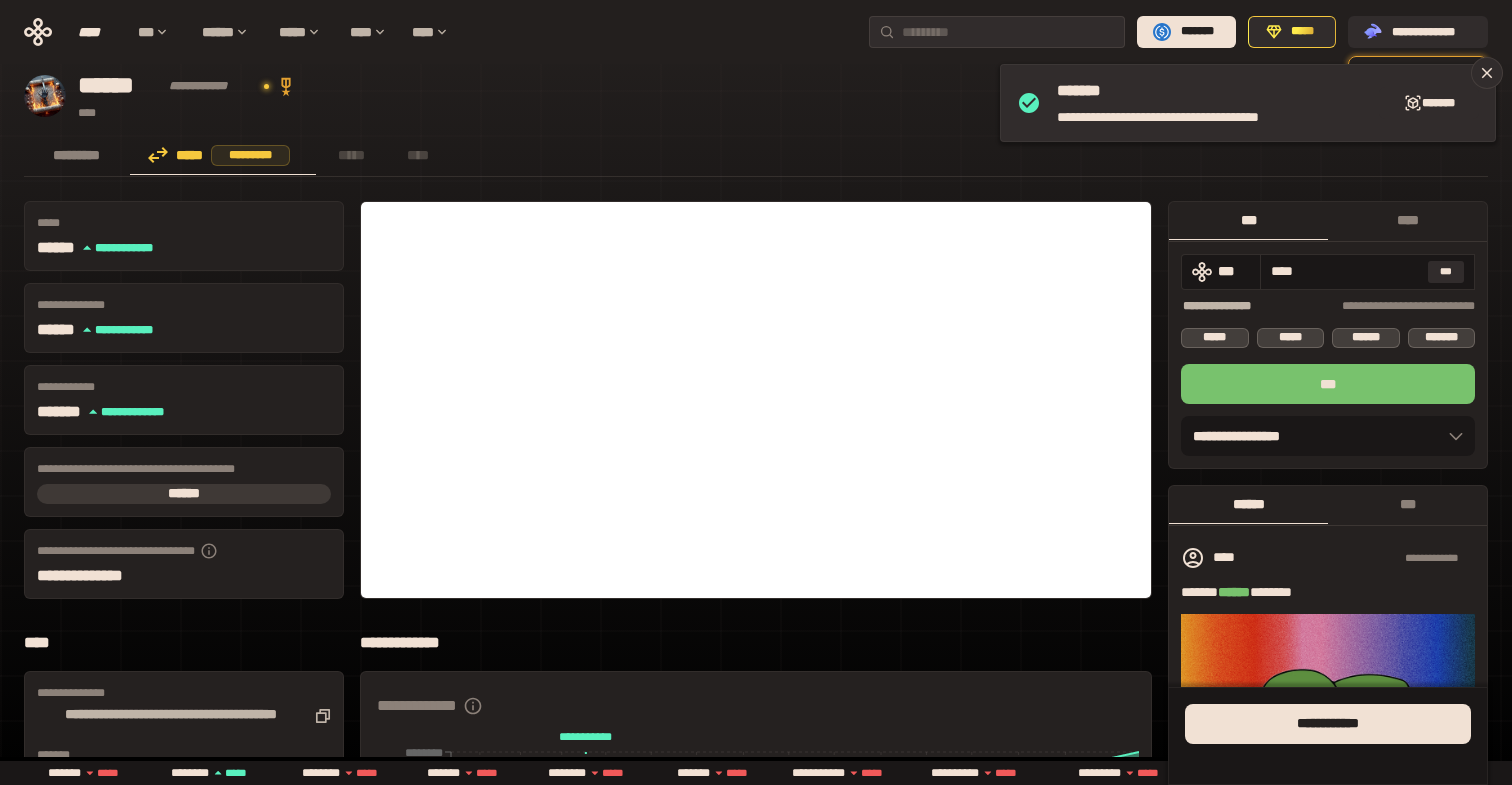 type on "****" 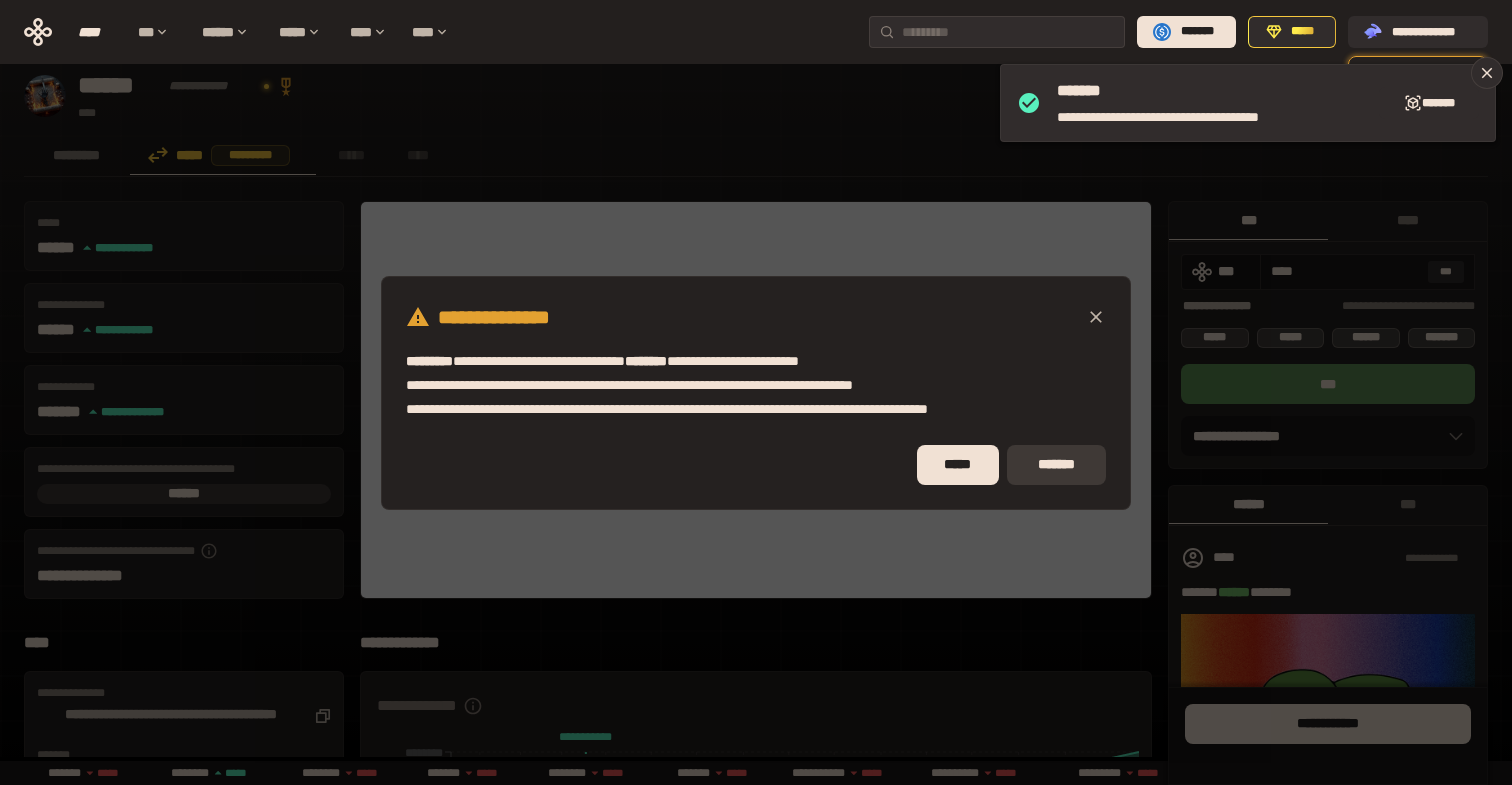 click on "*******" at bounding box center [1056, 465] 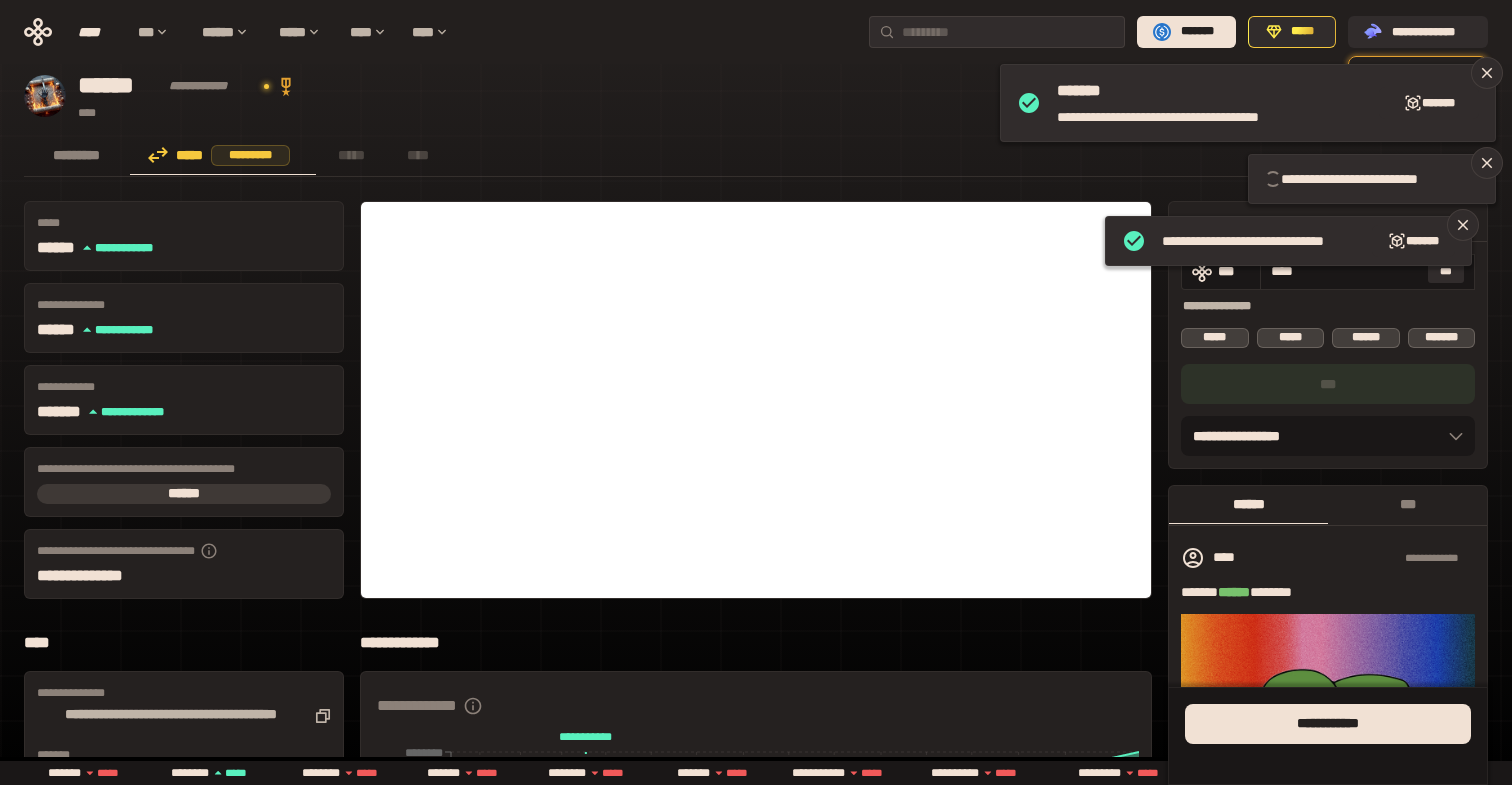 type 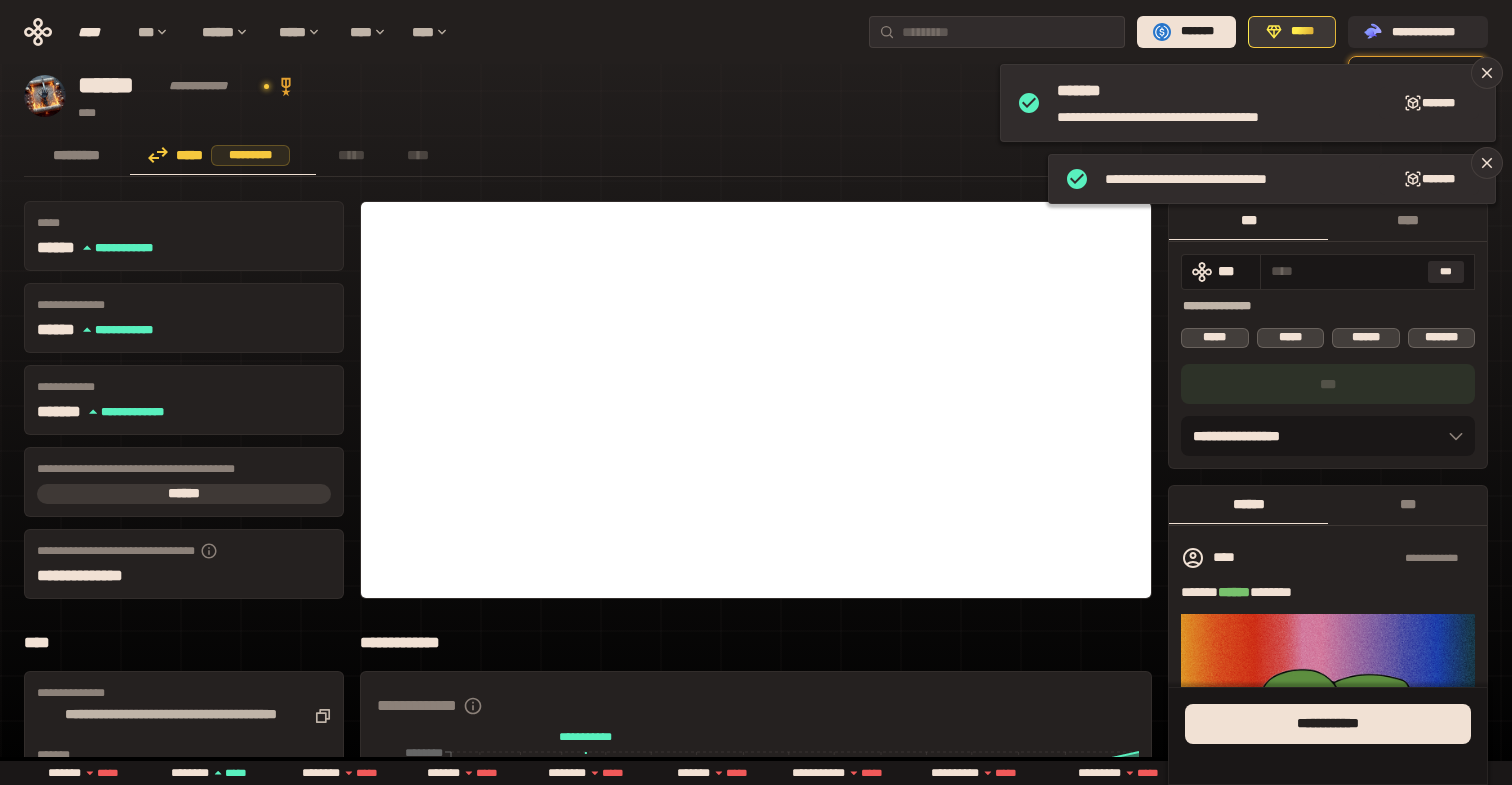 click on "*****" at bounding box center (1303, 32) 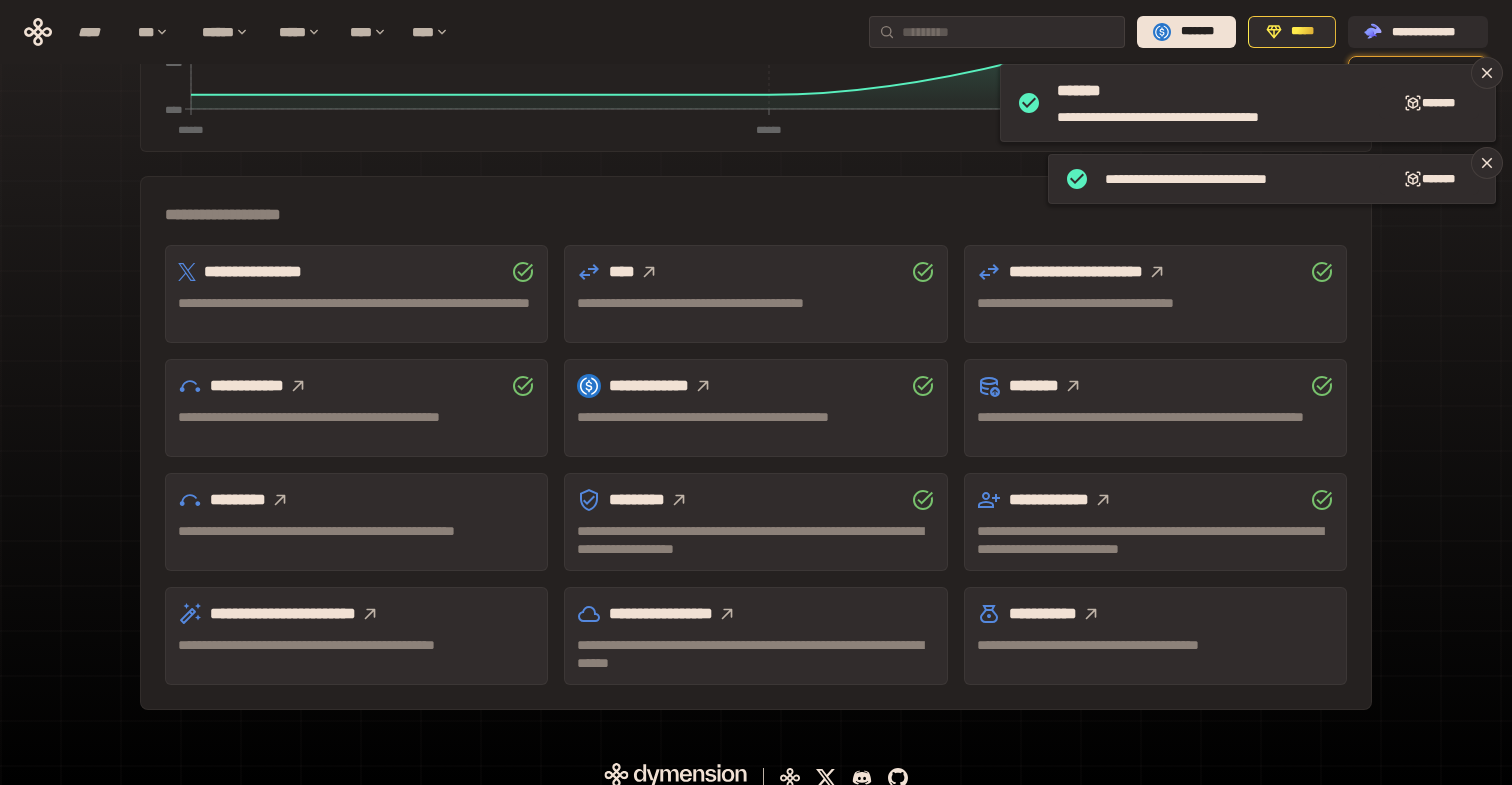 scroll, scrollTop: 503, scrollLeft: 0, axis: vertical 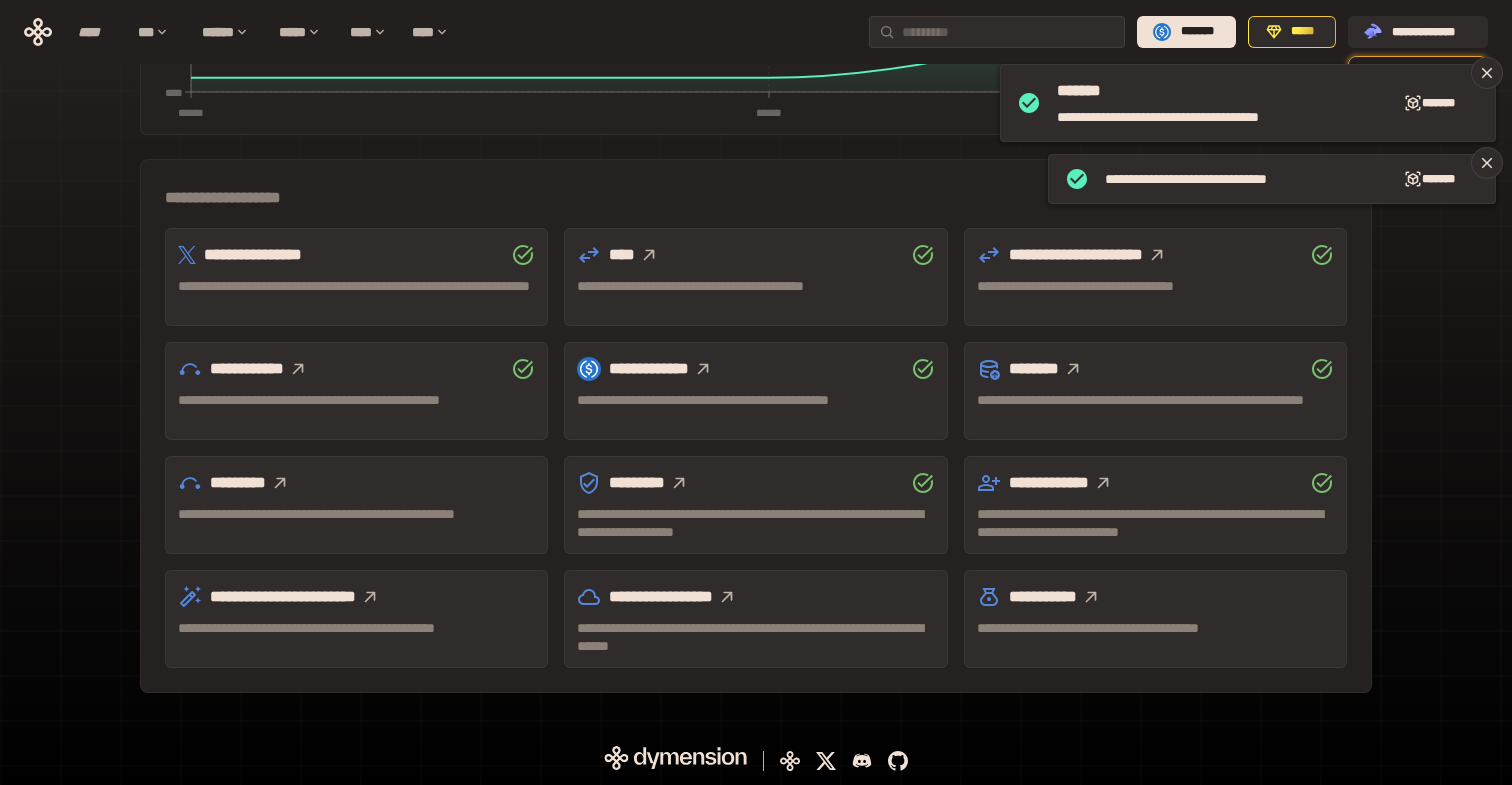 click 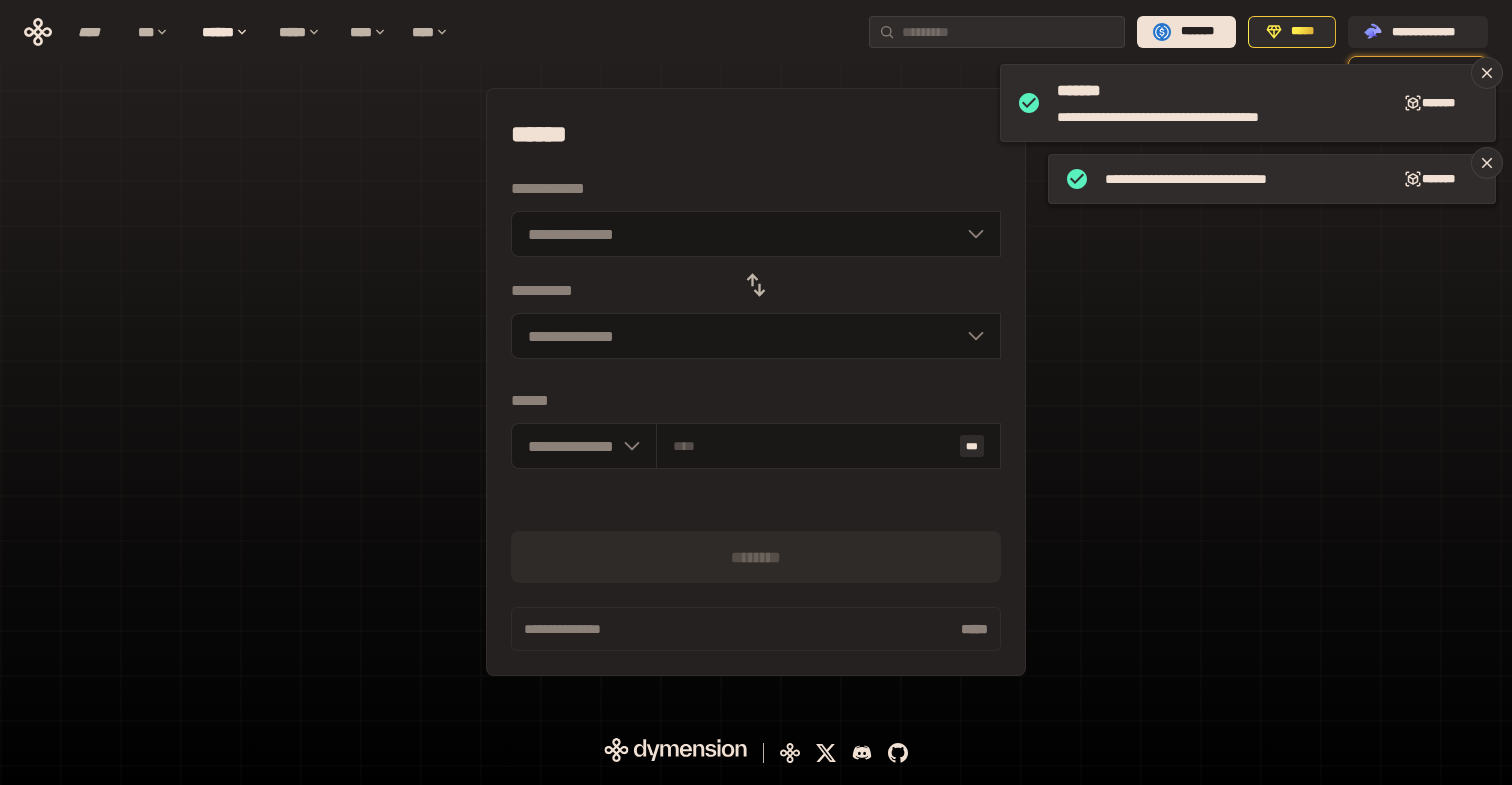 scroll, scrollTop: 0, scrollLeft: 0, axis: both 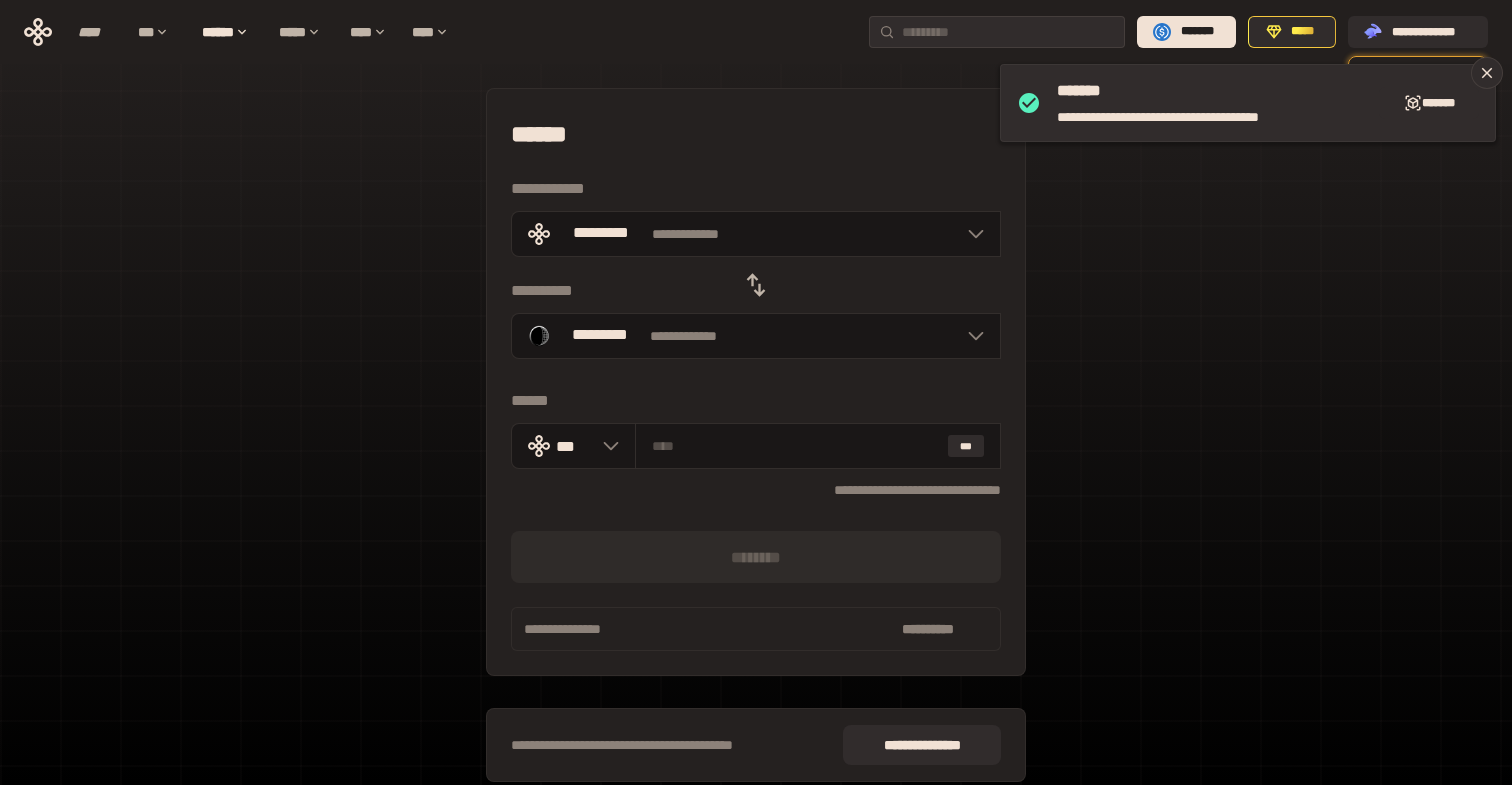 click 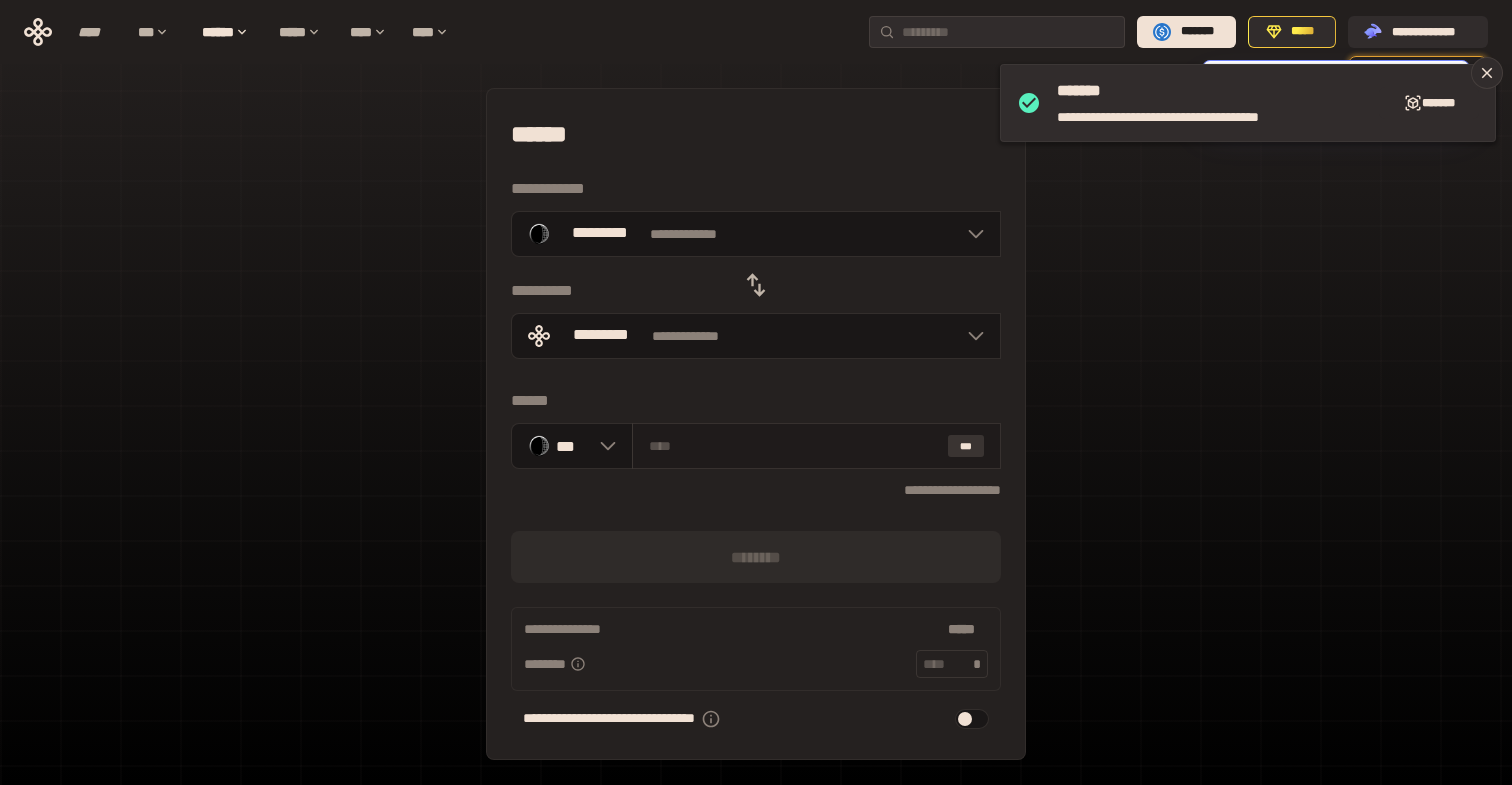 click on "***" at bounding box center [966, 446] 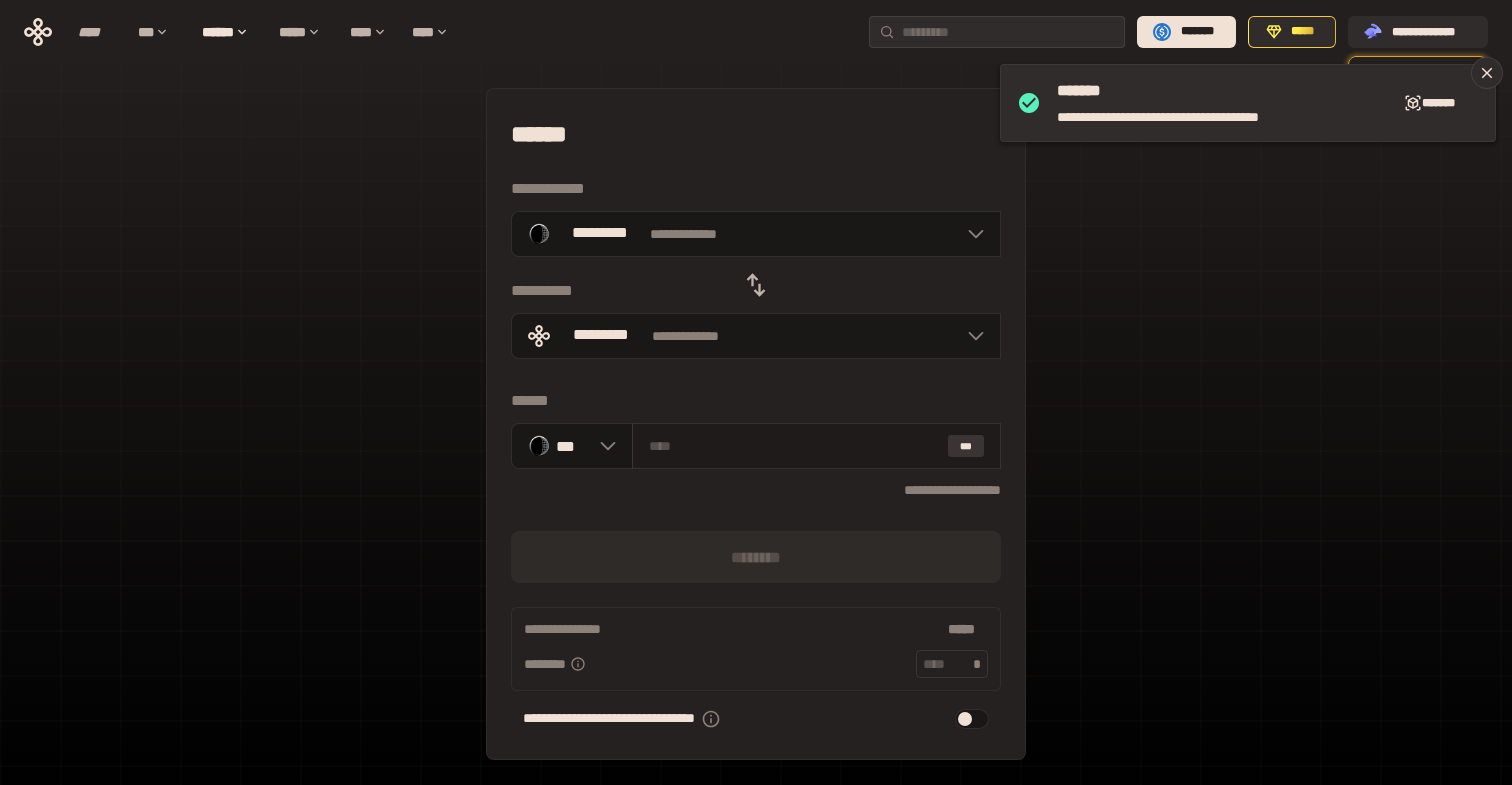 click on "***" at bounding box center [966, 446] 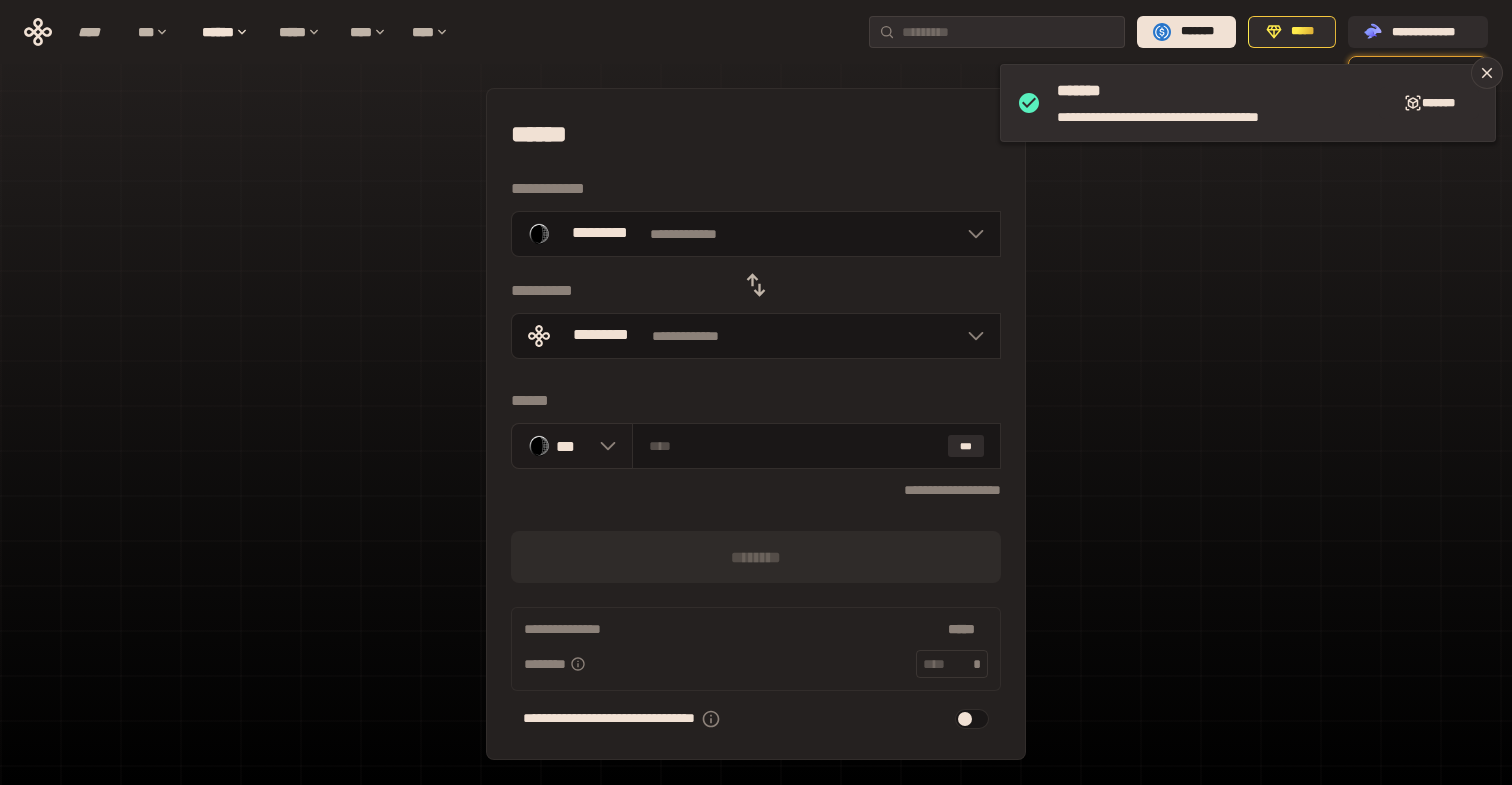 click at bounding box center (603, 446) 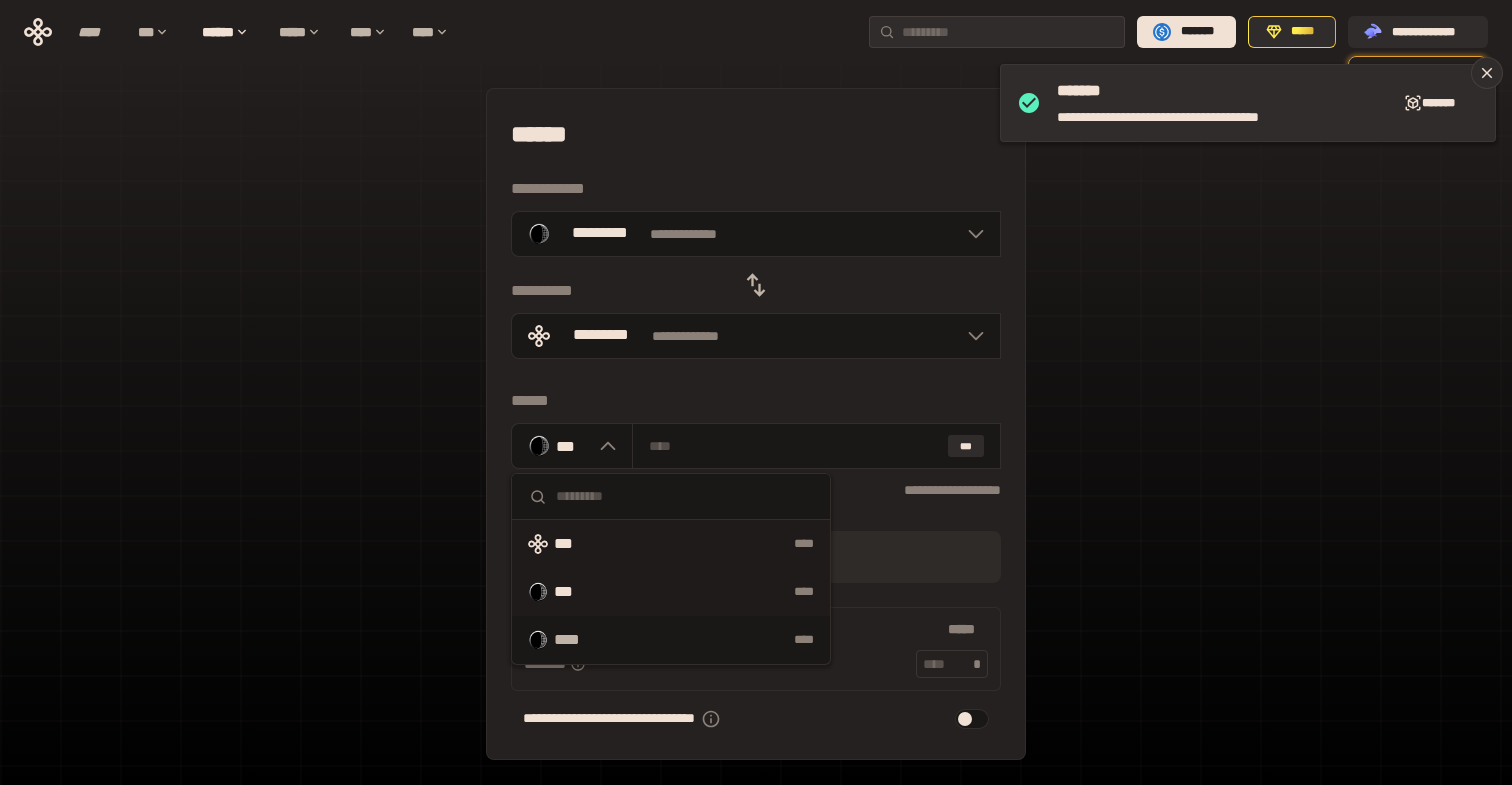 click on "****" at bounding box center (714, 544) 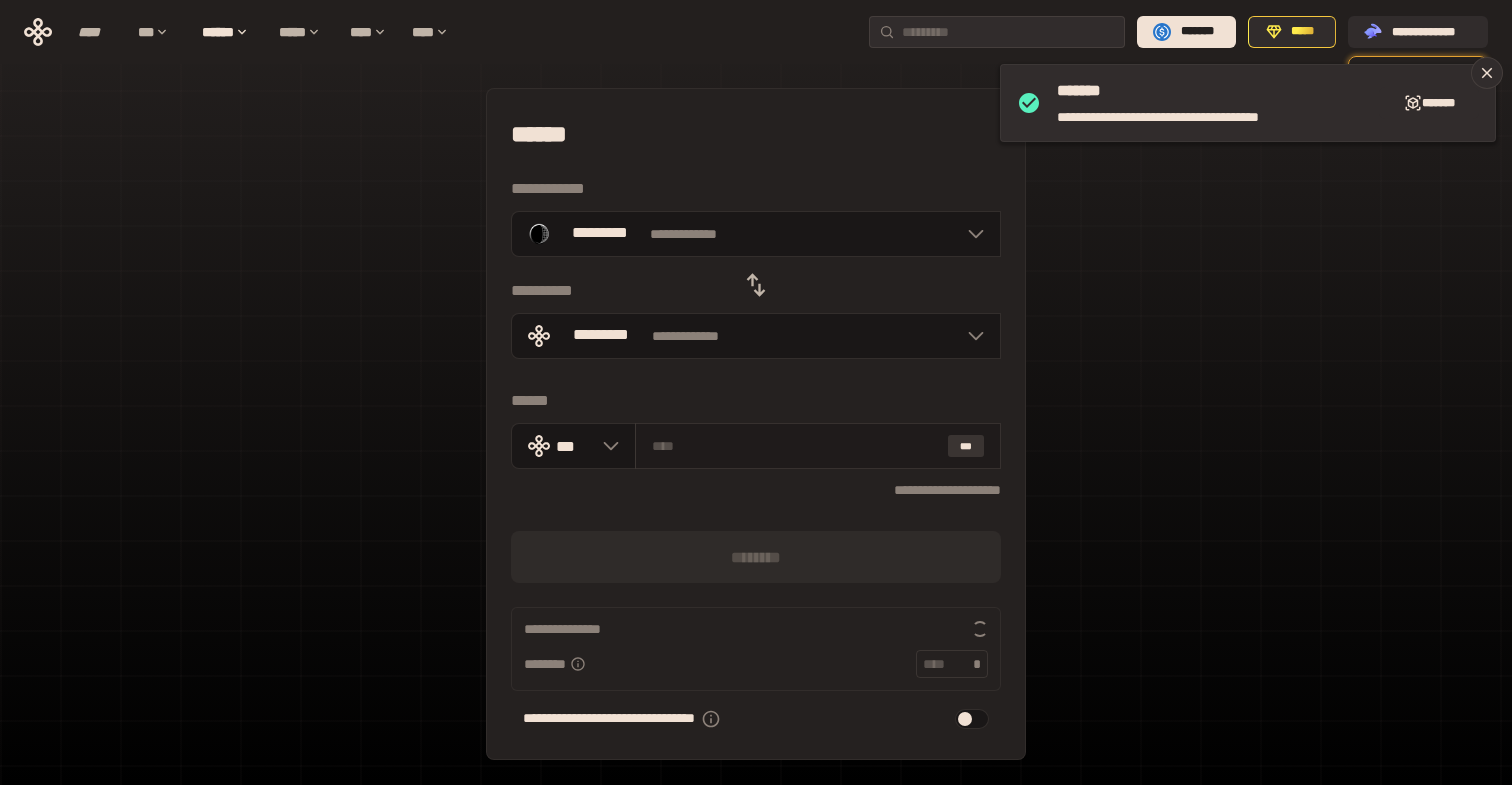 click on "***" at bounding box center [966, 446] 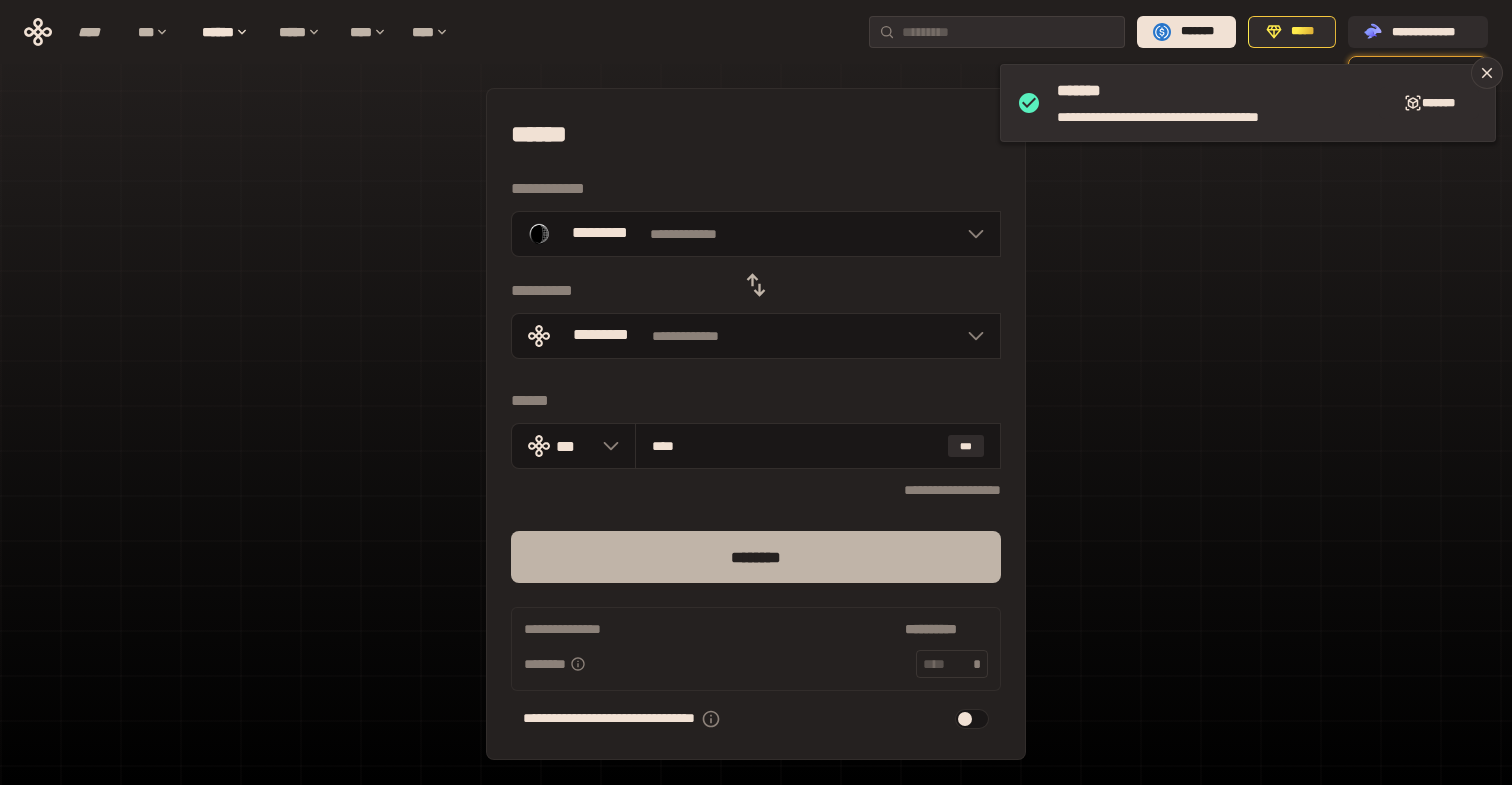 click on "********" at bounding box center [756, 557] 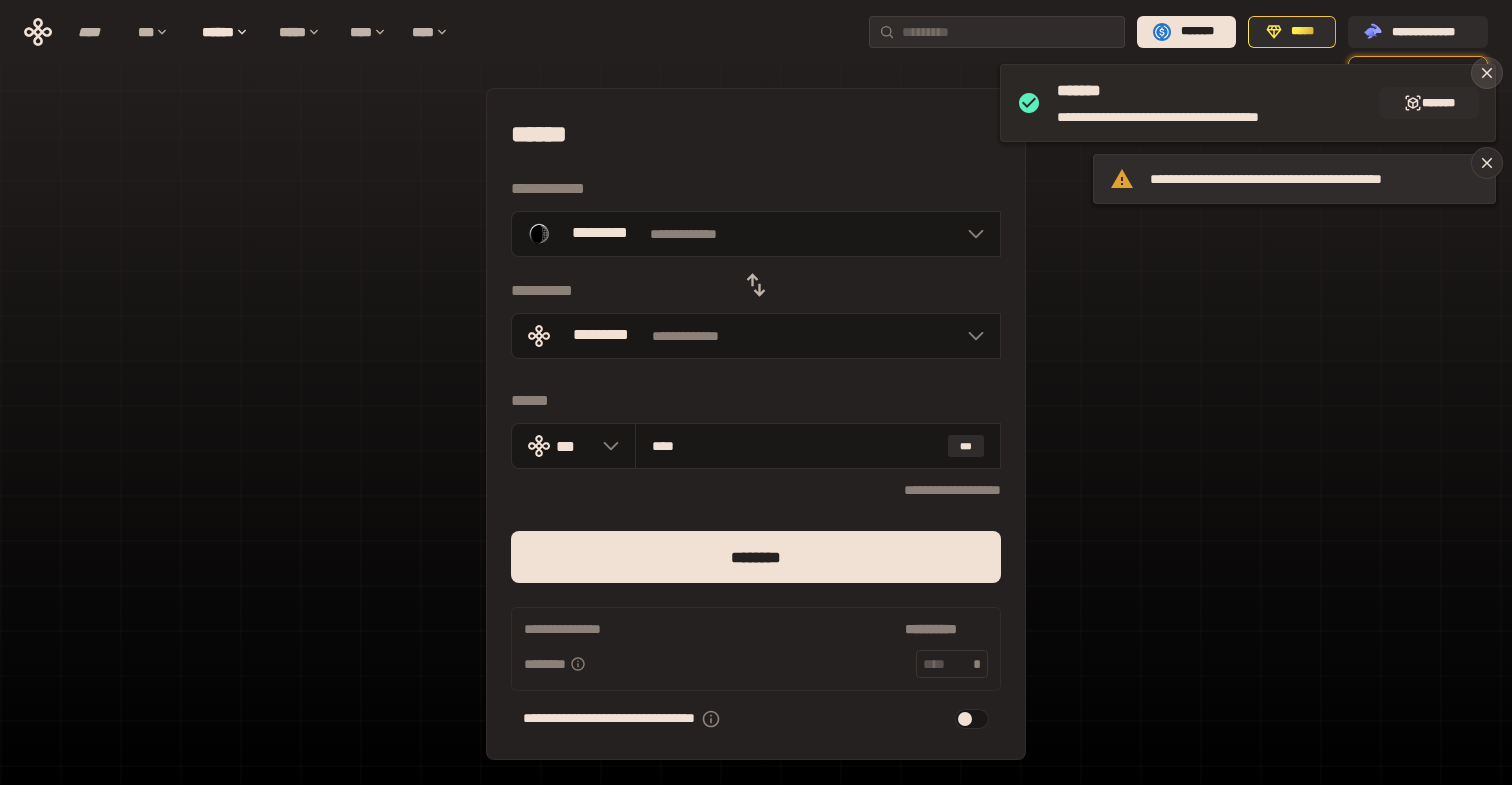 click at bounding box center [1487, 73] 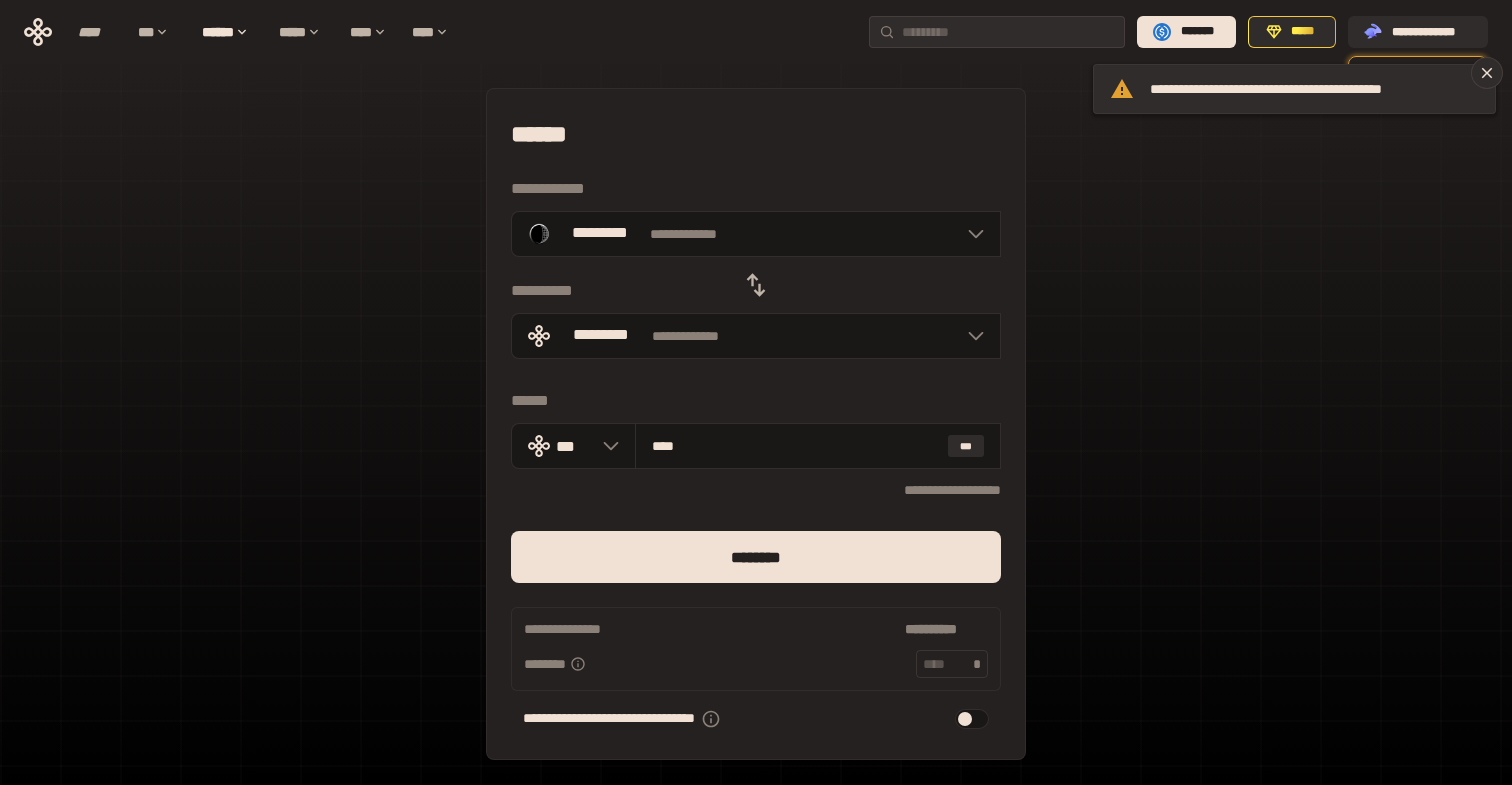 click 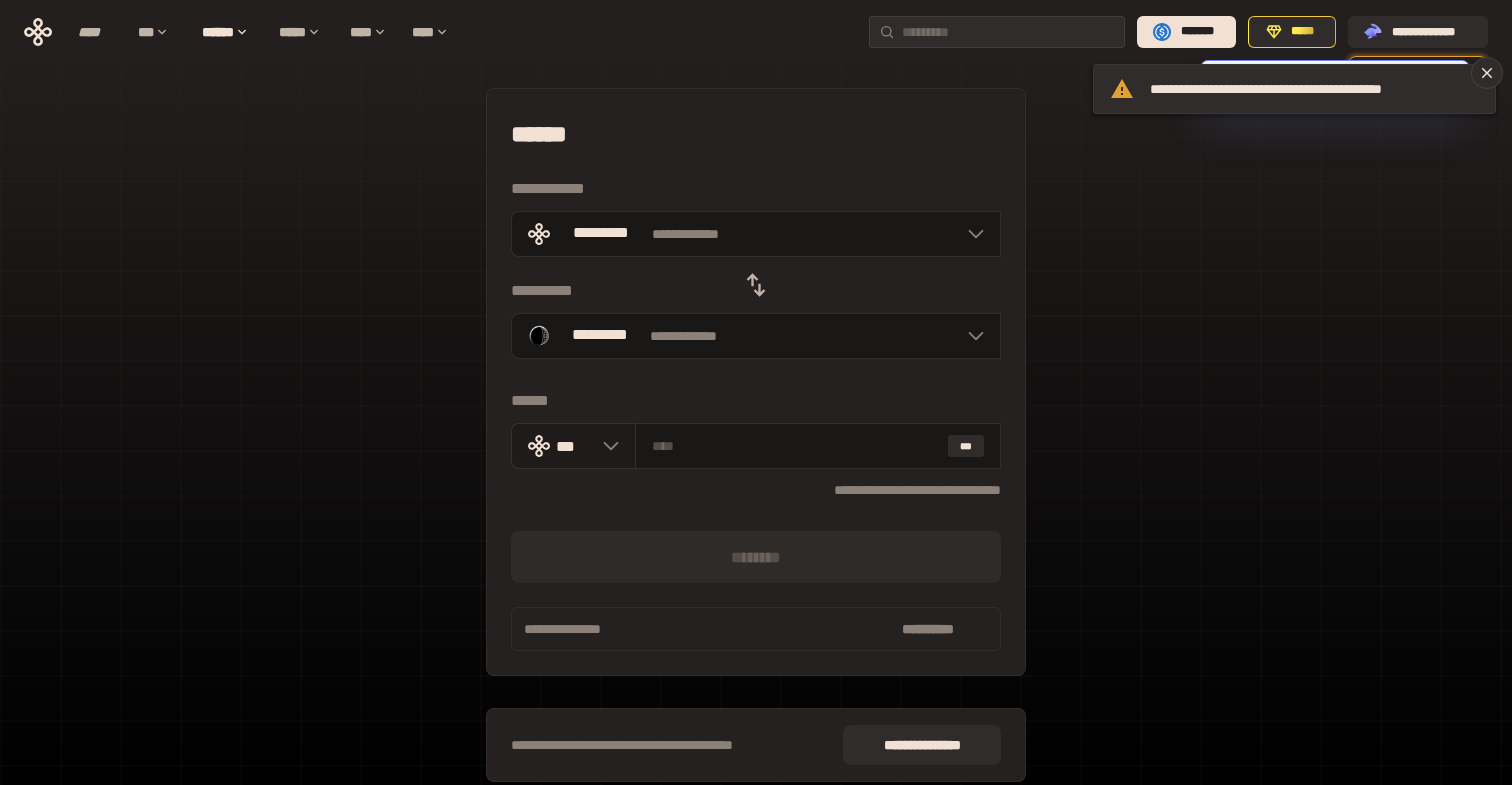 click at bounding box center (606, 446) 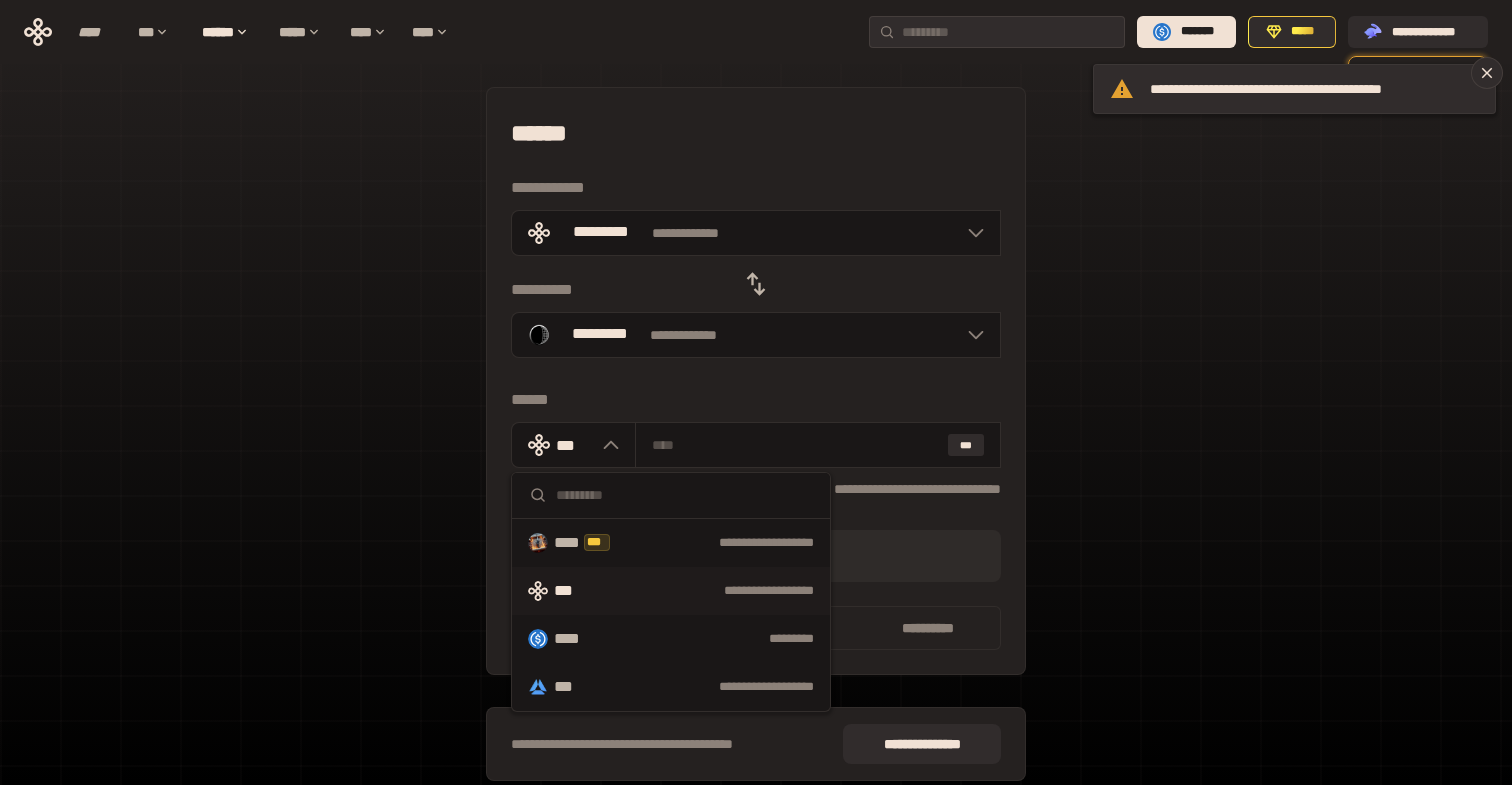 scroll, scrollTop: 0, scrollLeft: 0, axis: both 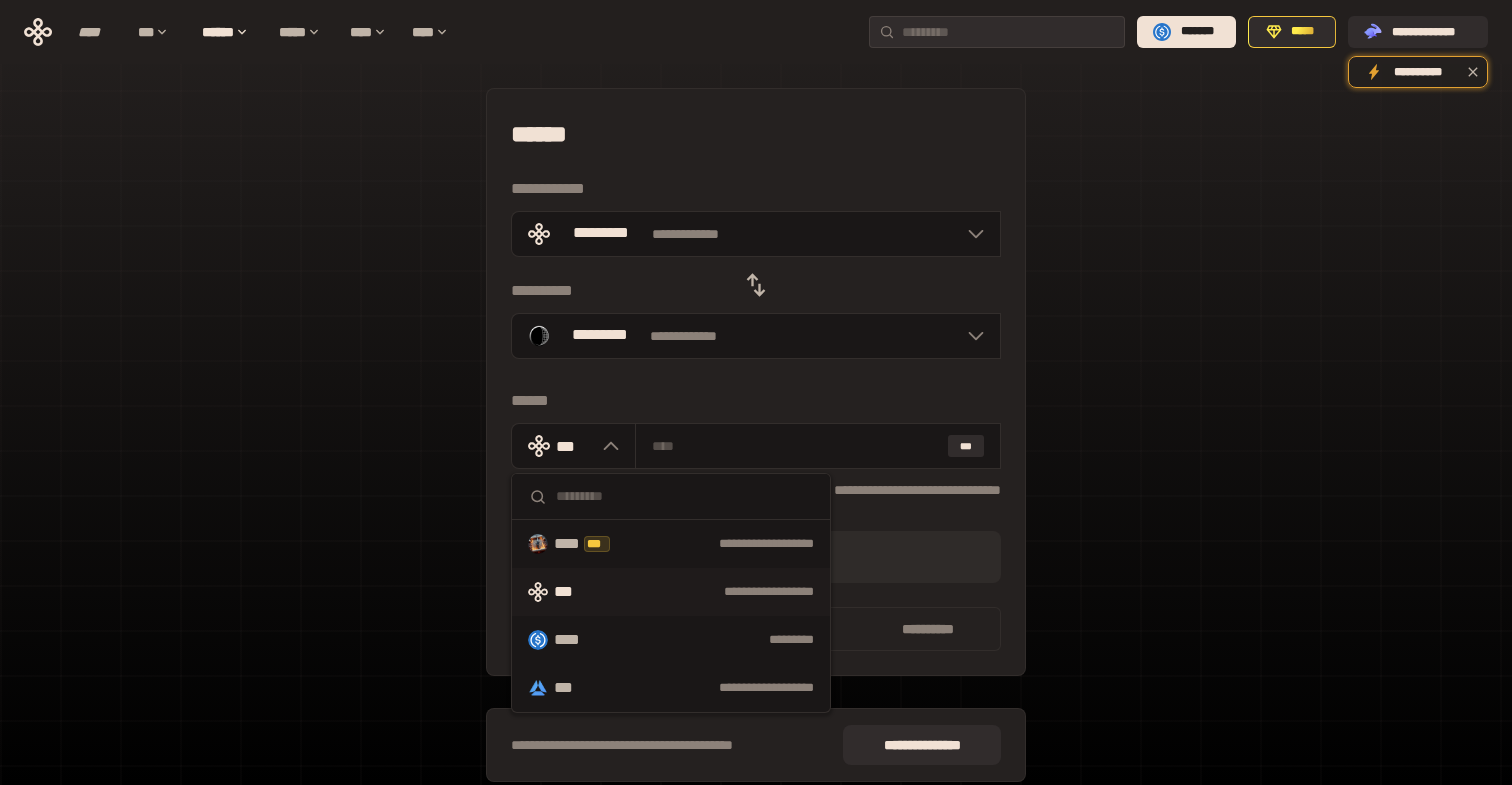 click on "[FIRST] [LAST] [EMAIL] [PHONE] [ADDRESS] [CITY] [STATE] [POSTAL_CODE] [COUNTRY] [CREDIT_CARD] [EXPIRY_DATE] [CVV] [DOB] [AGE] [GENDER] [NATIONALITY] [PASSPORT_NUMBER] [DRIVER_LICENSE] [SSN]" at bounding box center [756, 445] 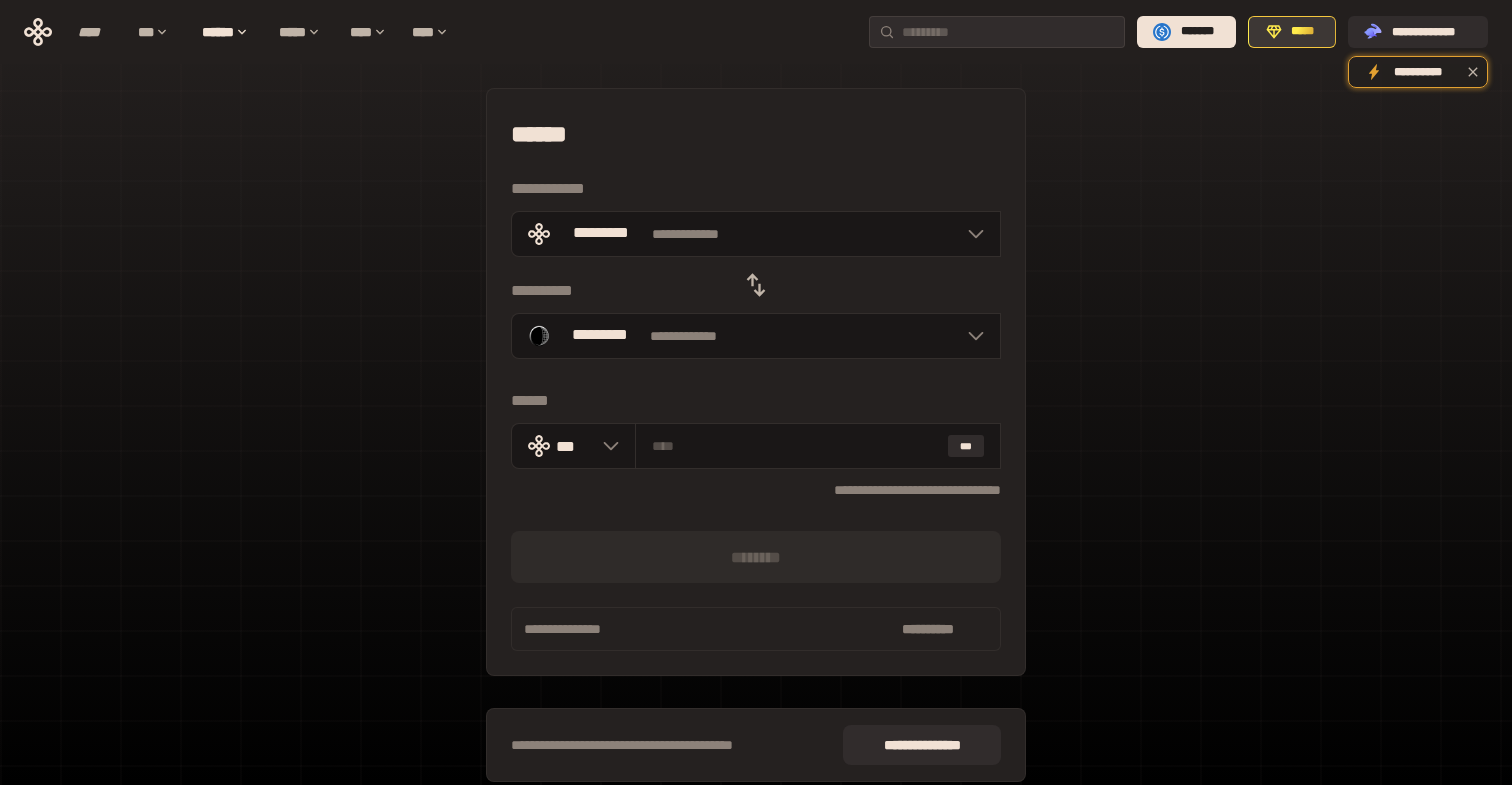 click on "*****" at bounding box center (1292, 32) 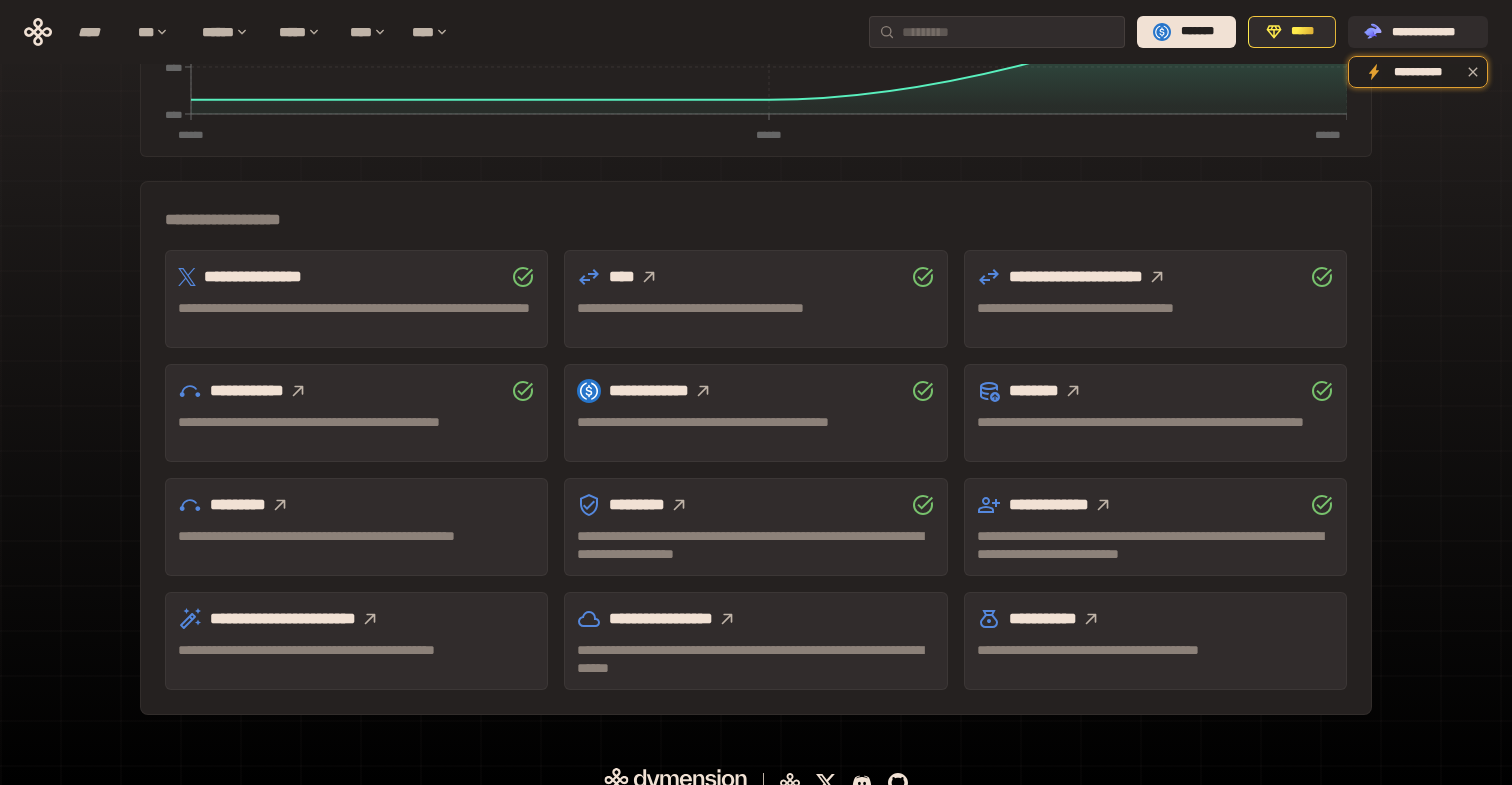 scroll, scrollTop: 480, scrollLeft: 0, axis: vertical 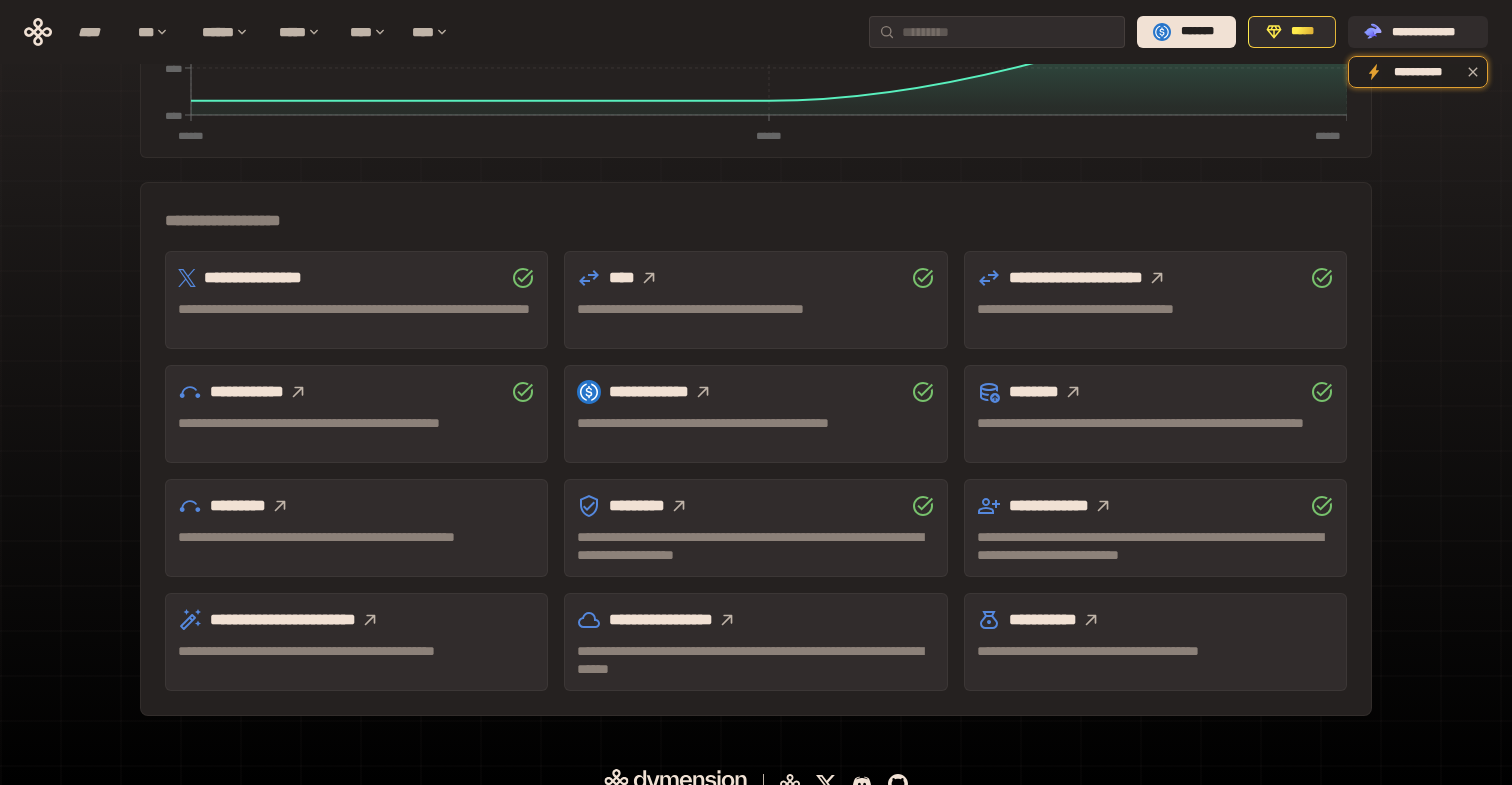click 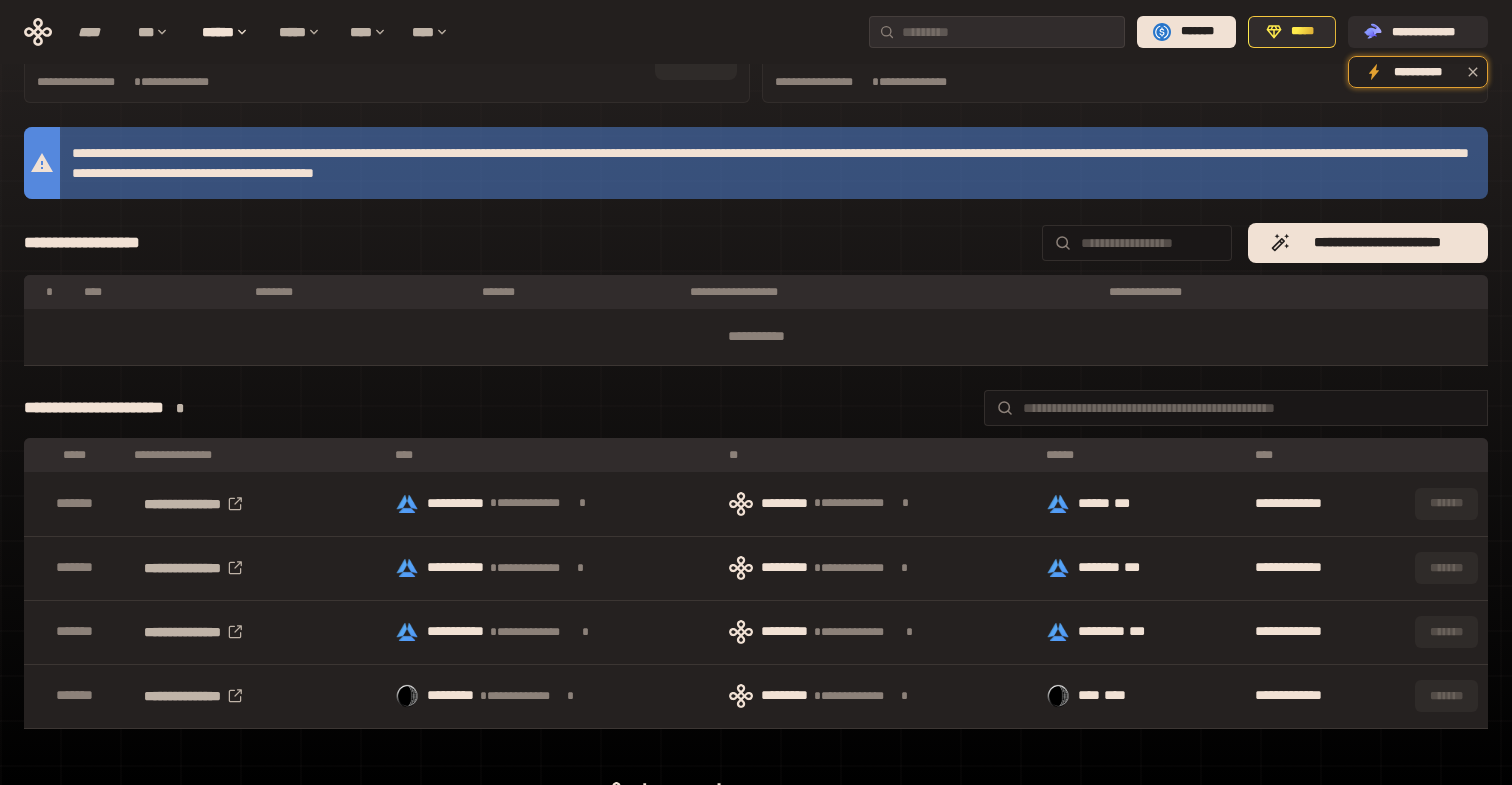 scroll, scrollTop: 146, scrollLeft: 0, axis: vertical 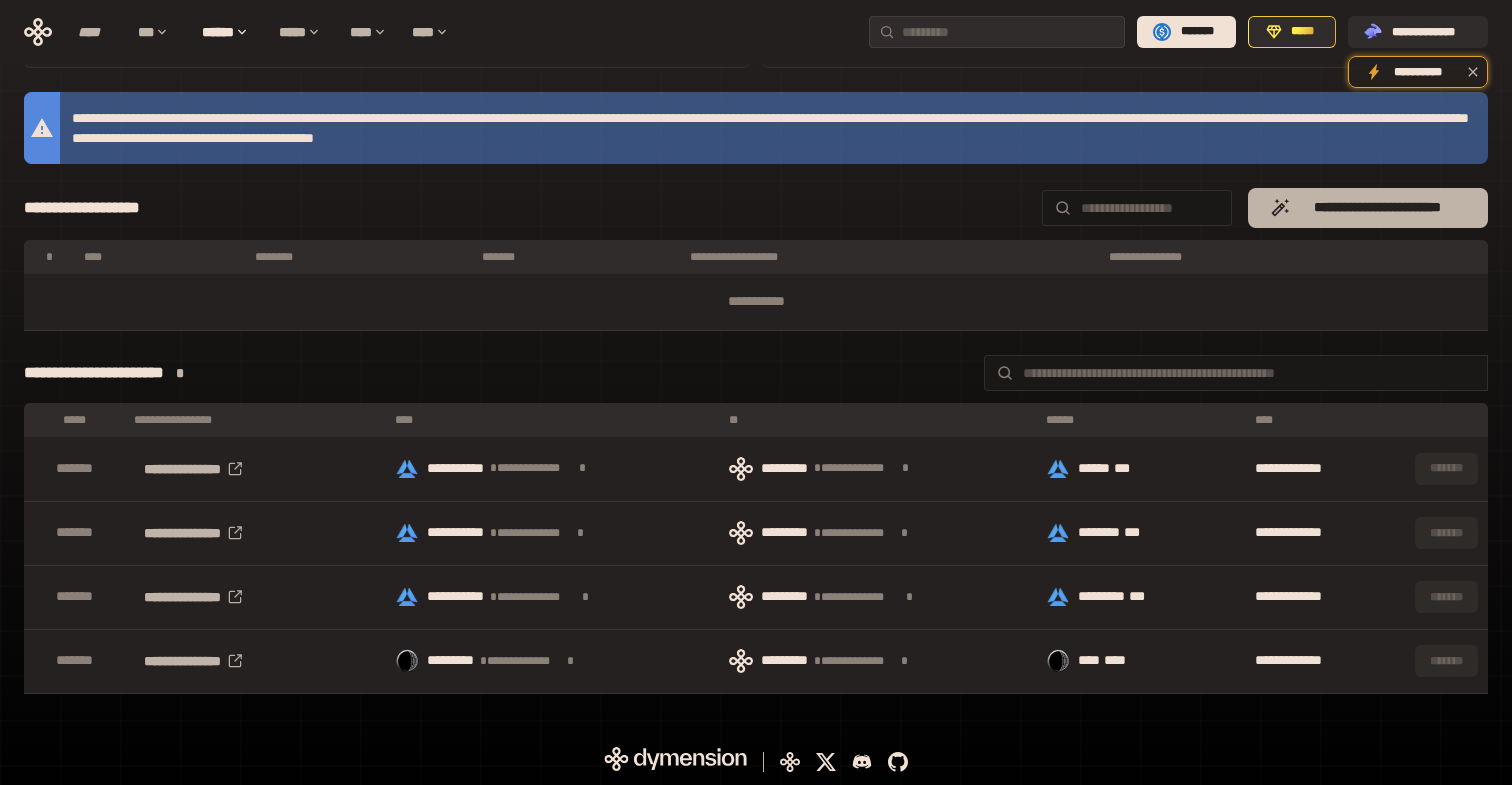 click on "**********" at bounding box center (1378, 208) 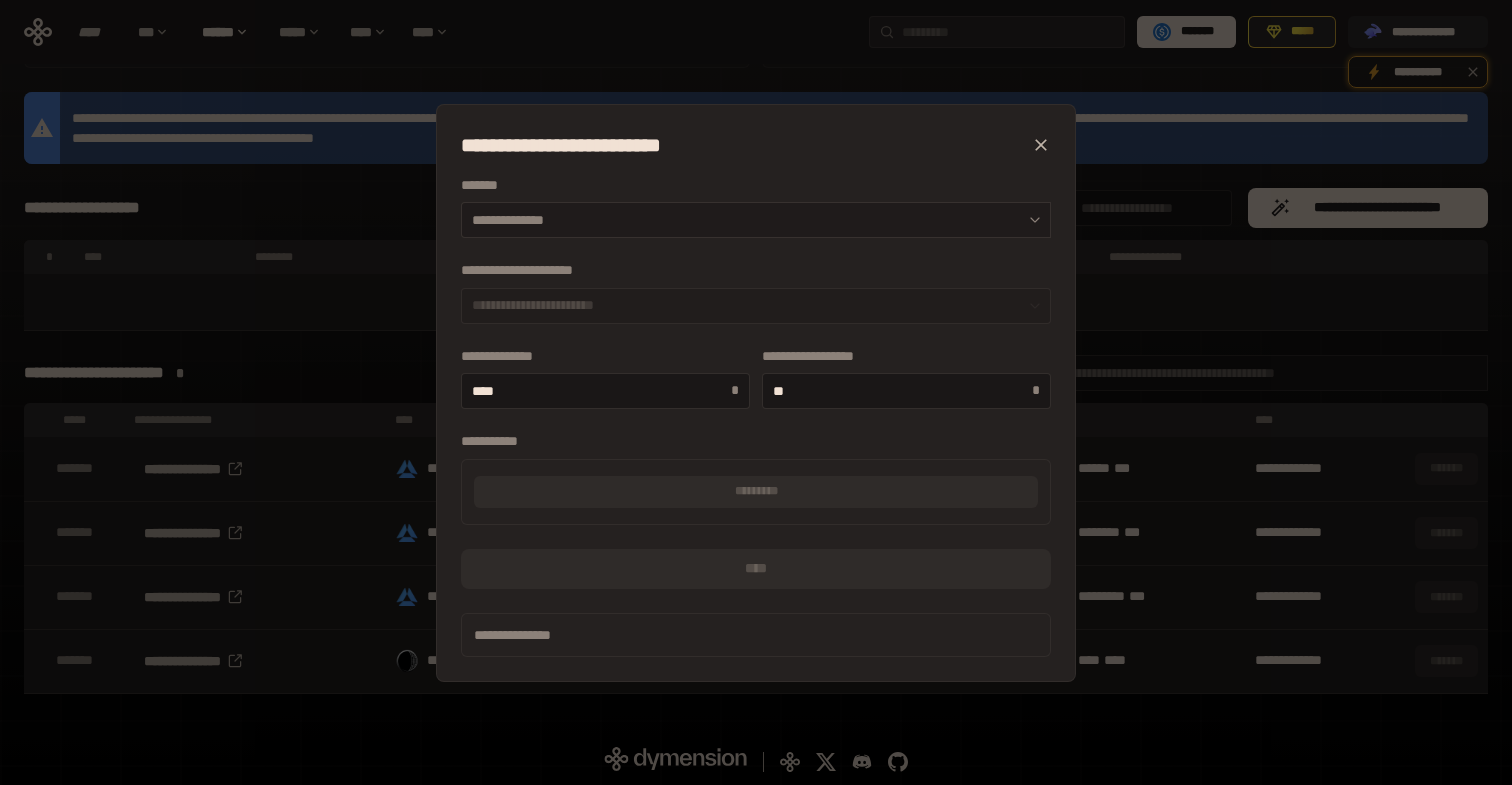 click on "**********" at bounding box center [756, 220] 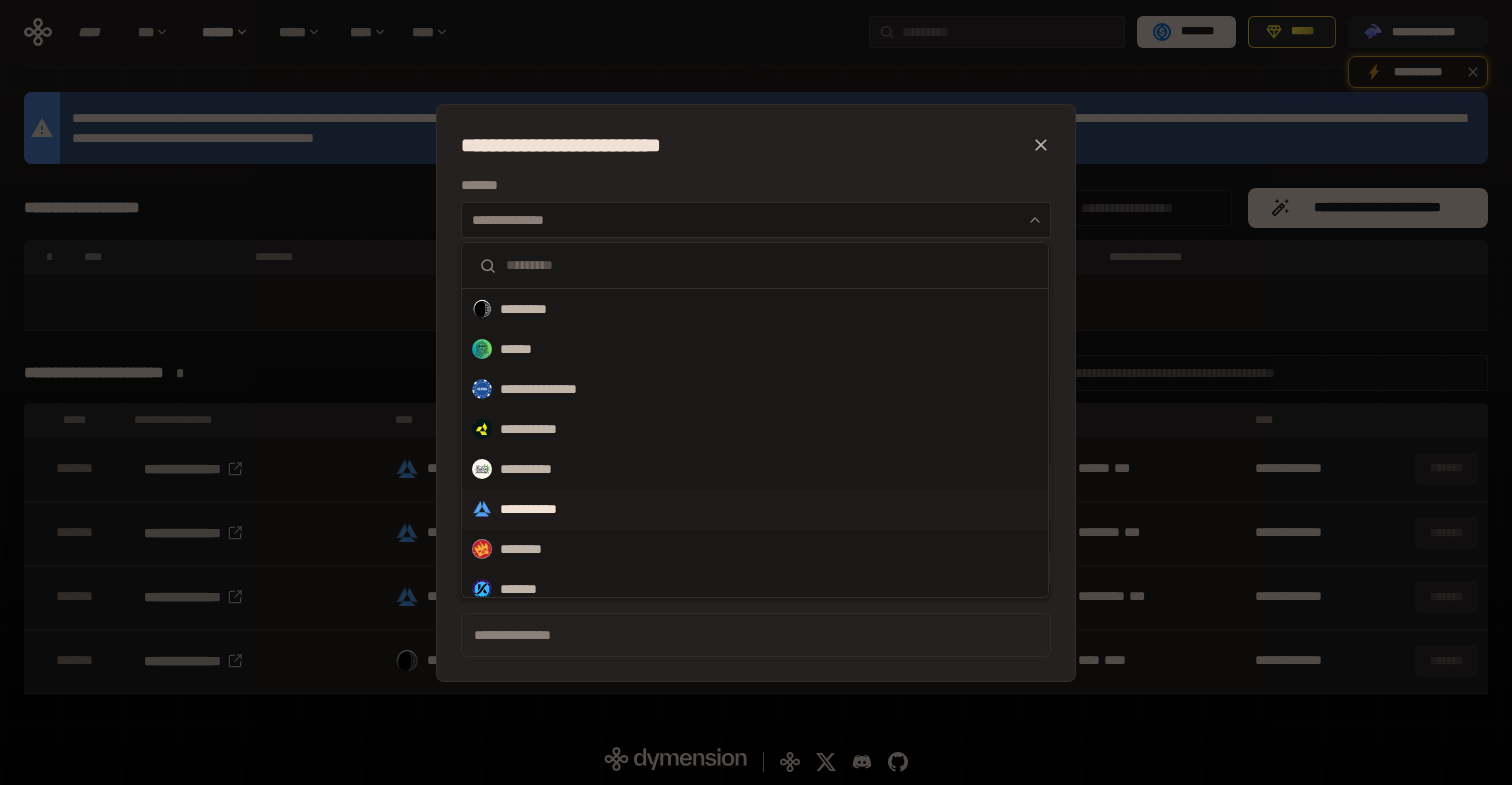 scroll, scrollTop: 2, scrollLeft: 0, axis: vertical 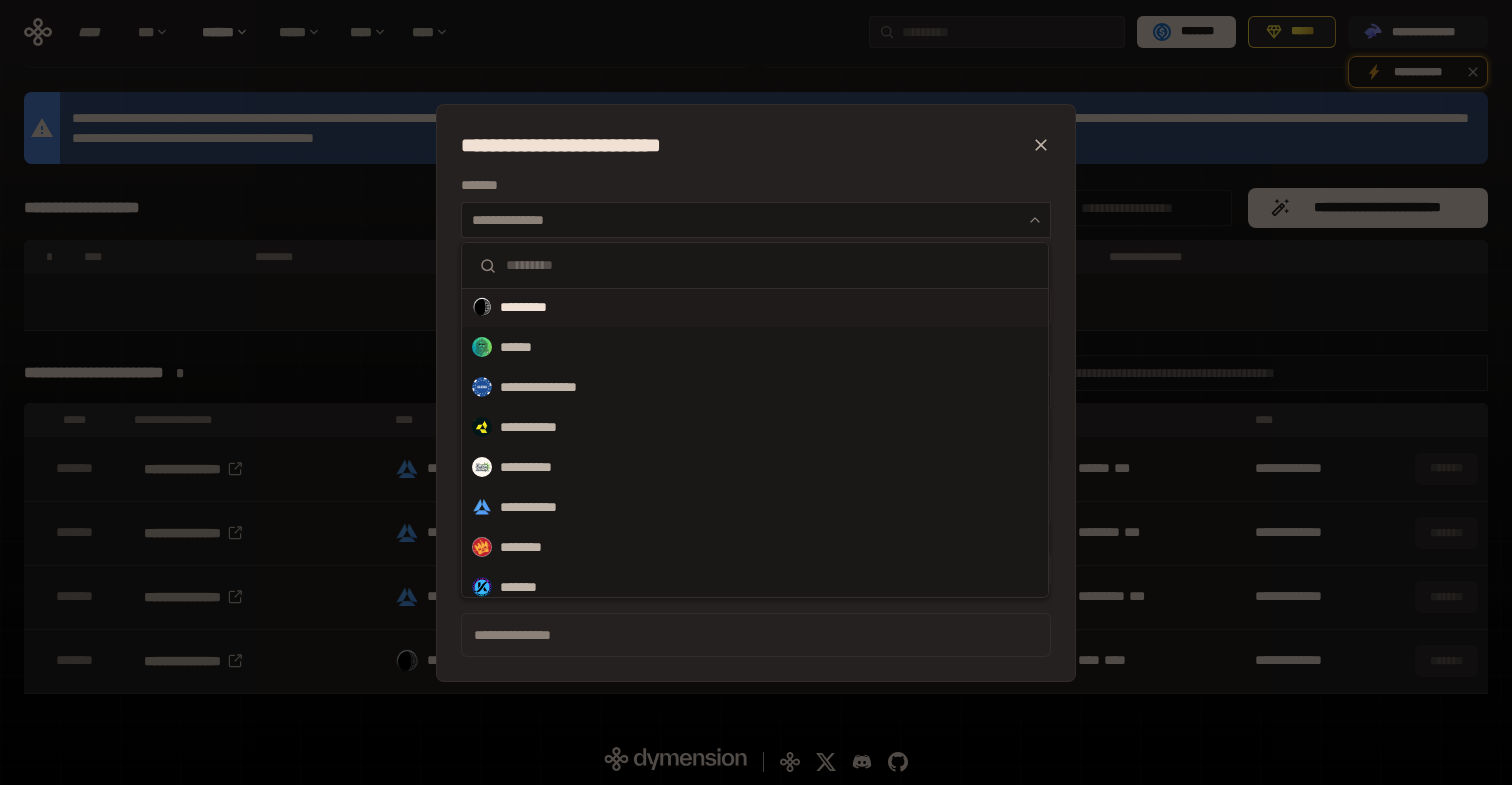 click on "*********" at bounding box center [755, 307] 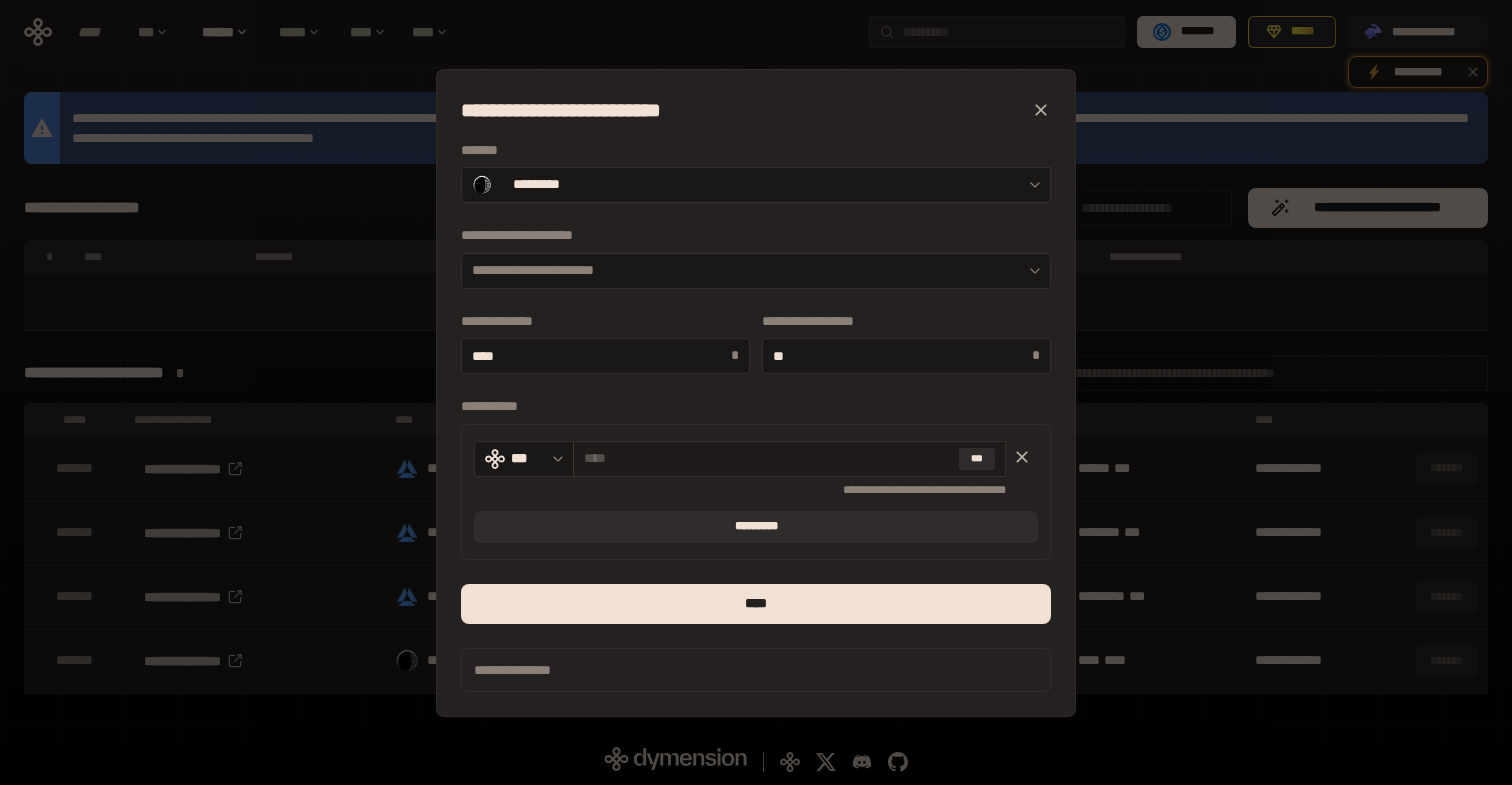 click at bounding box center [767, 458] 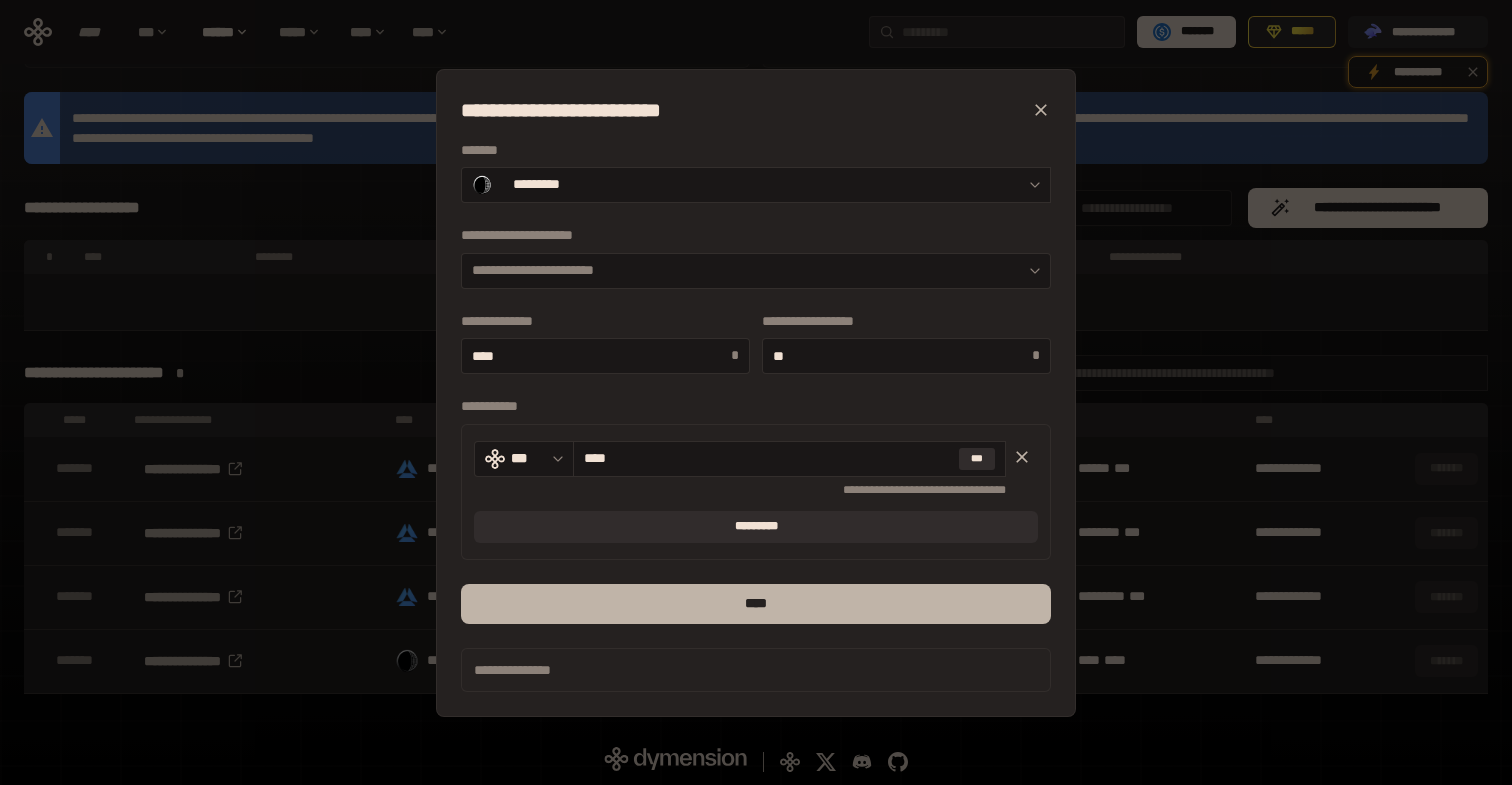 type on "****" 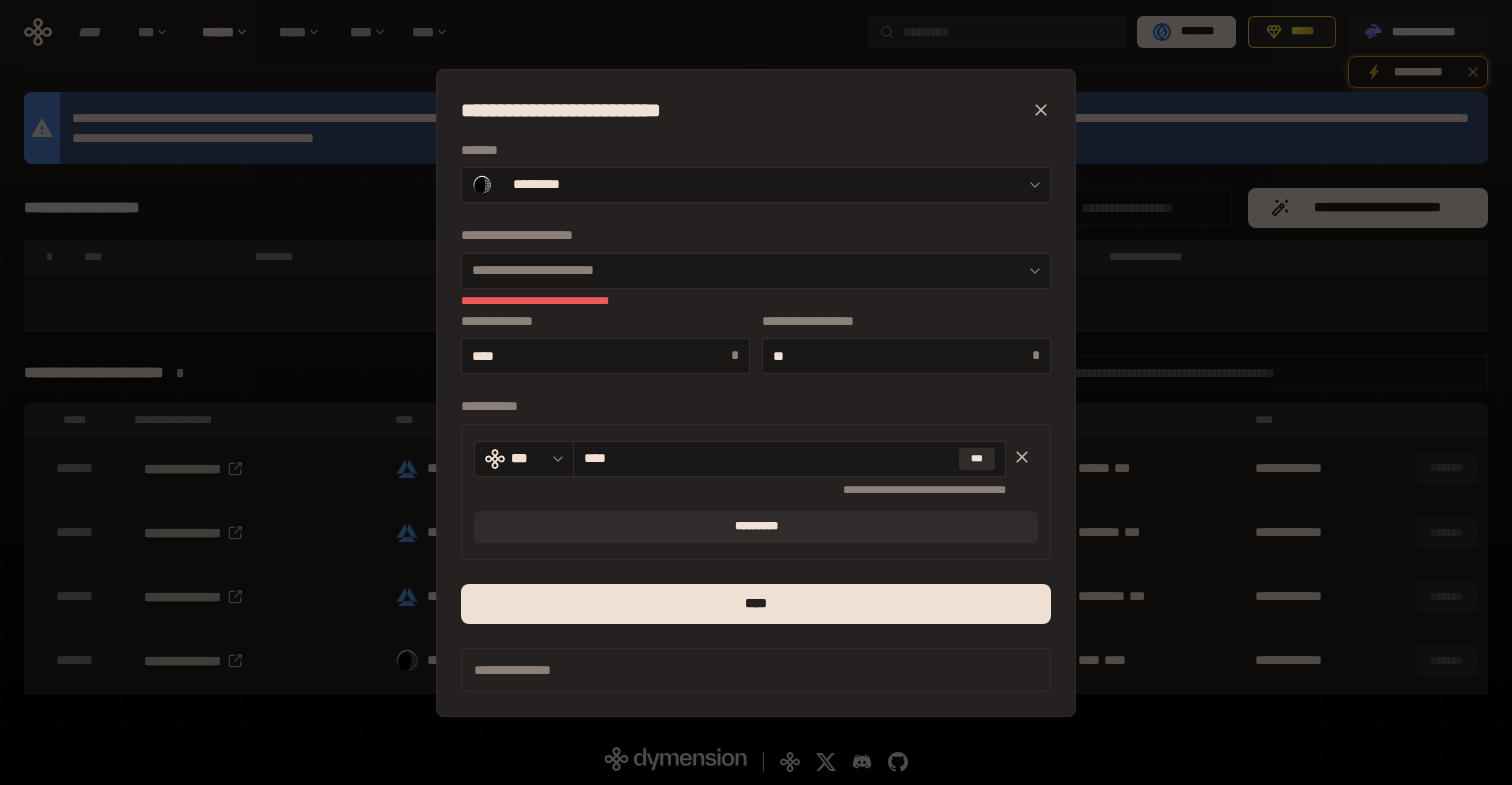 click on "**********" at bounding box center [756, 332] 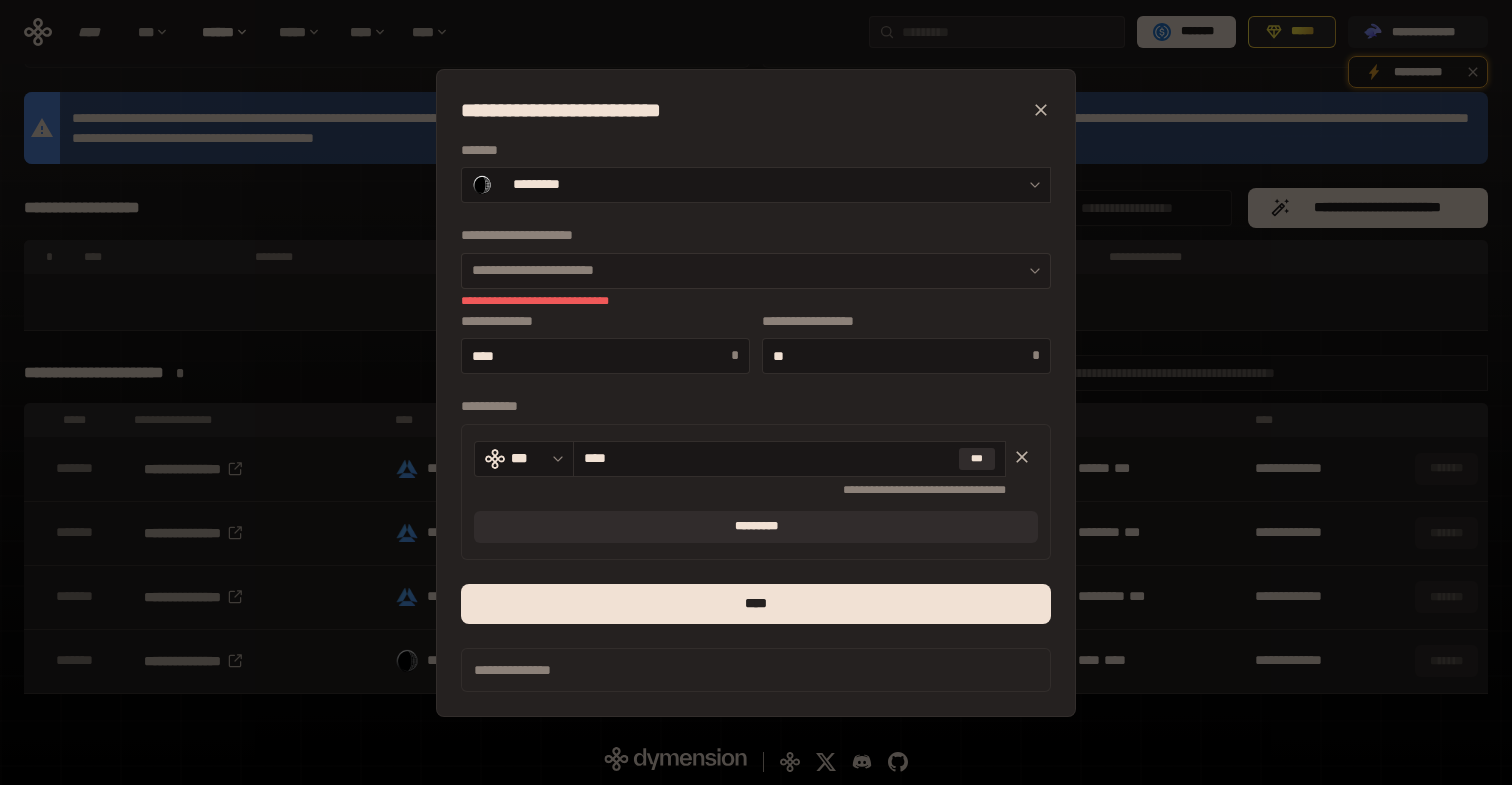 click on "**********" at bounding box center [756, 271] 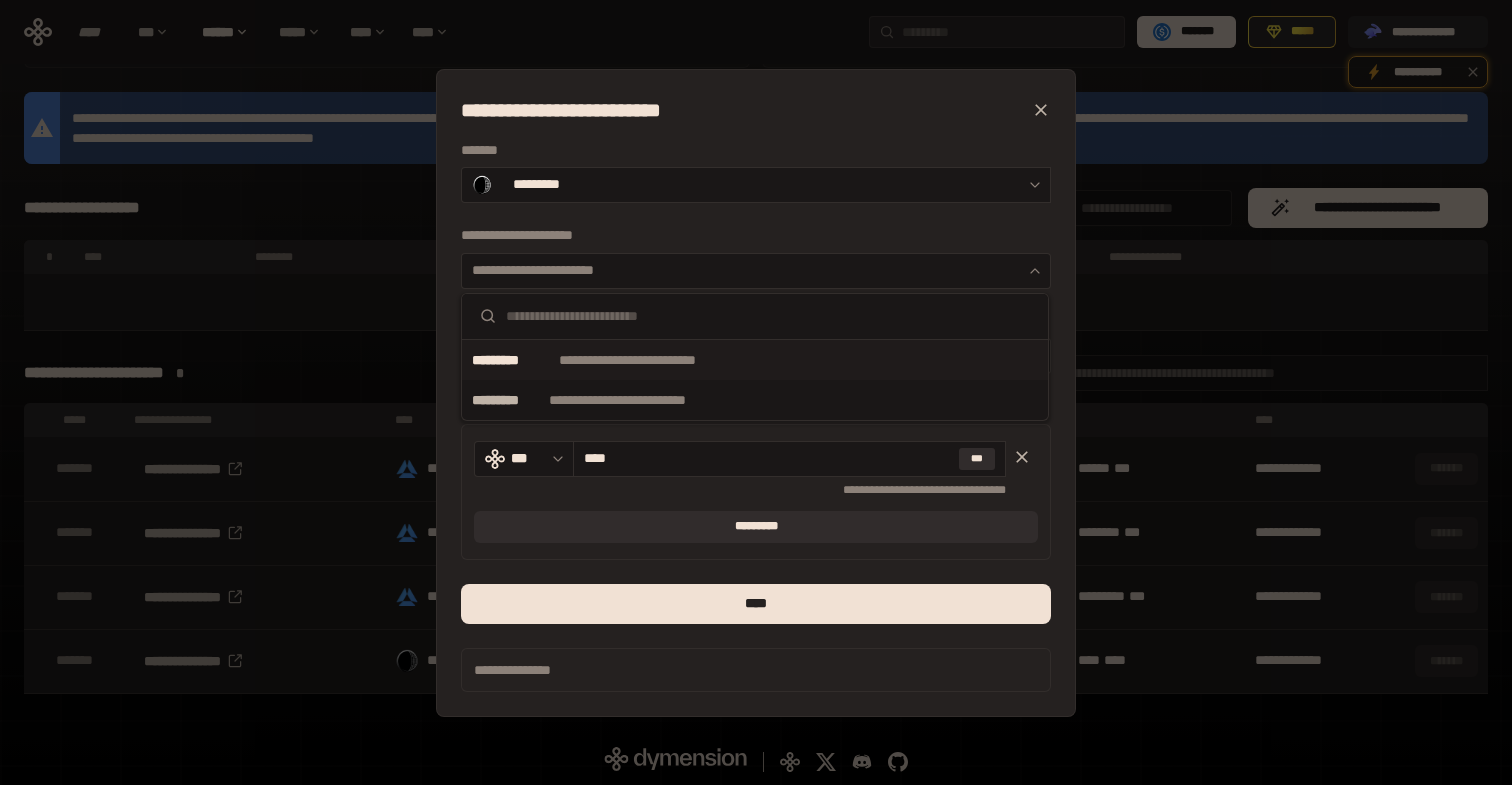 click on "**********" at bounding box center [658, 360] 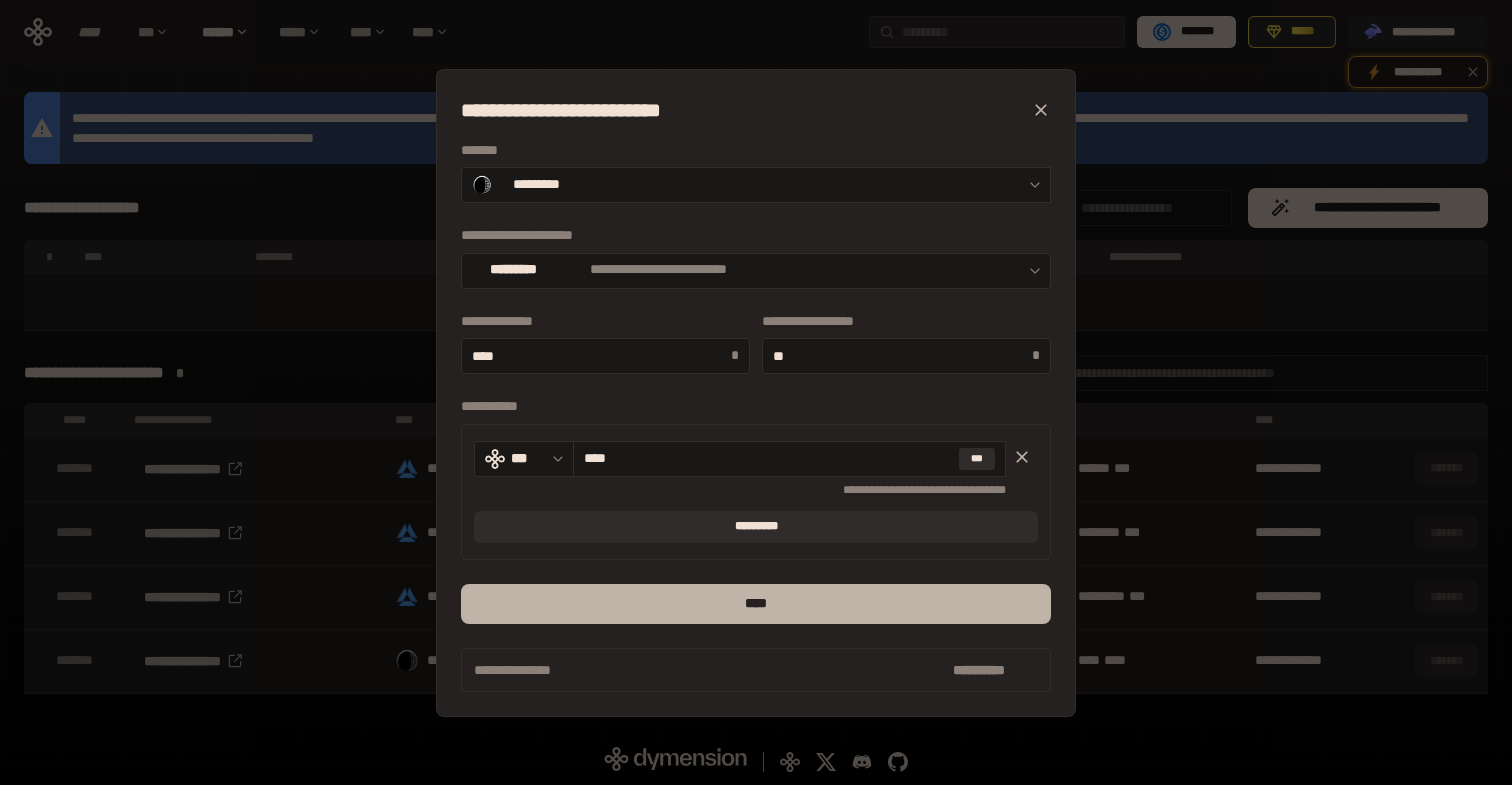 click on "****" at bounding box center [756, 604] 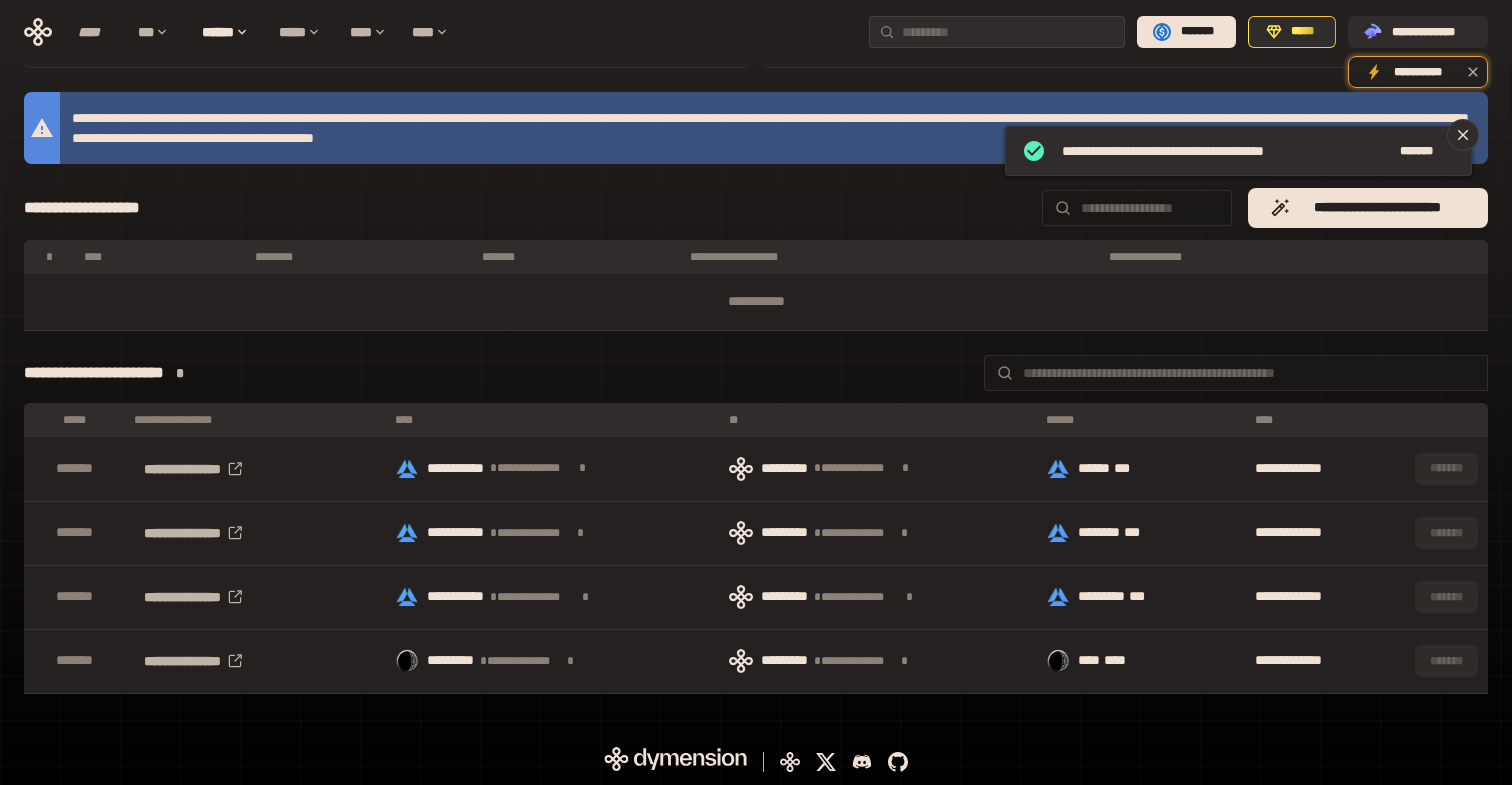scroll, scrollTop: 146, scrollLeft: 0, axis: vertical 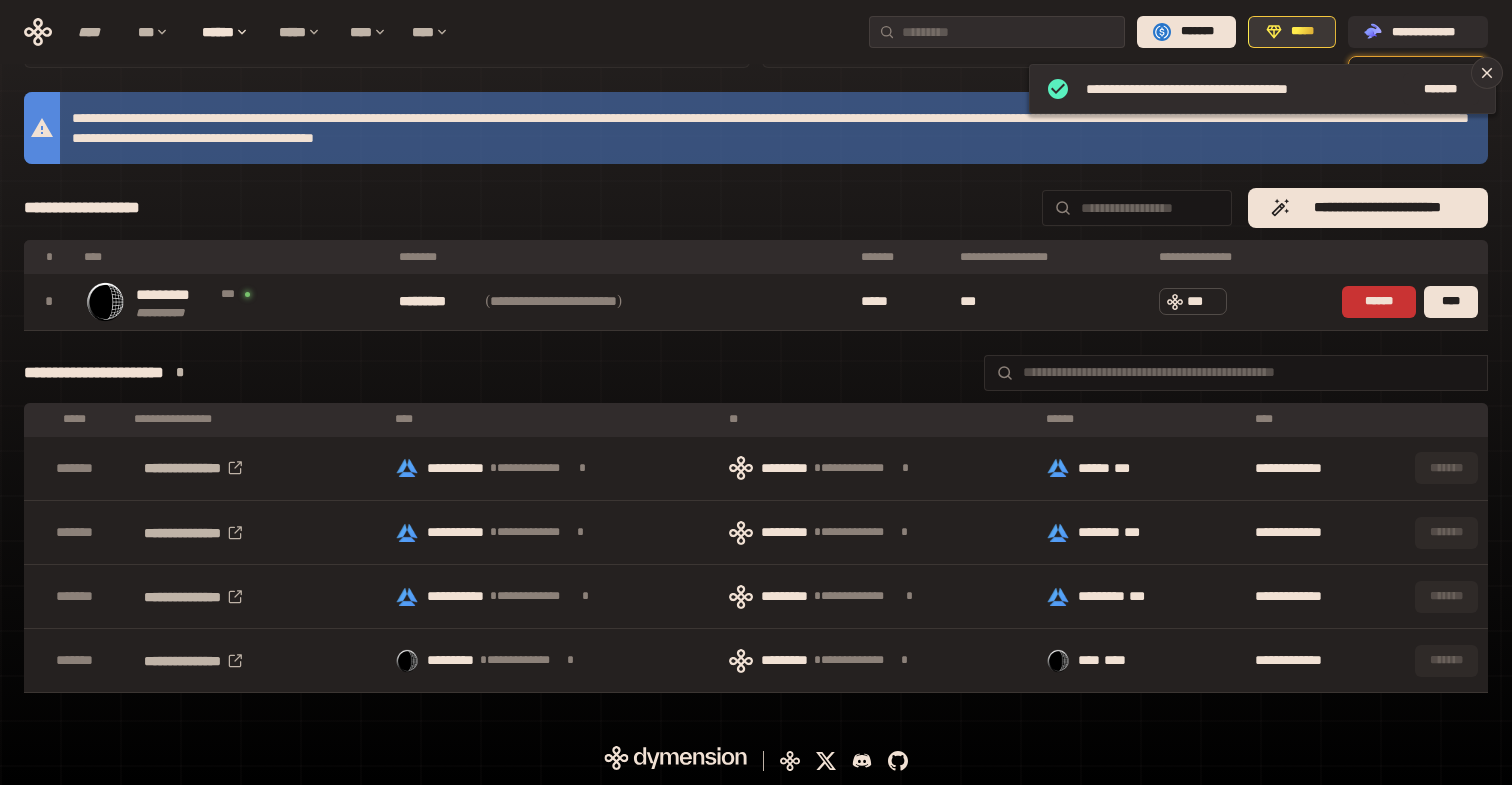 click on "*****" at bounding box center [1292, 32] 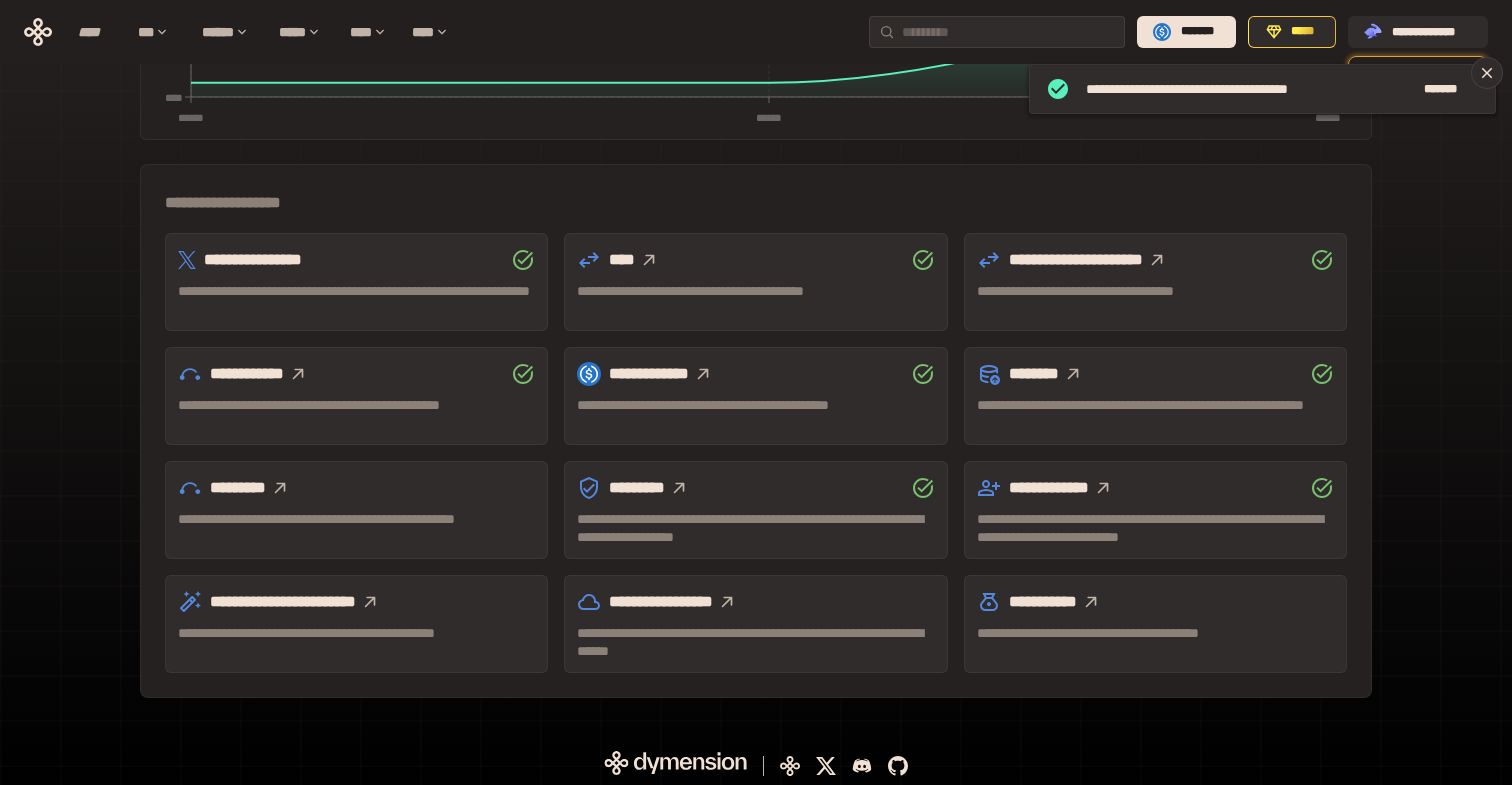 scroll, scrollTop: 503, scrollLeft: 0, axis: vertical 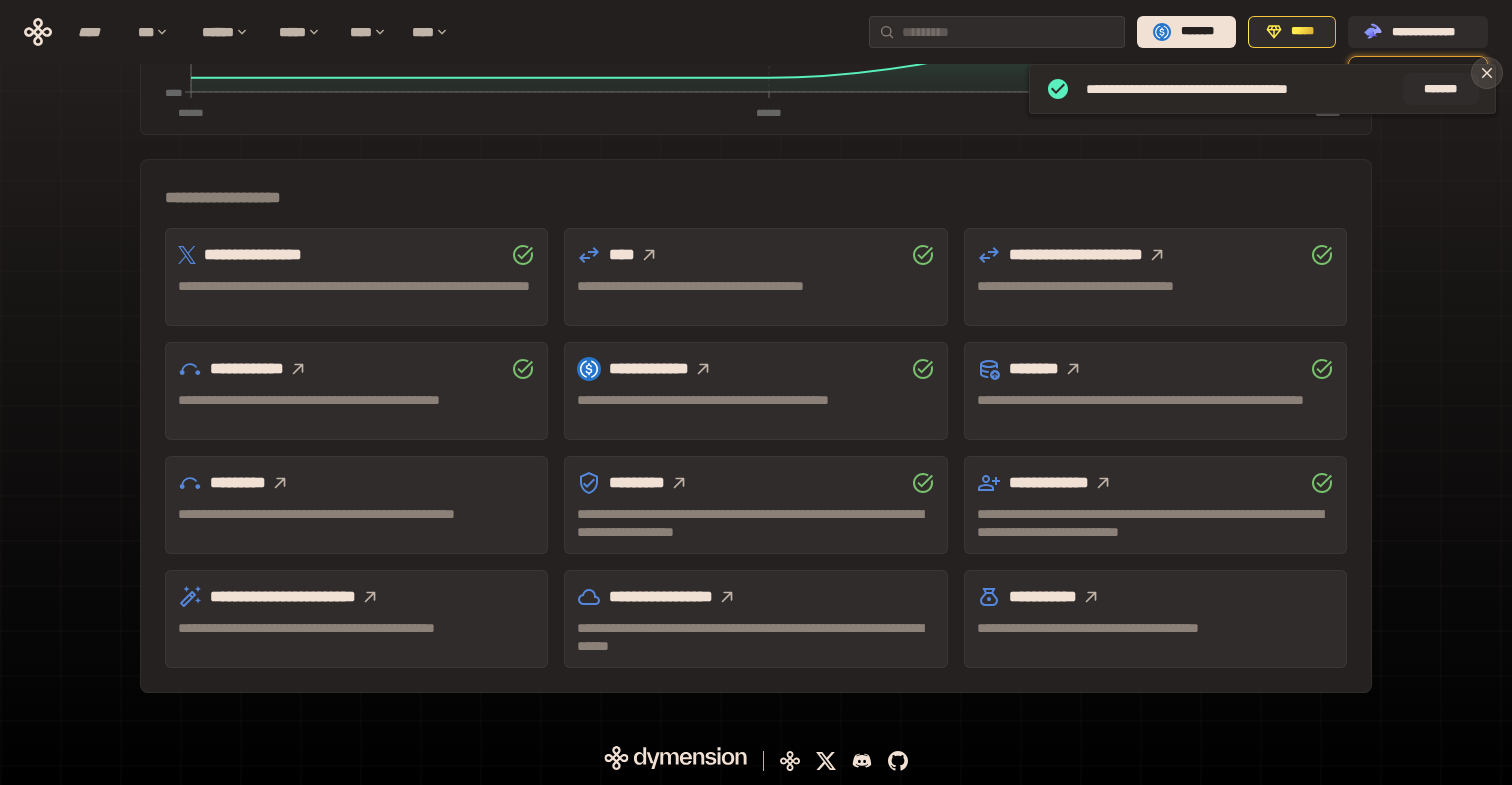 click 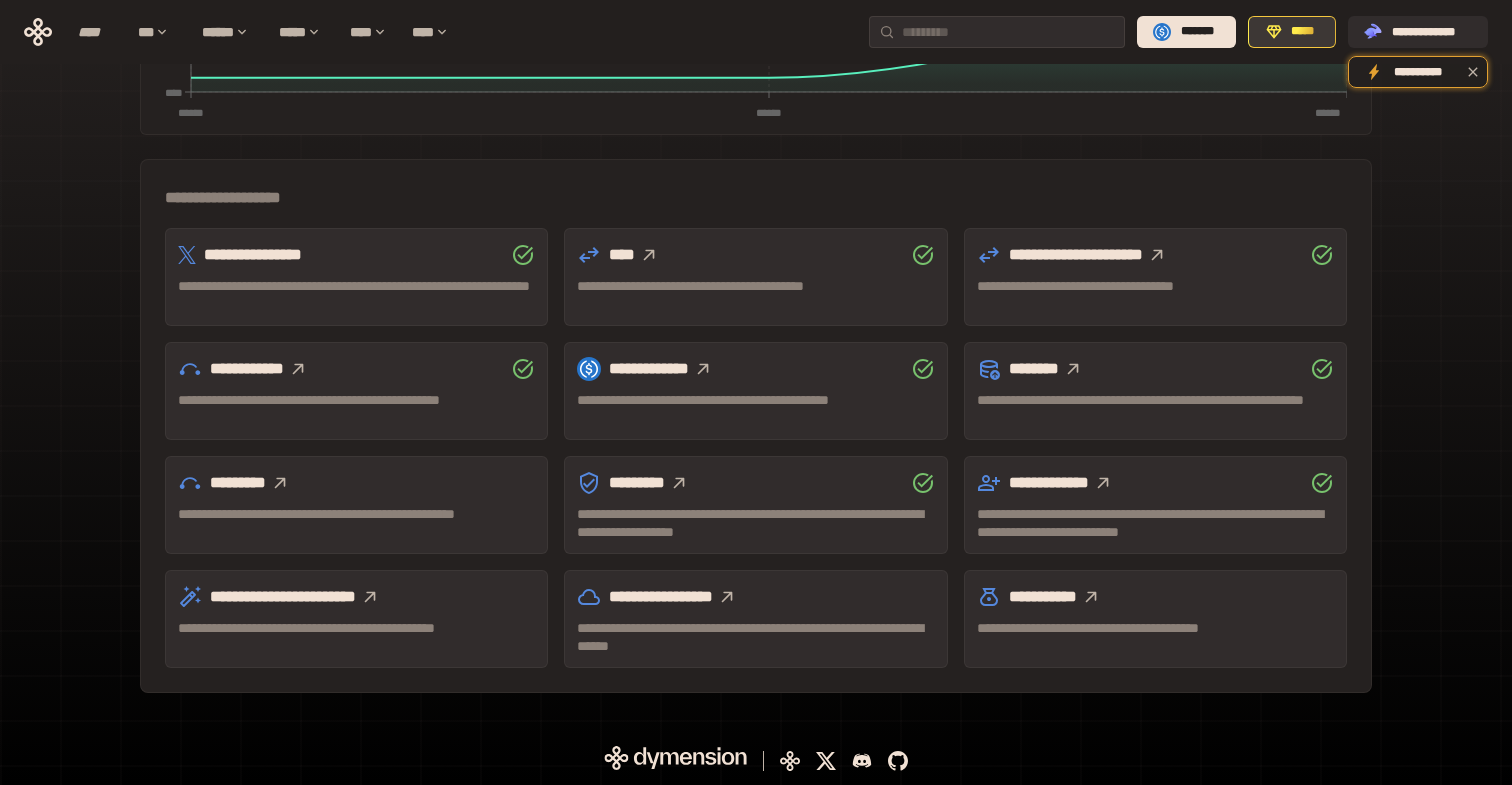 click on "*****" at bounding box center (1303, 32) 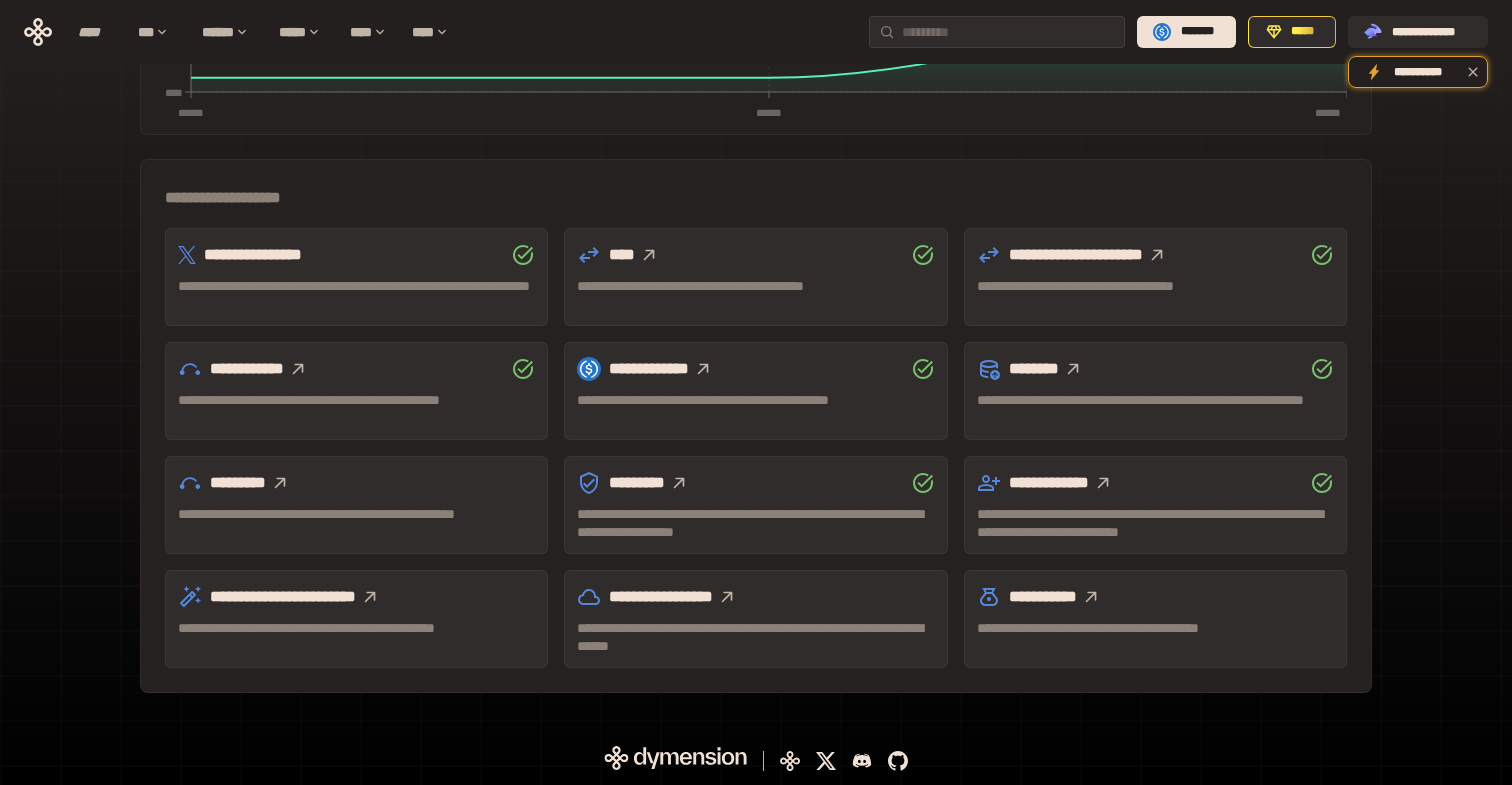 click 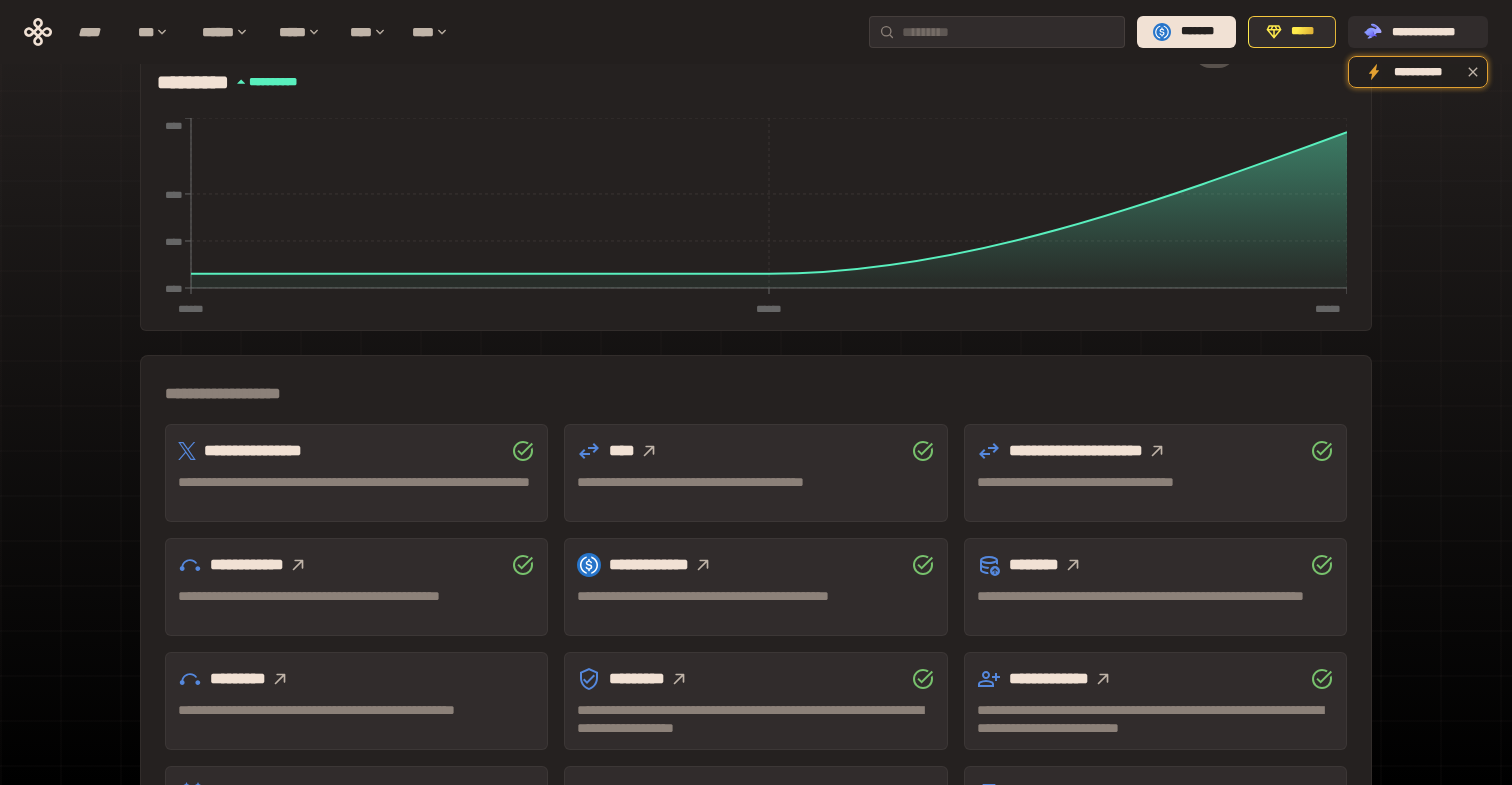 scroll, scrollTop: 308, scrollLeft: 0, axis: vertical 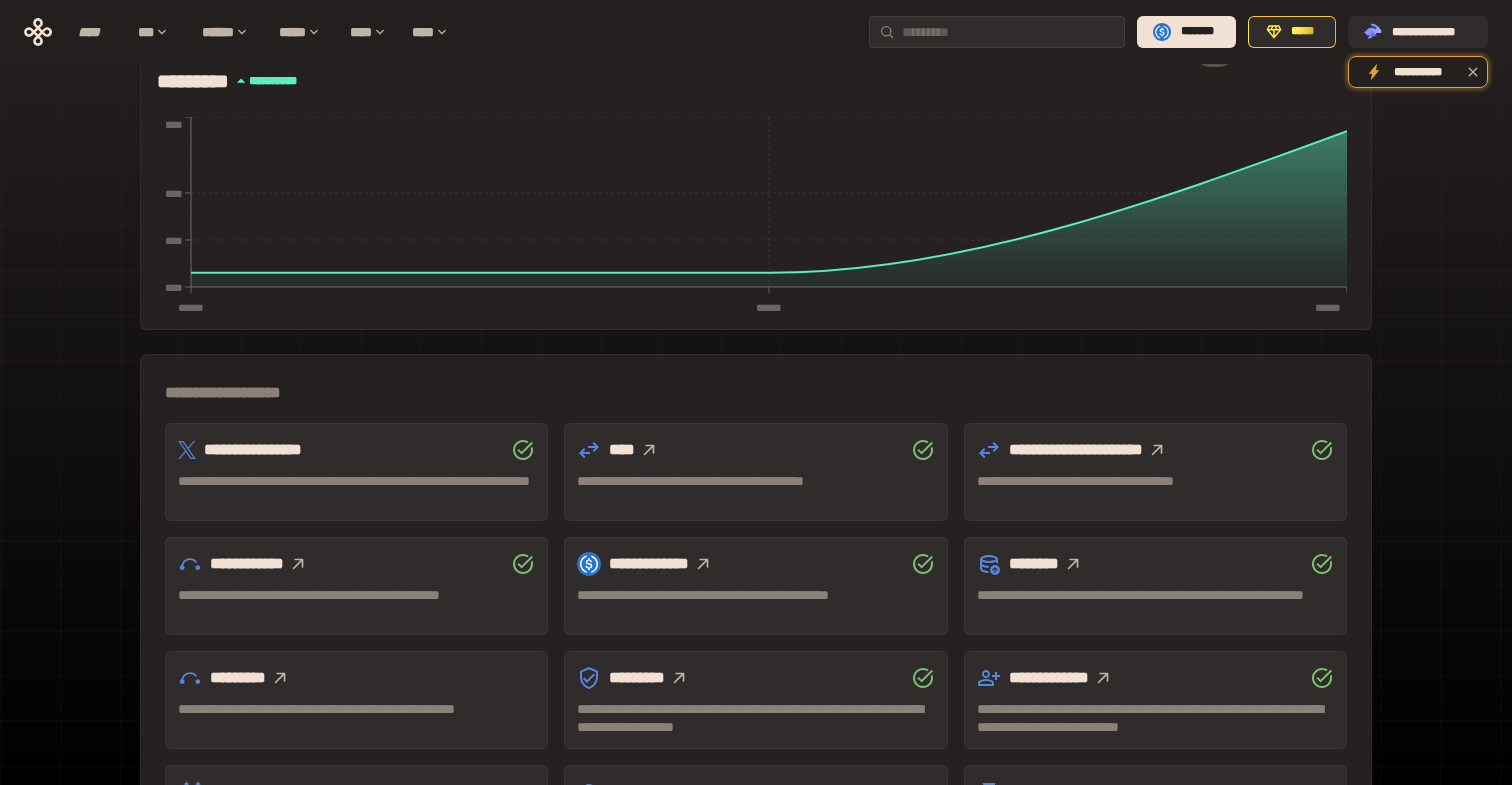 click 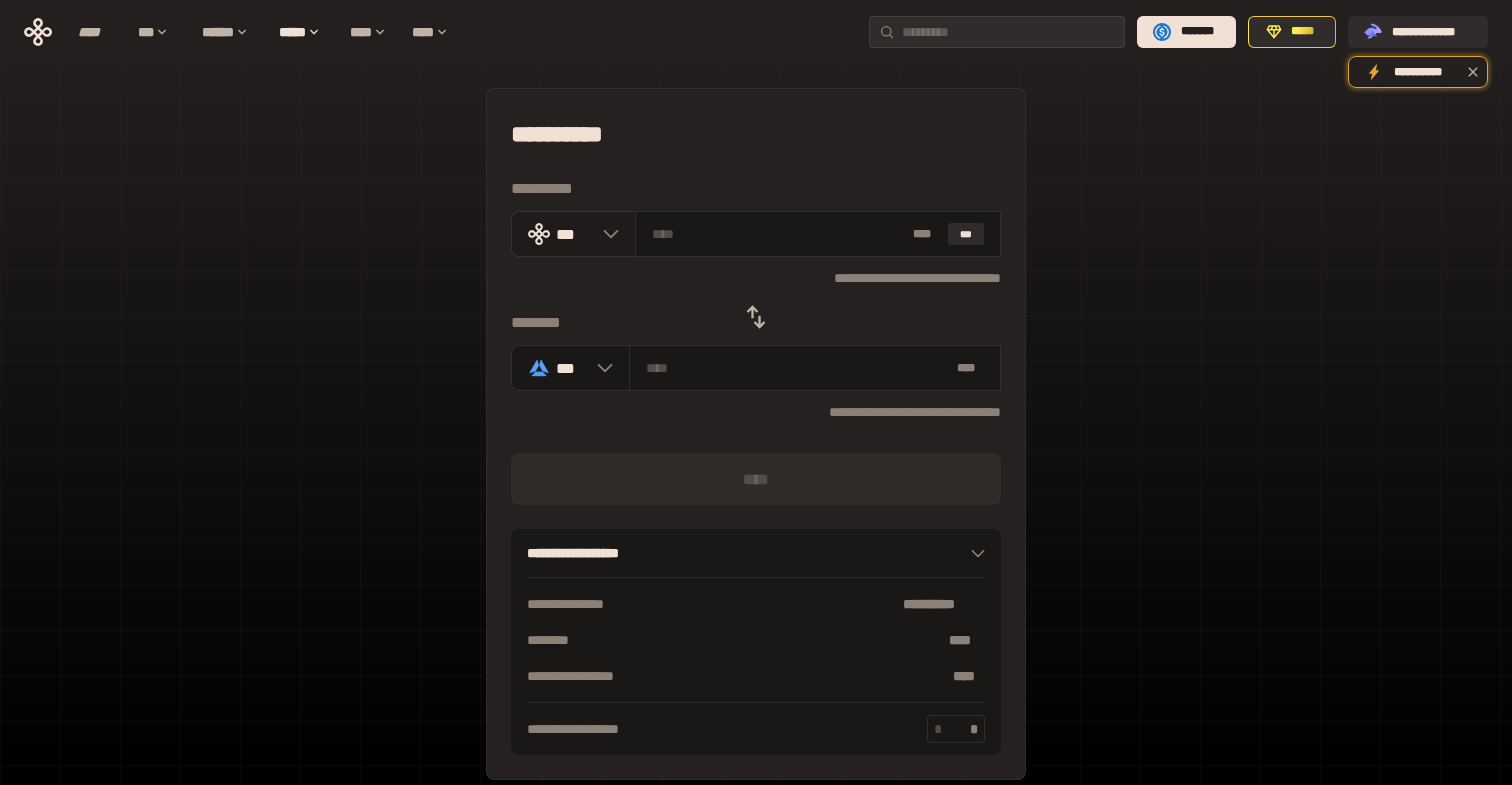 click on "***" at bounding box center [574, 234] 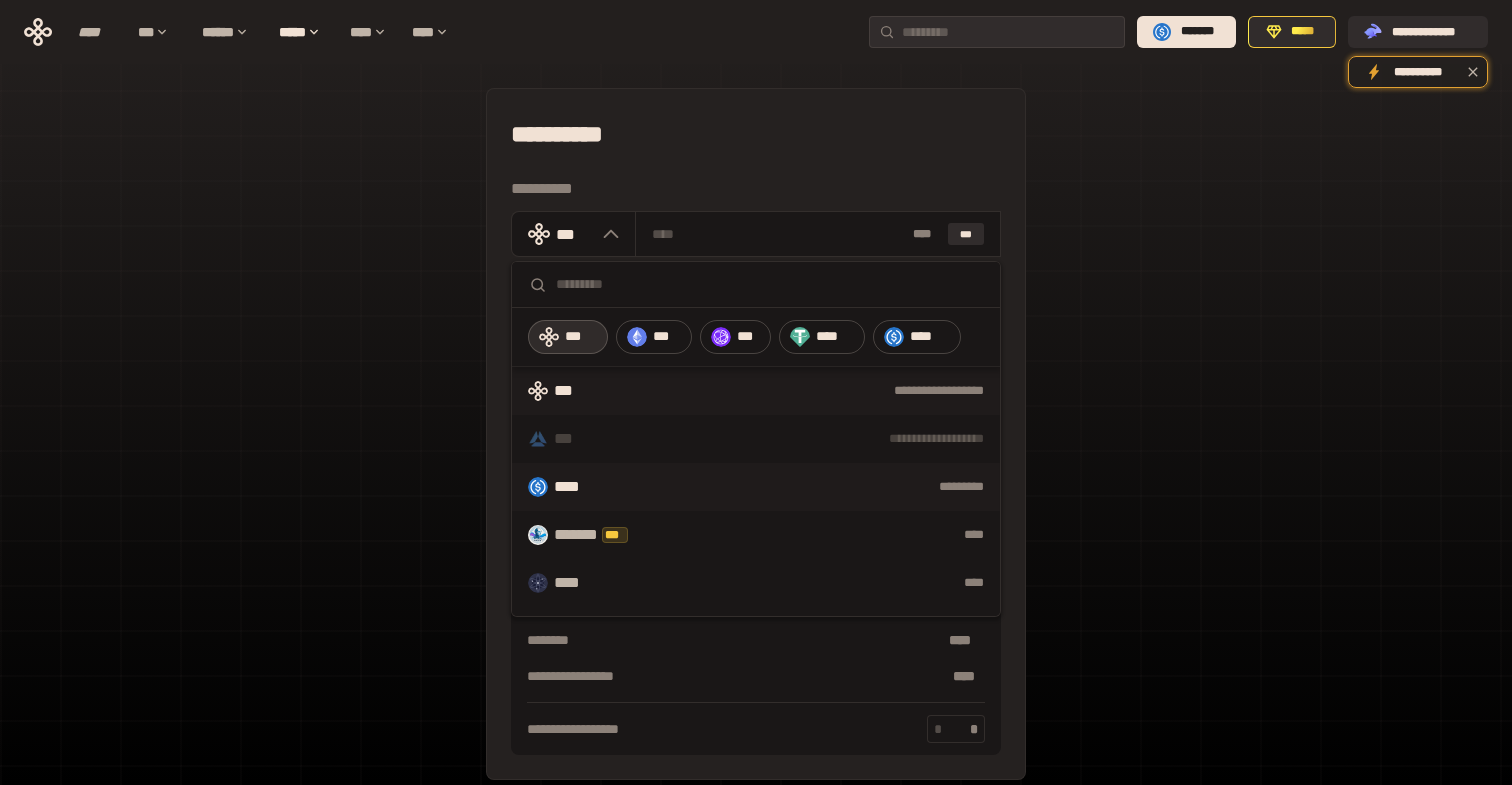 click on "*********" at bounding box center [803, 487] 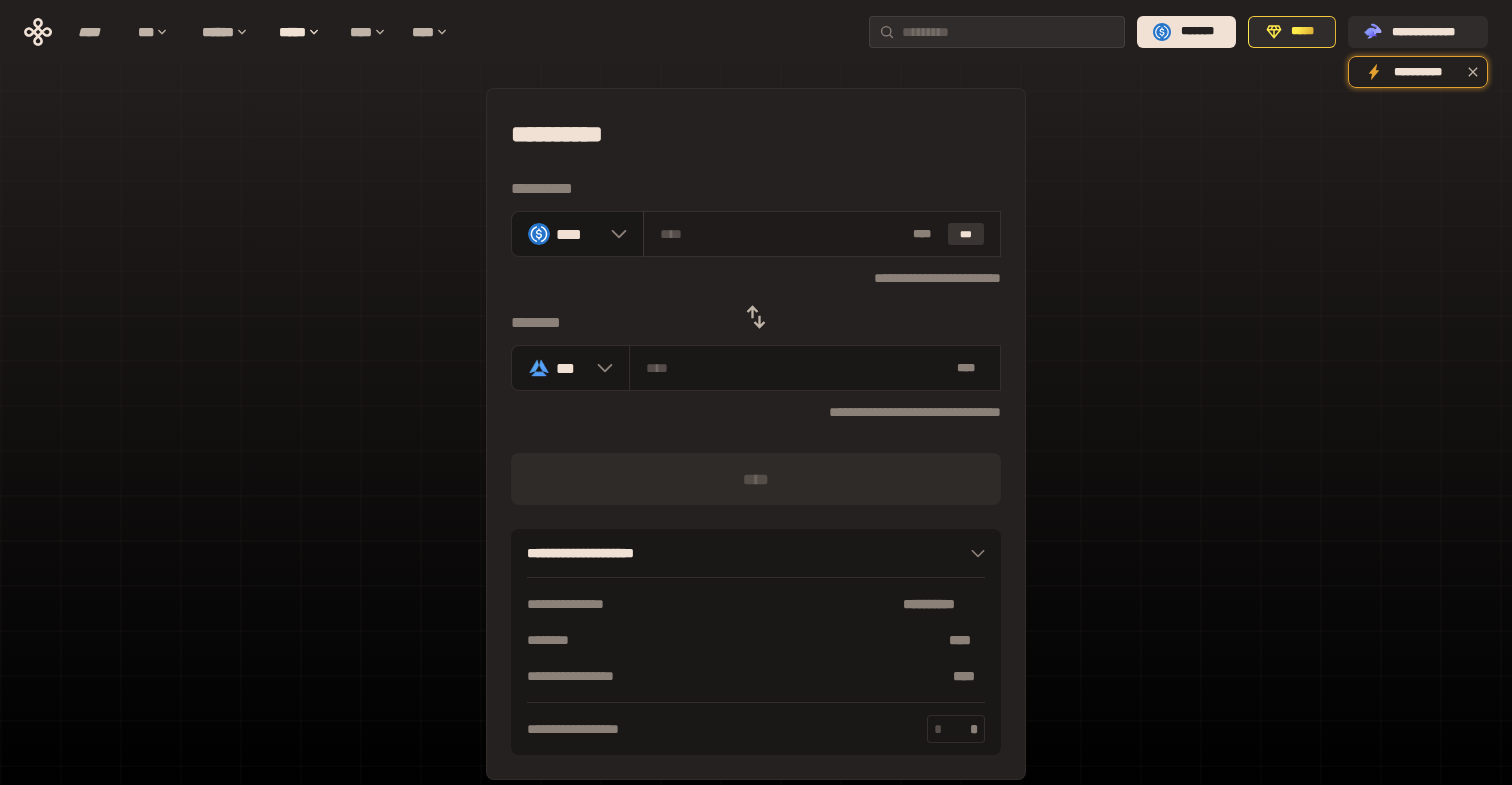click on "***" at bounding box center (966, 234) 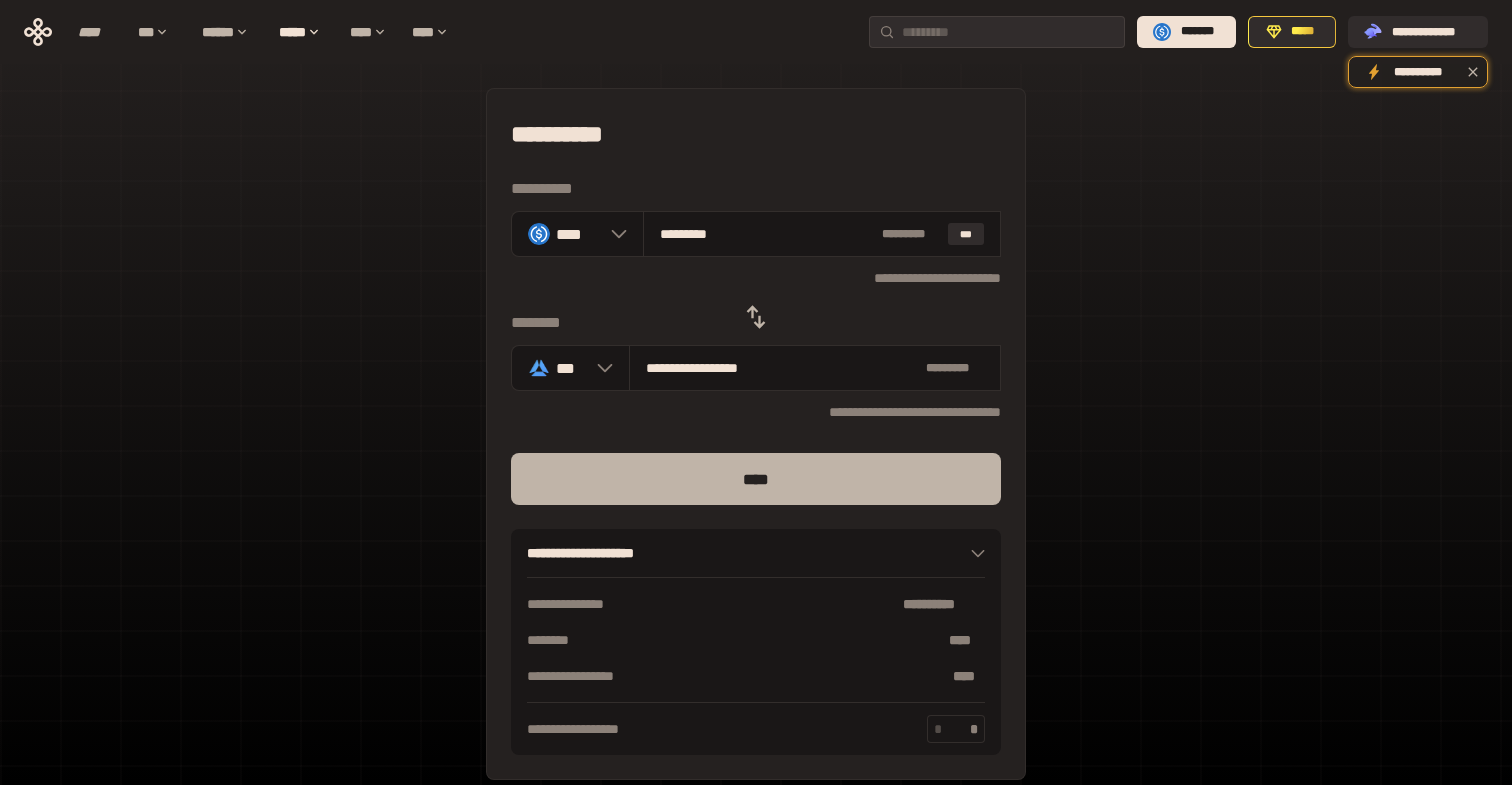 click on "****" at bounding box center [756, 479] 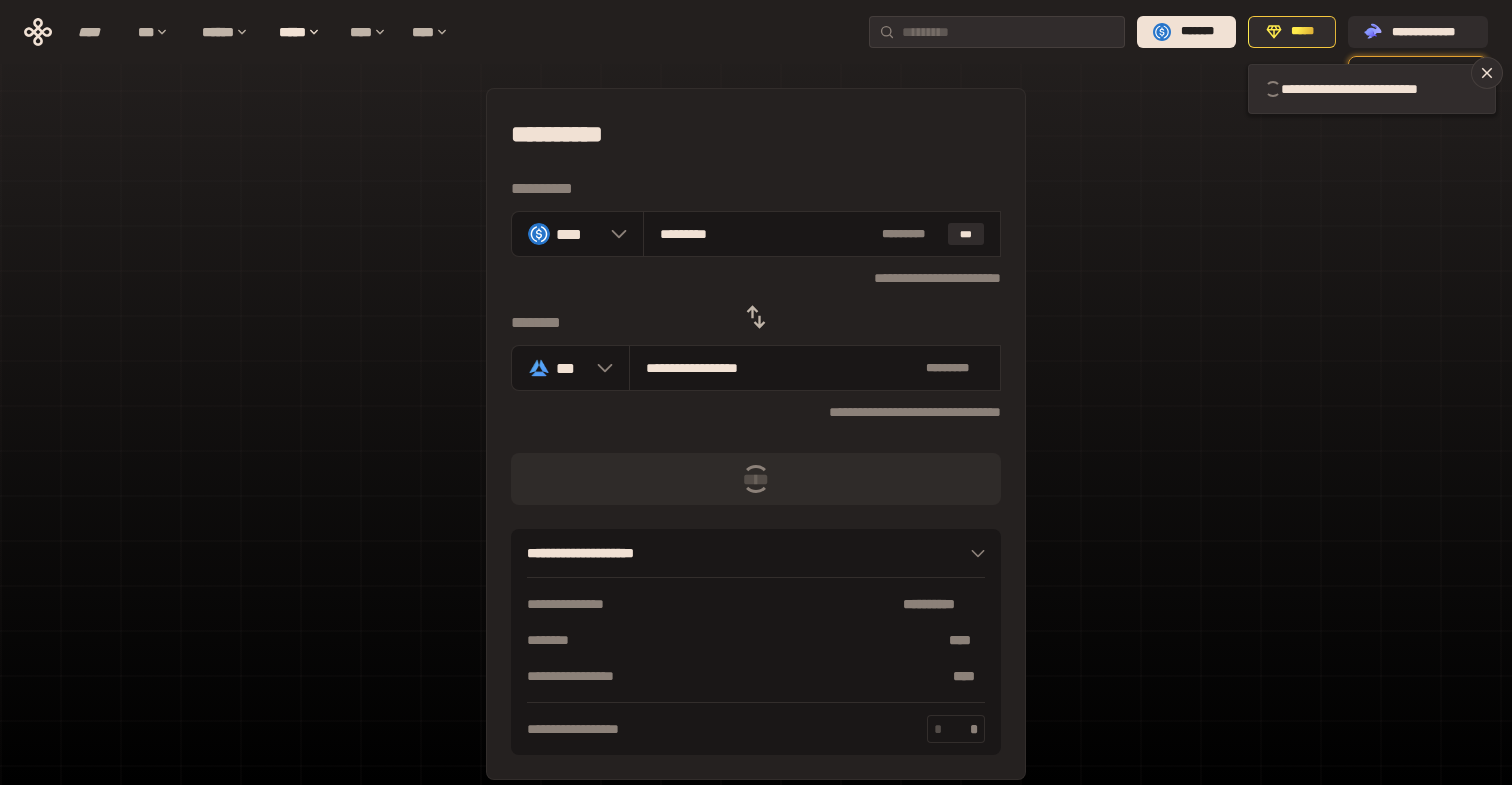 type 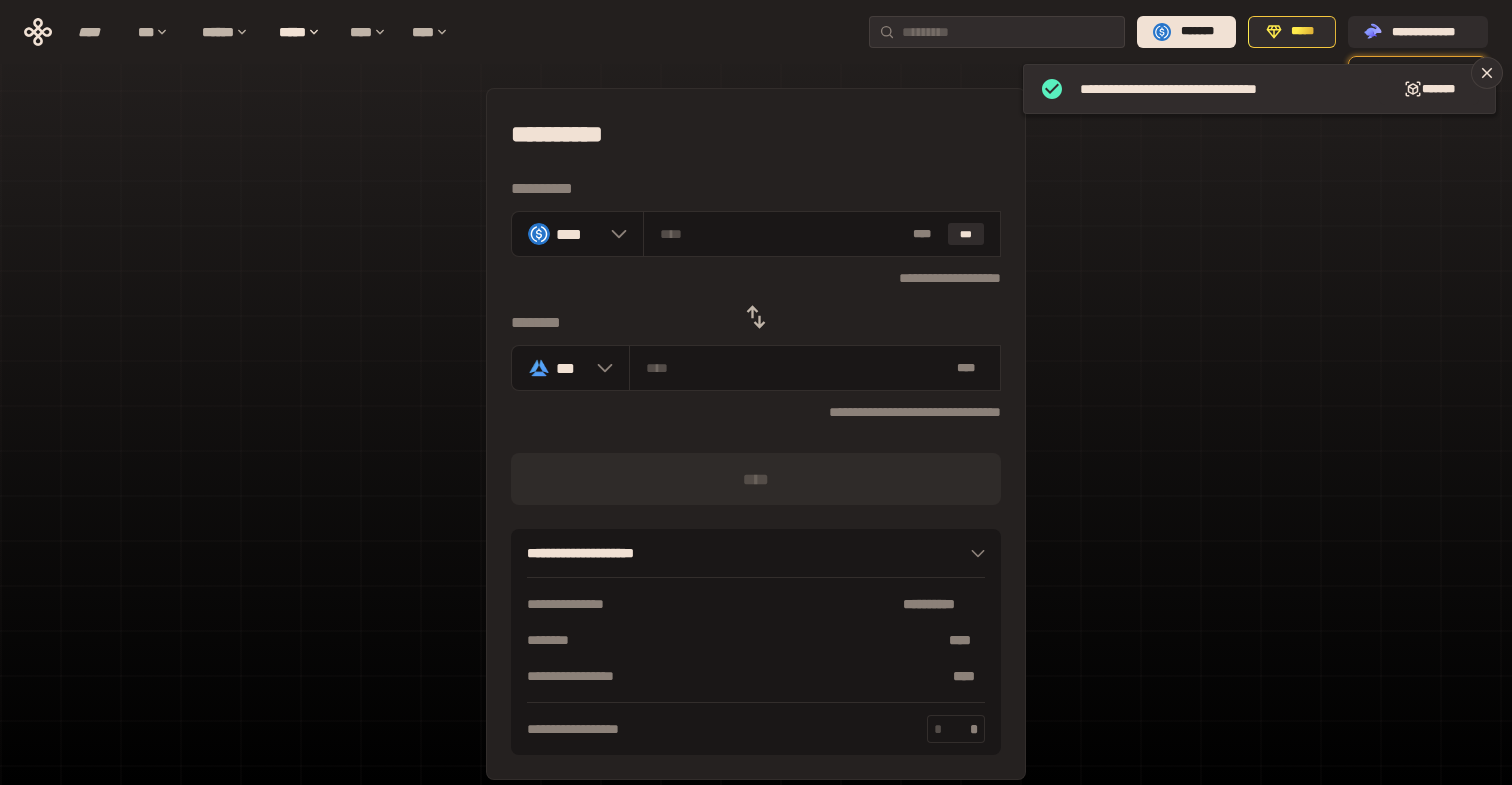 click 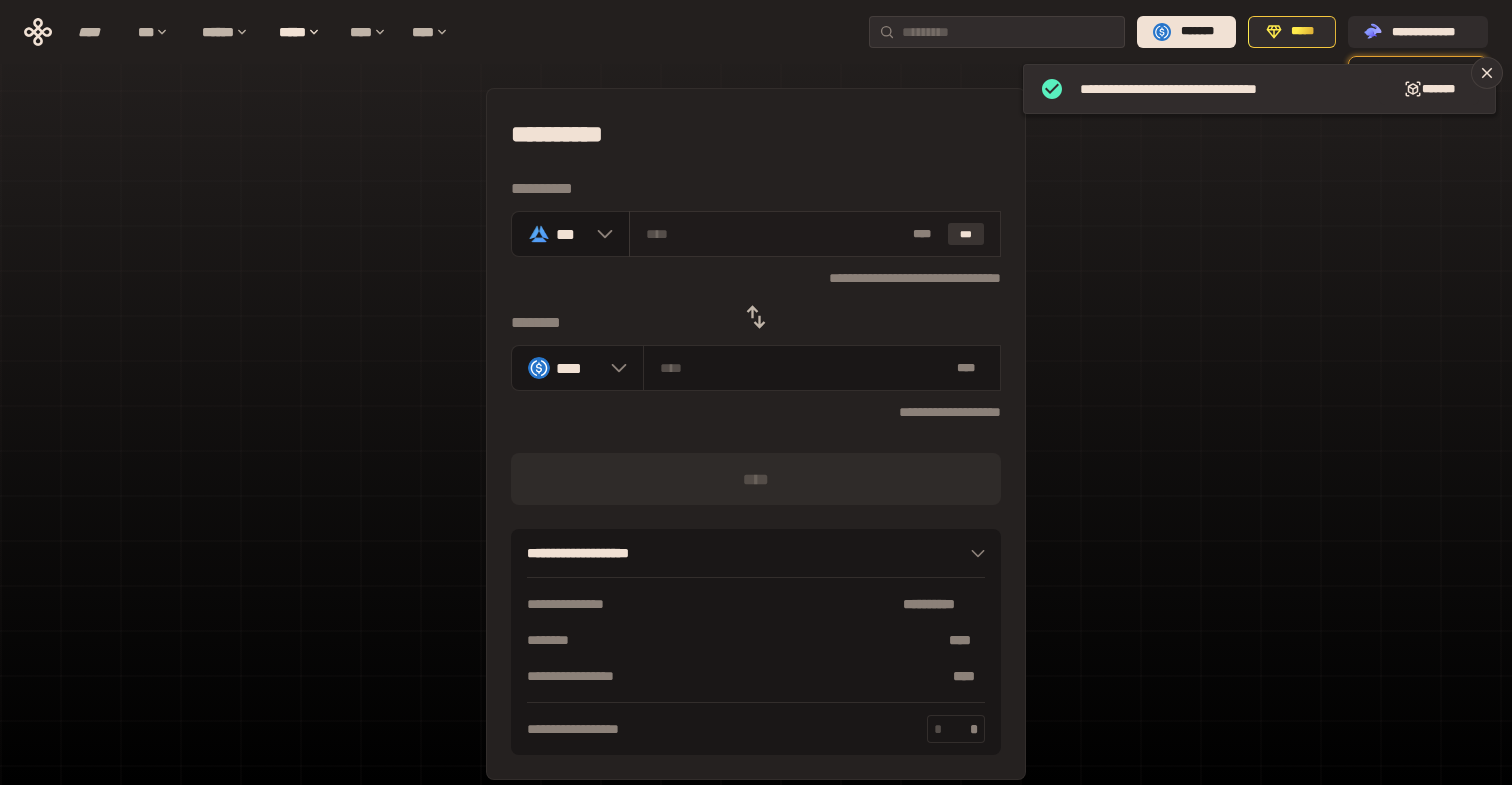 click on "***" at bounding box center (966, 234) 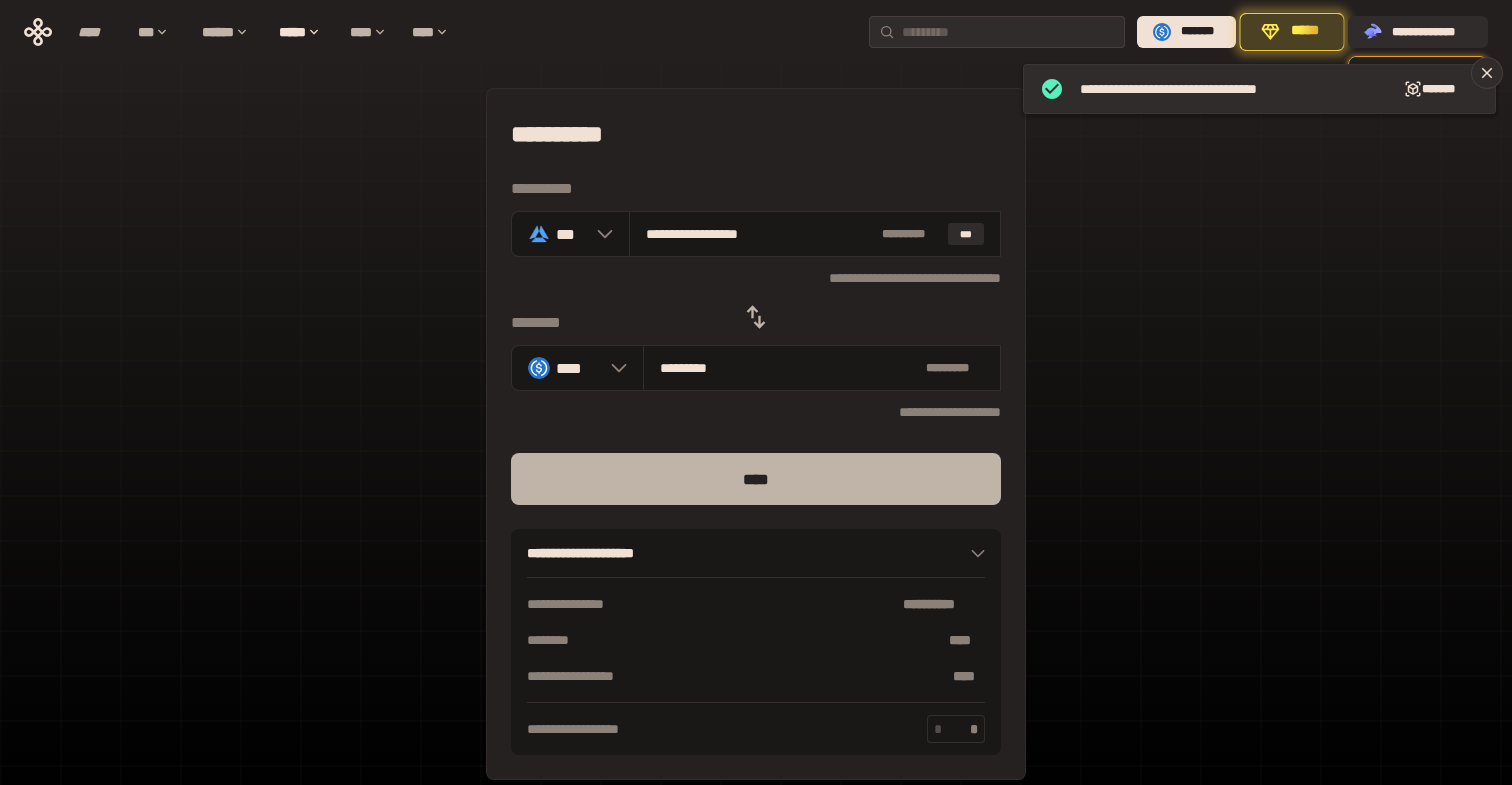 click on "****" at bounding box center (756, 479) 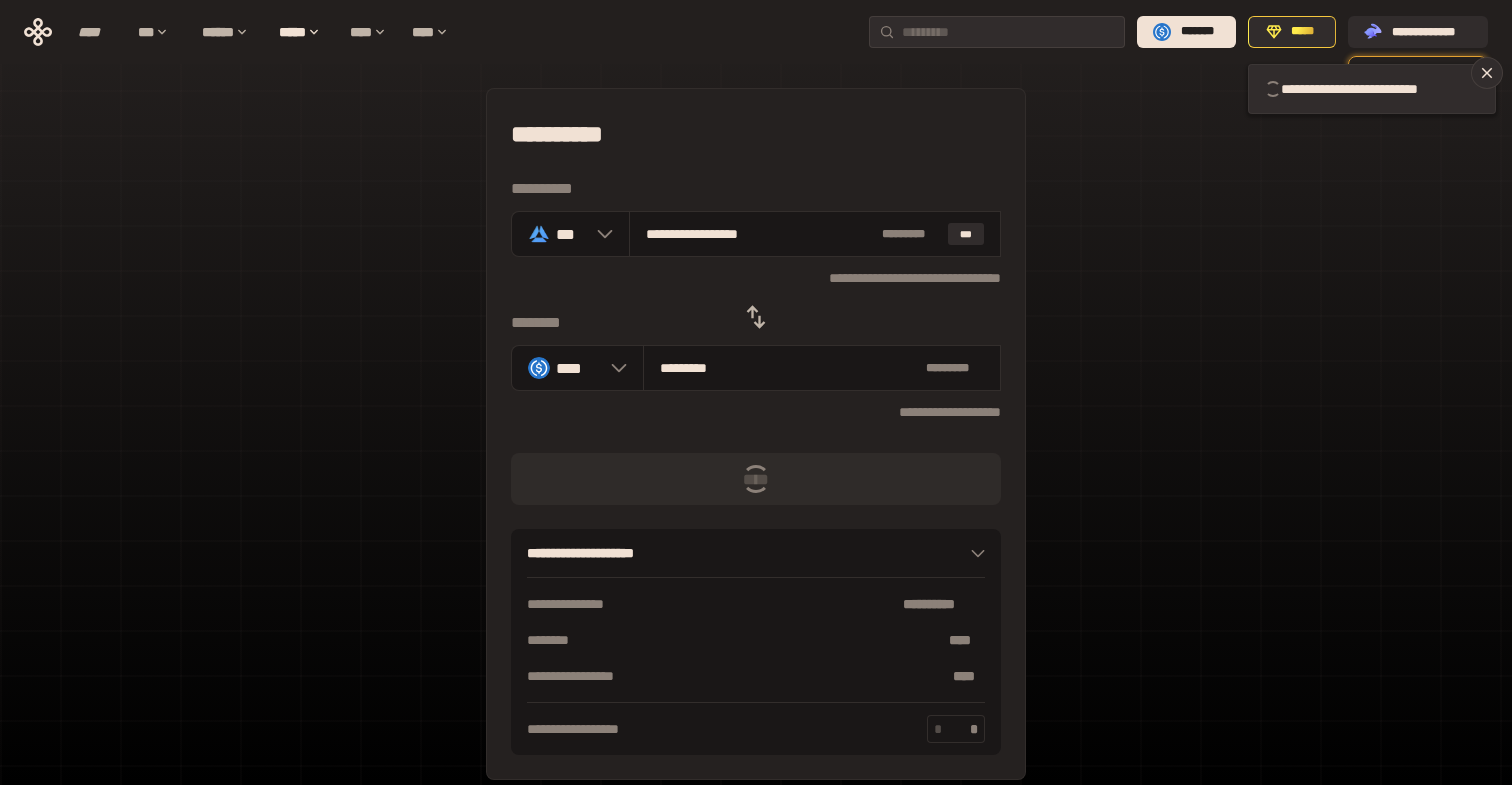 type 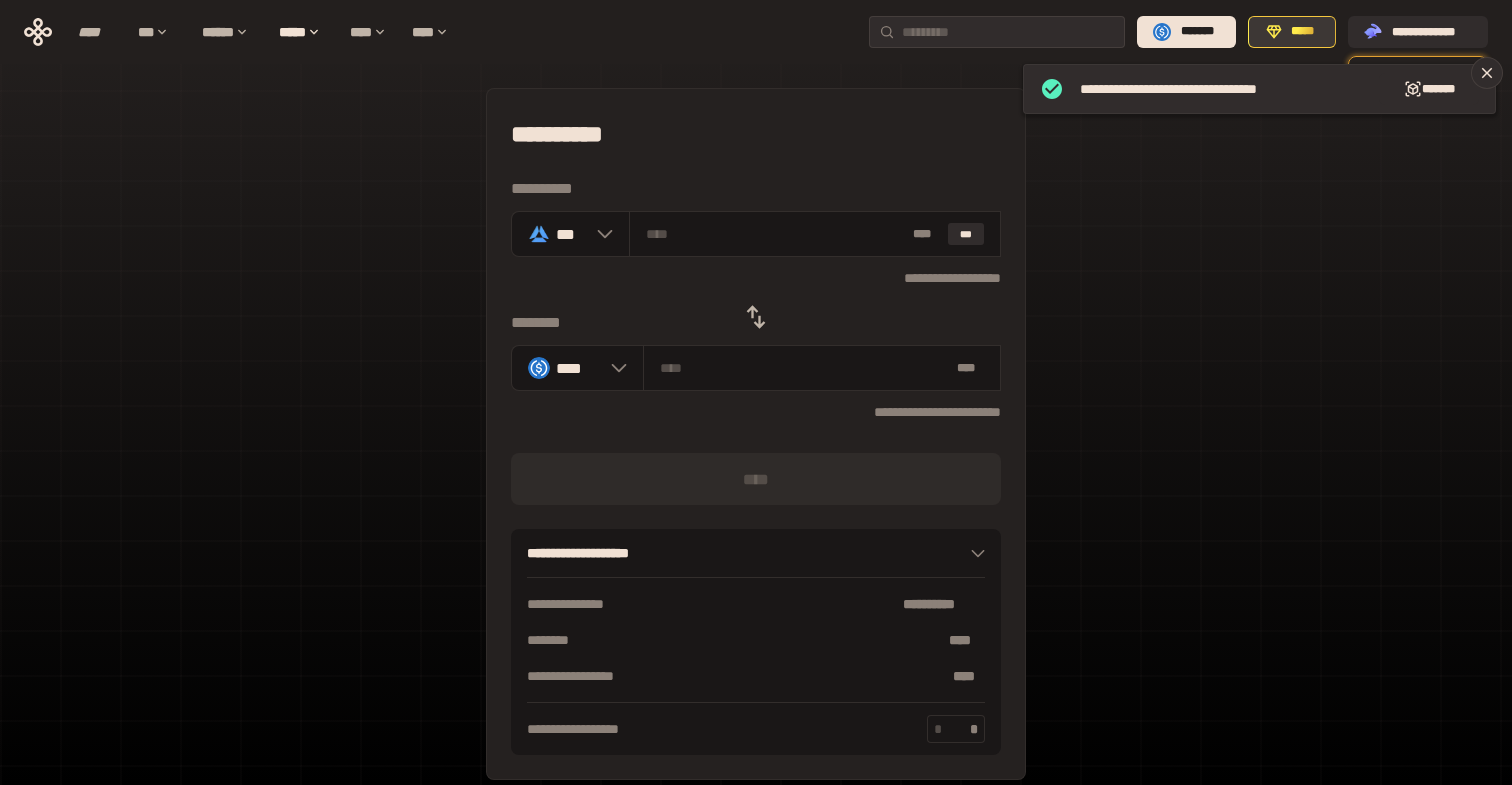 click 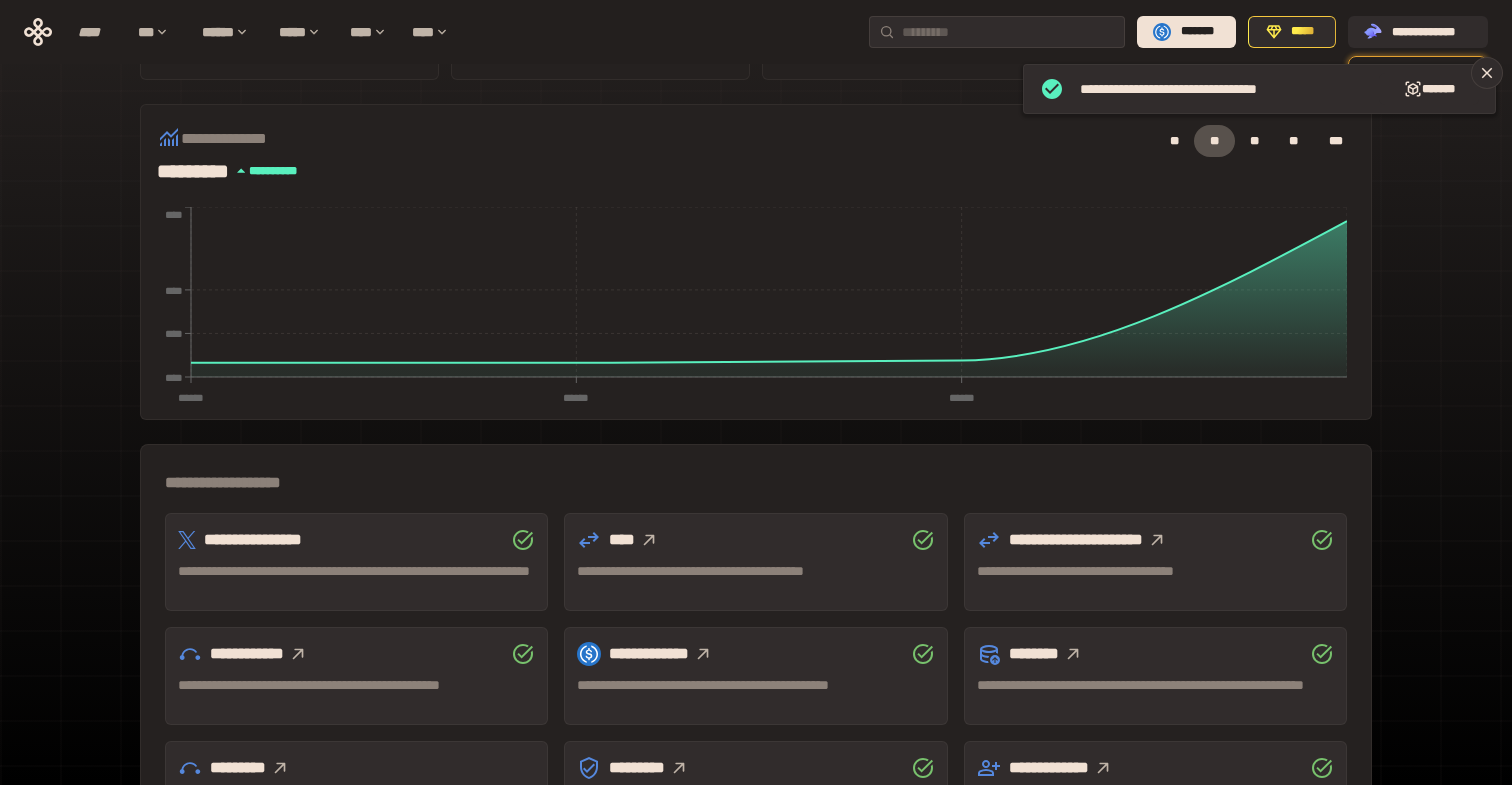 scroll, scrollTop: 0, scrollLeft: 0, axis: both 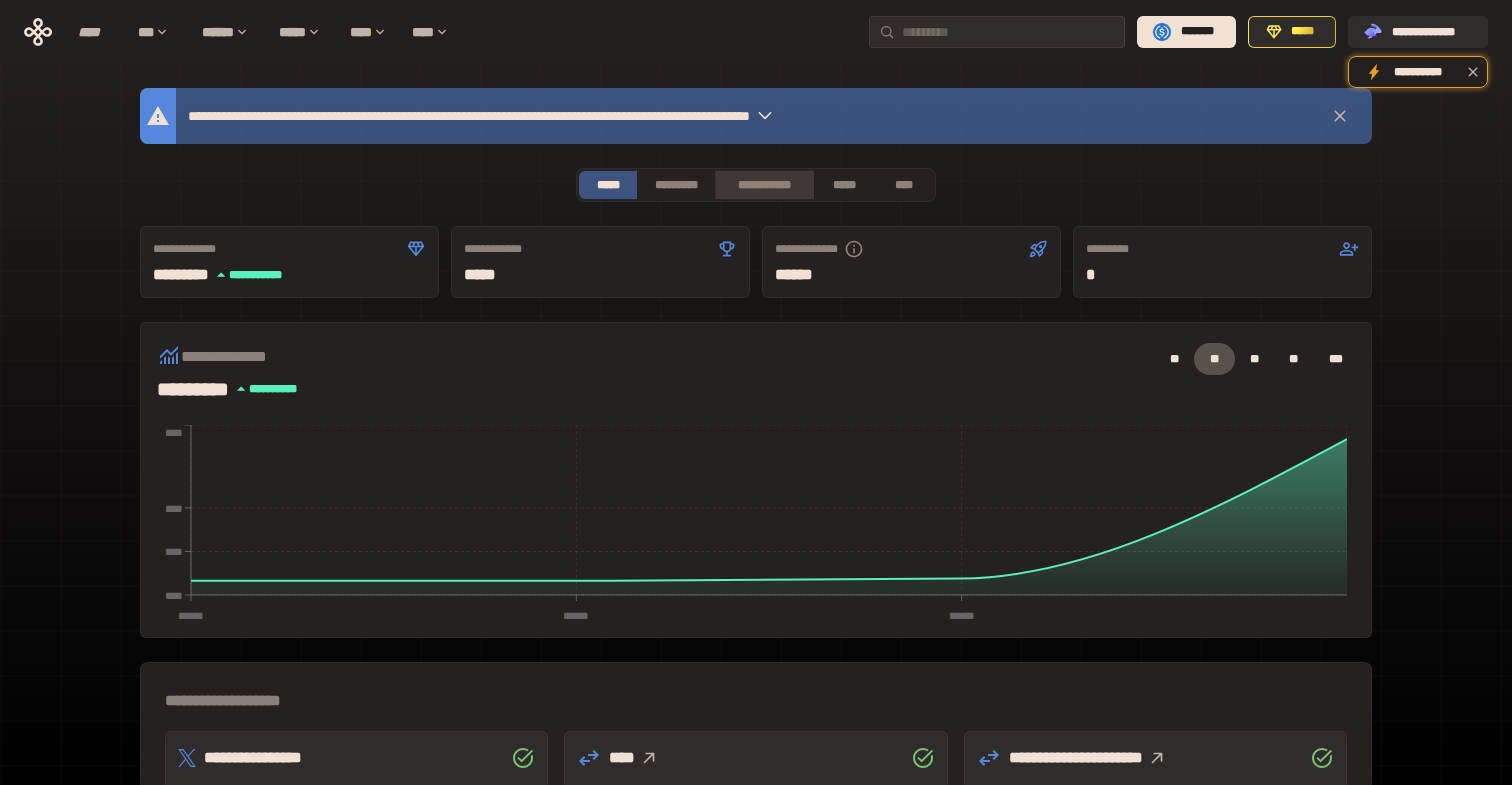 click on "**********" at bounding box center (764, 185) 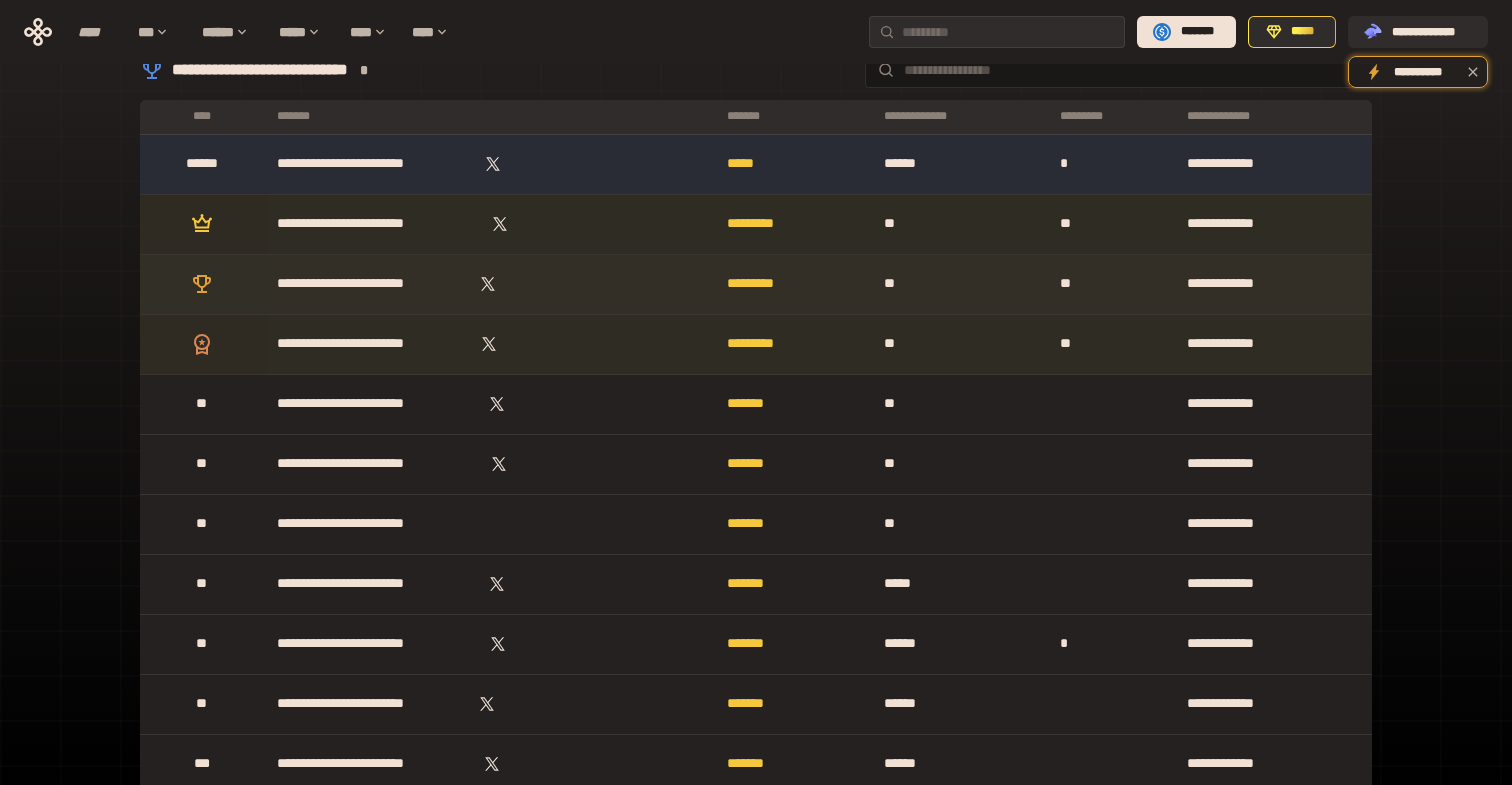 scroll, scrollTop: 0, scrollLeft: 0, axis: both 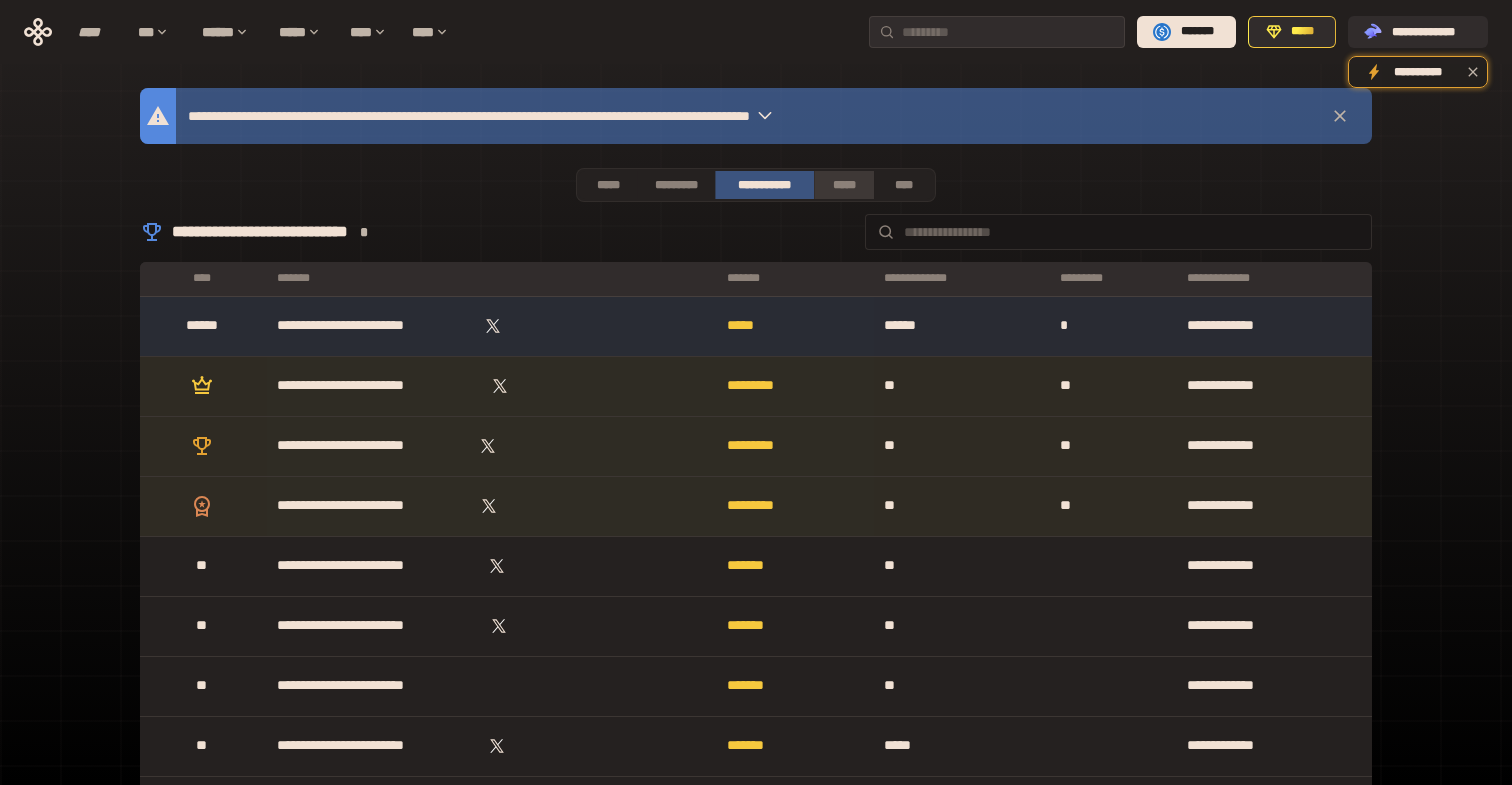 click on "*****" at bounding box center (843, 185) 